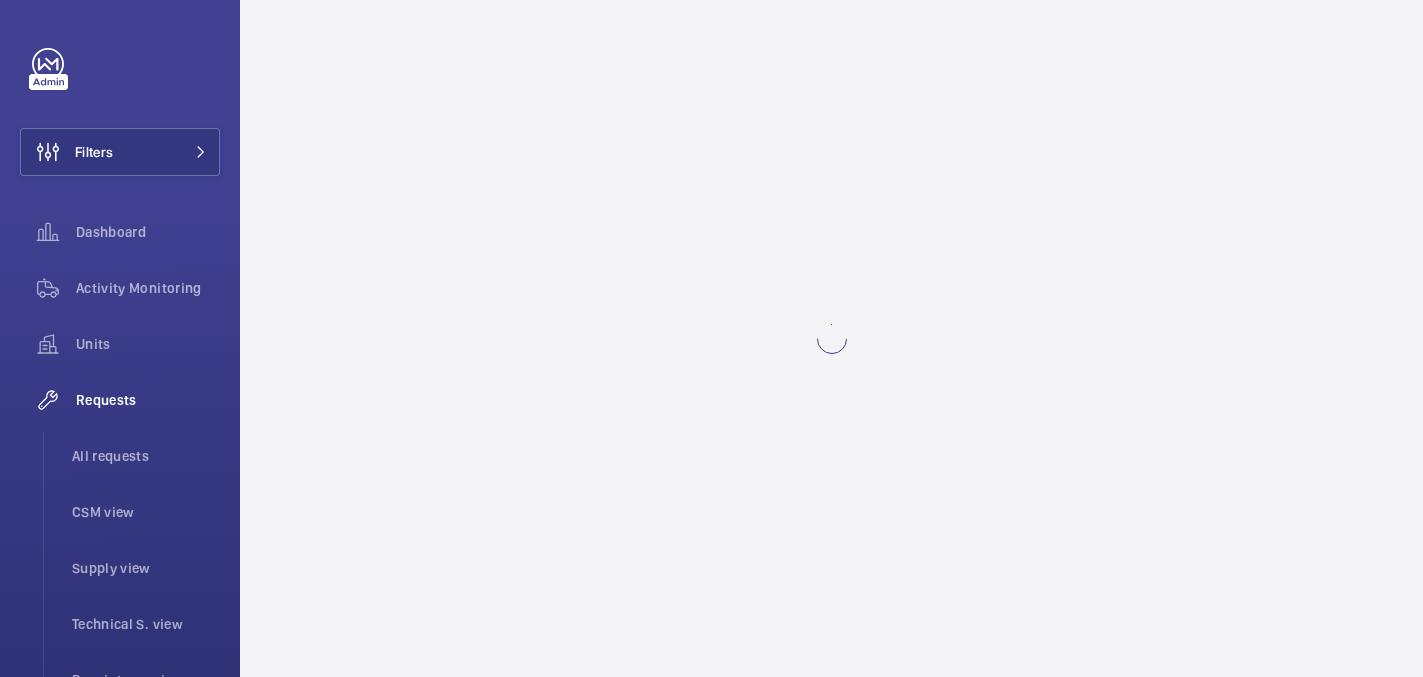 scroll, scrollTop: 0, scrollLeft: 0, axis: both 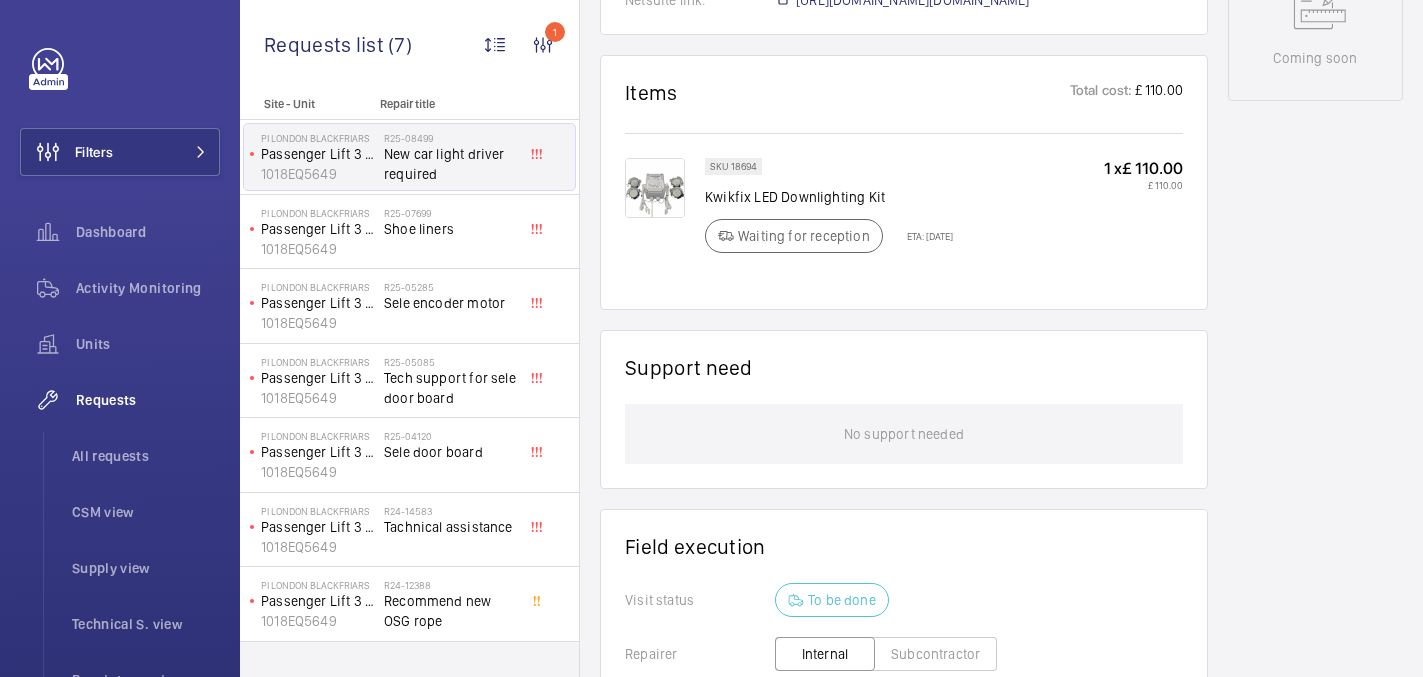 click 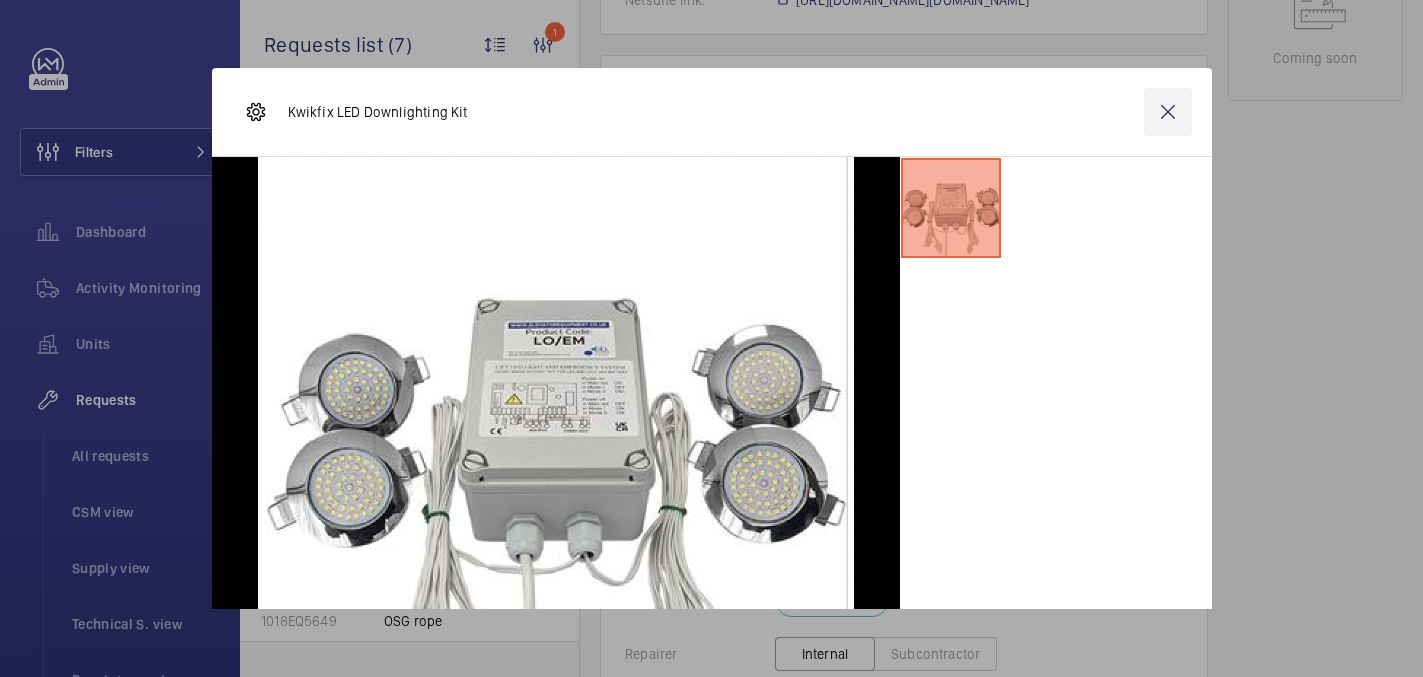 click at bounding box center (1168, 112) 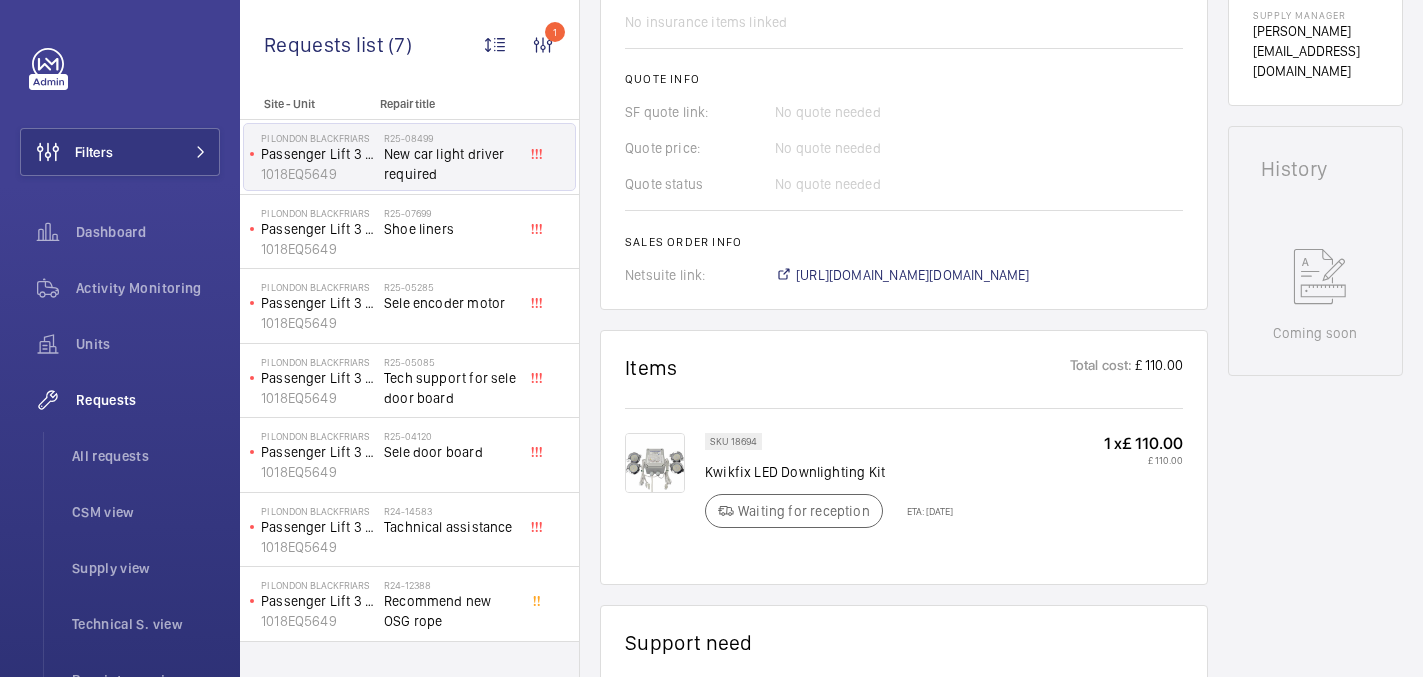 scroll, scrollTop: 839, scrollLeft: 0, axis: vertical 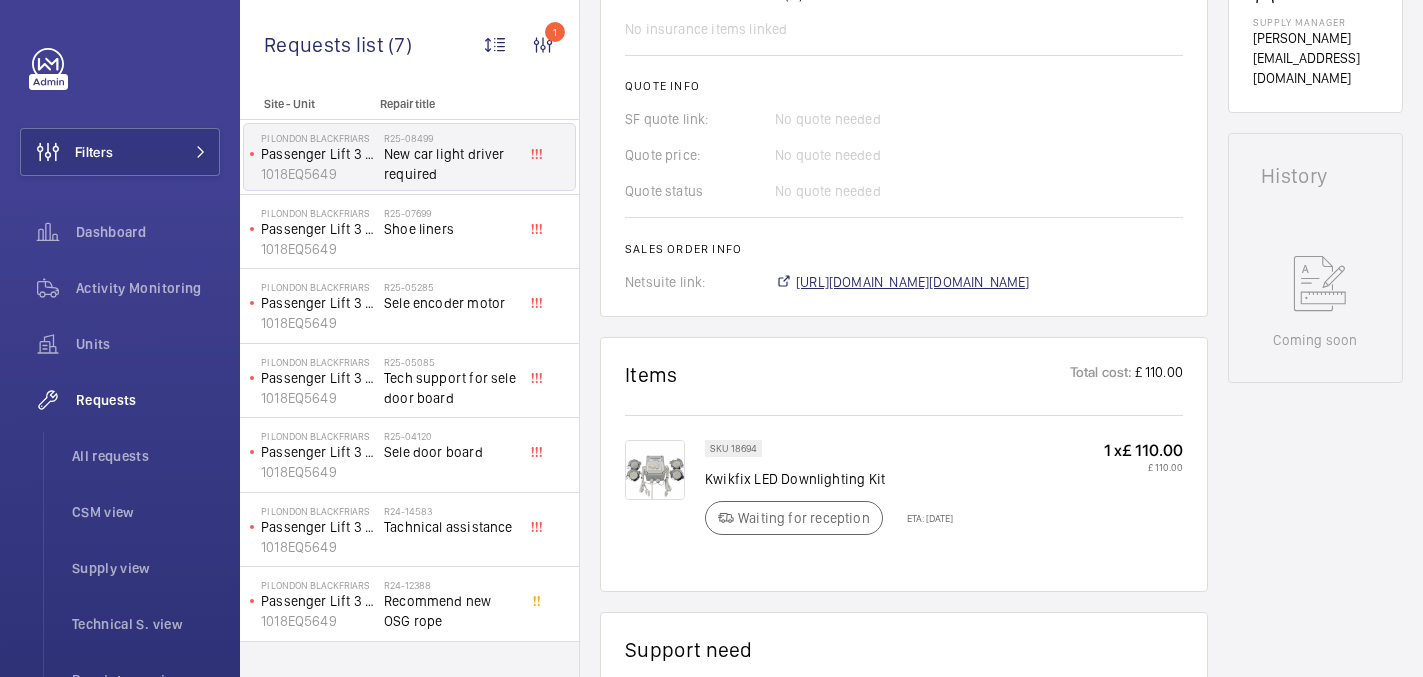 click on "[URL][DOMAIN_NAME][DOMAIN_NAME]" 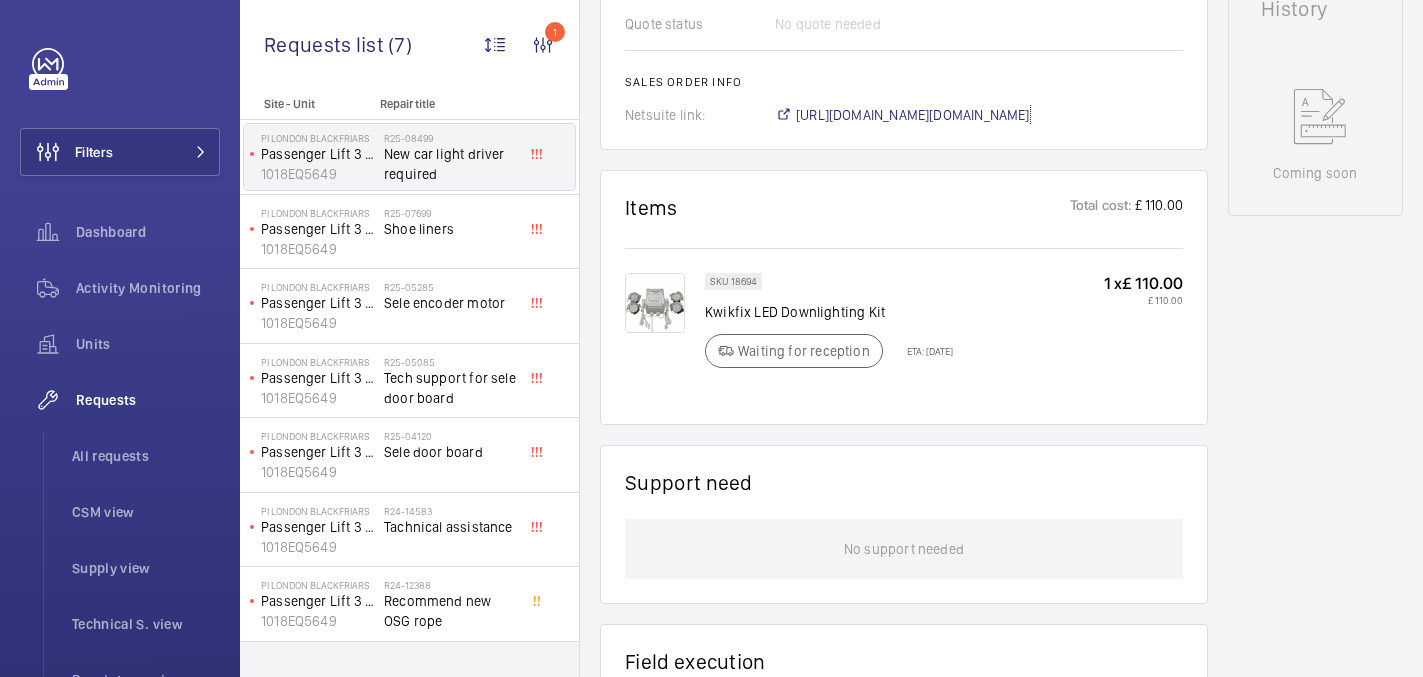scroll, scrollTop: 1018, scrollLeft: 0, axis: vertical 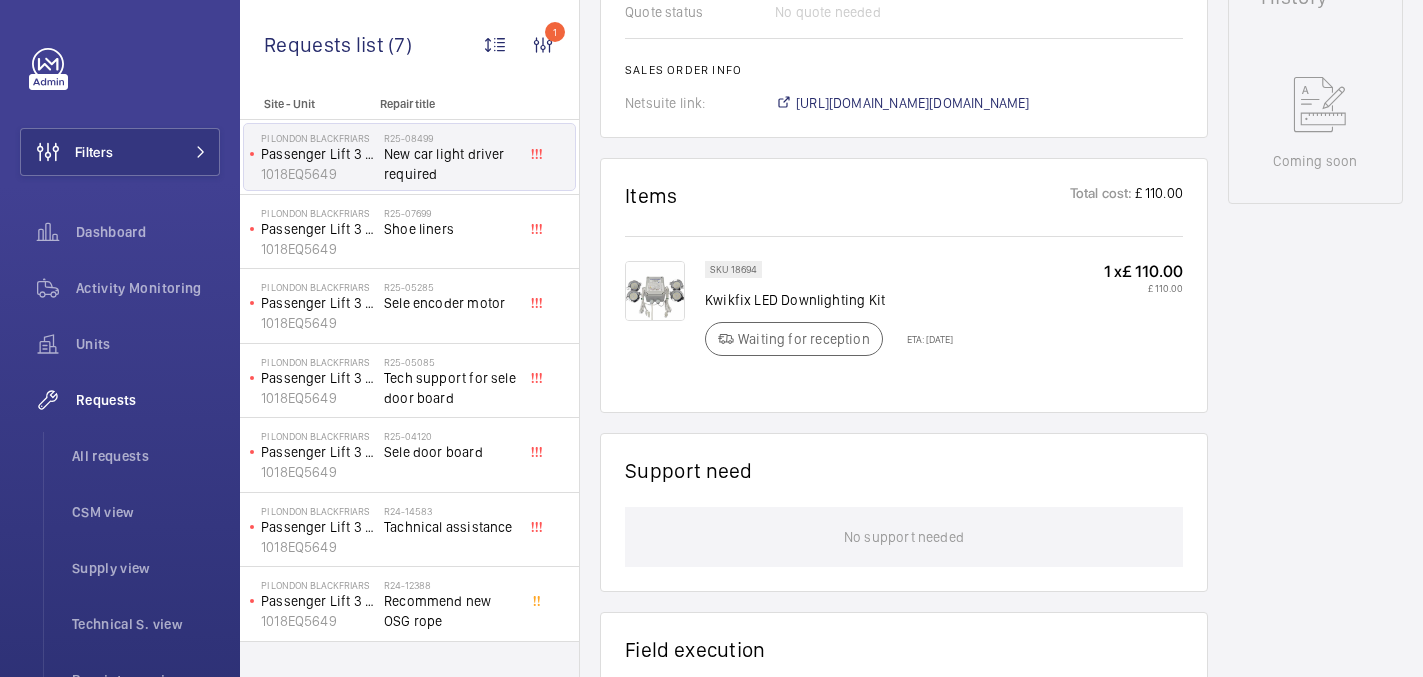 click 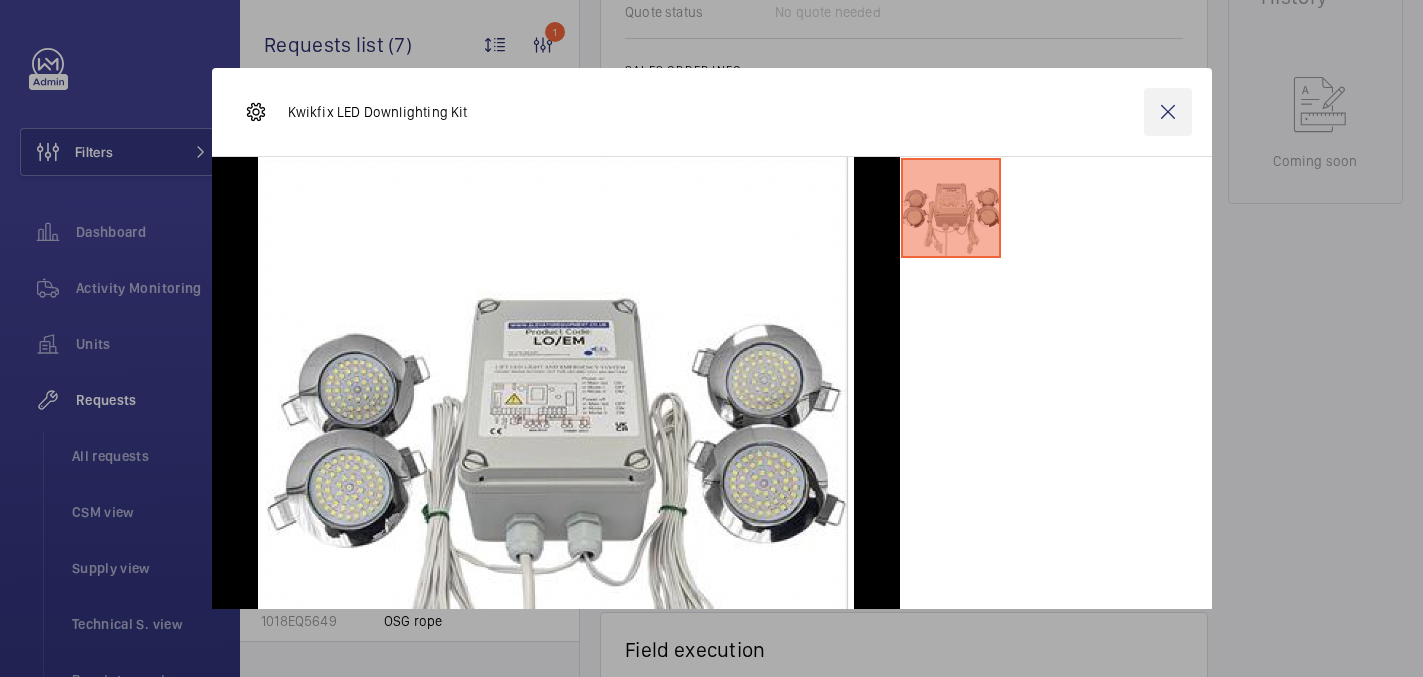 click at bounding box center [1168, 112] 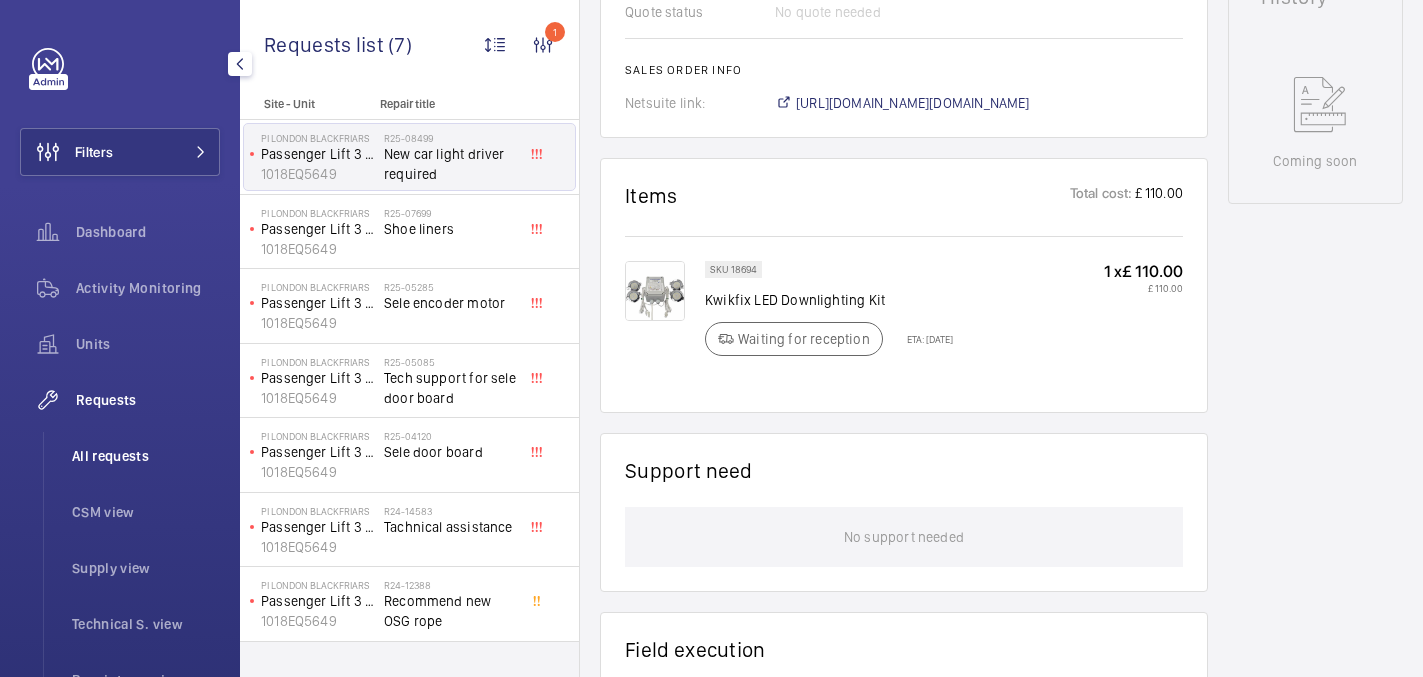 click on "All requests" 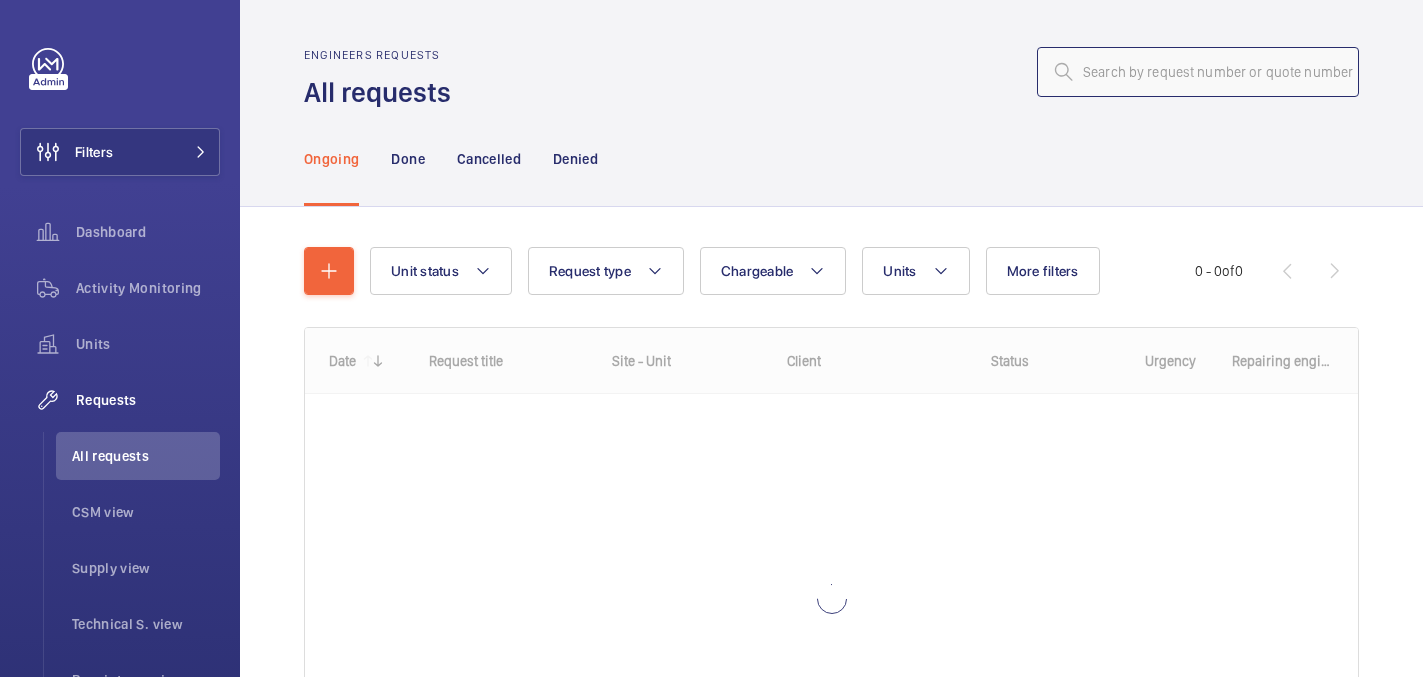 click 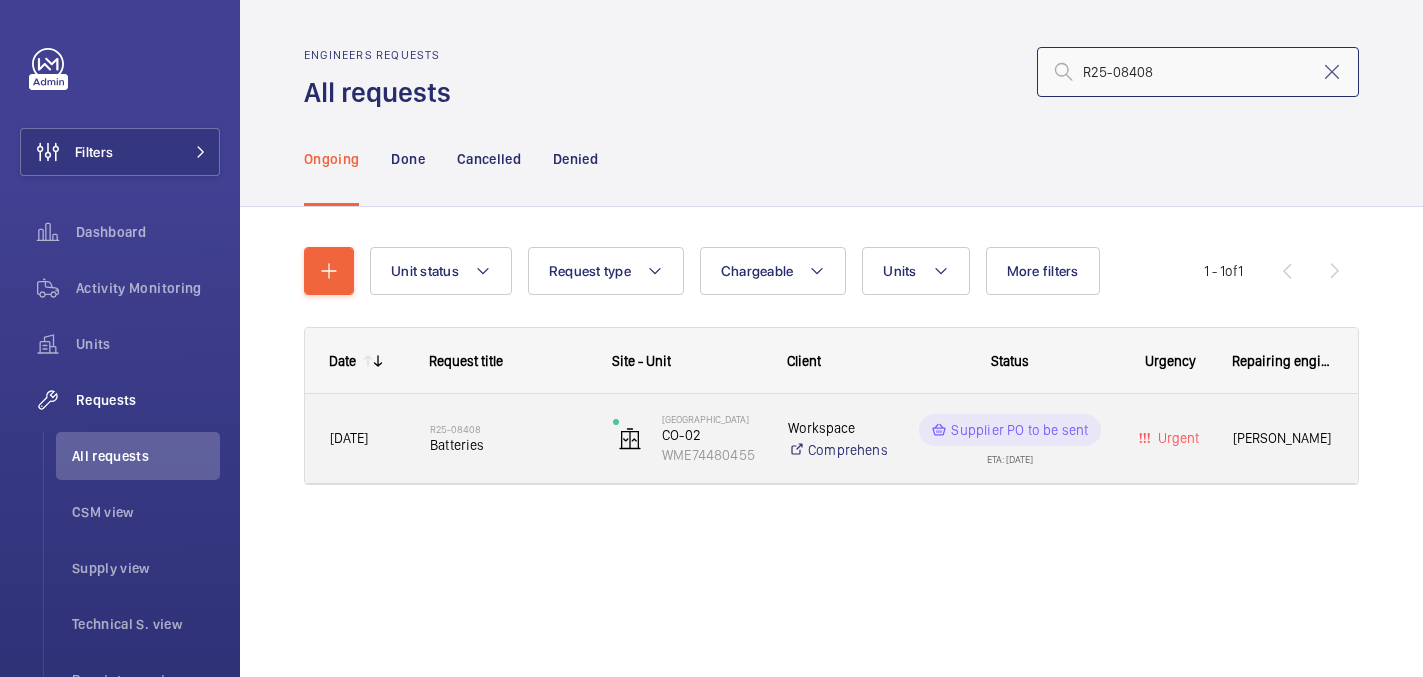 type on "R25-08408" 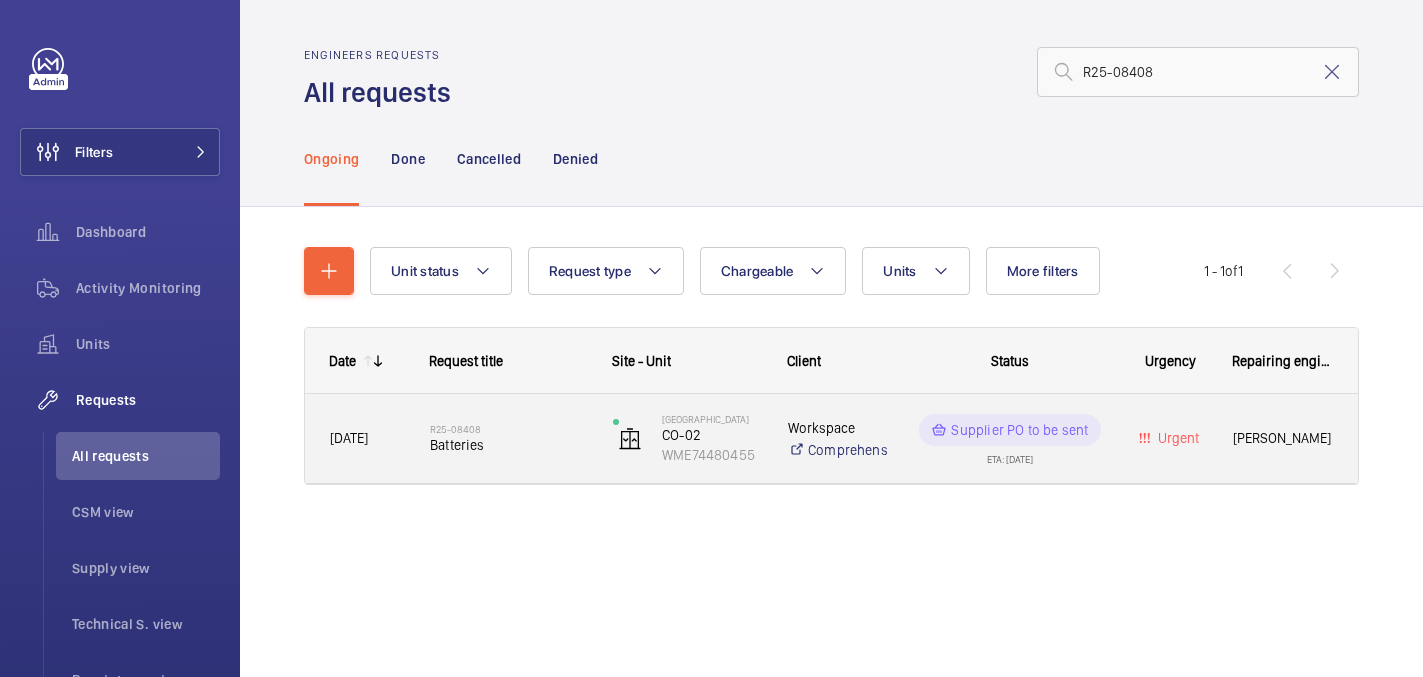 click on "R25-08408" 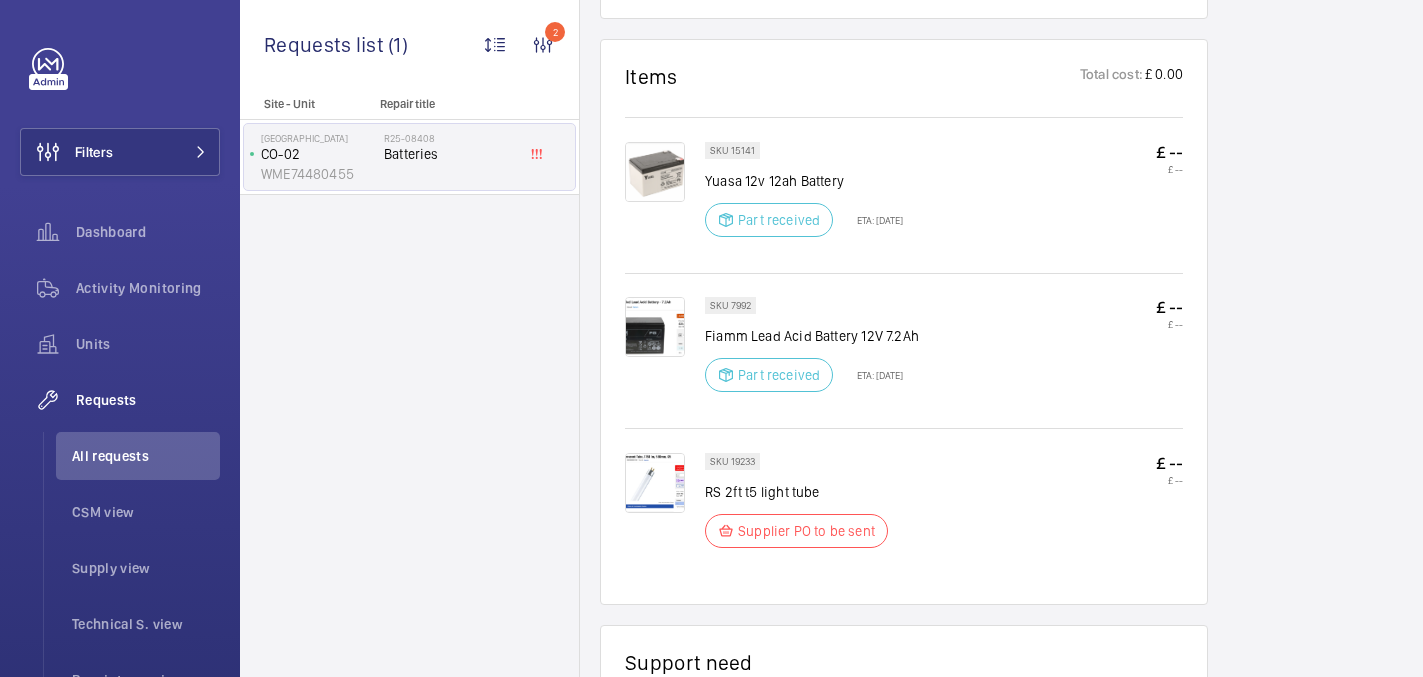 scroll, scrollTop: 1246, scrollLeft: 0, axis: vertical 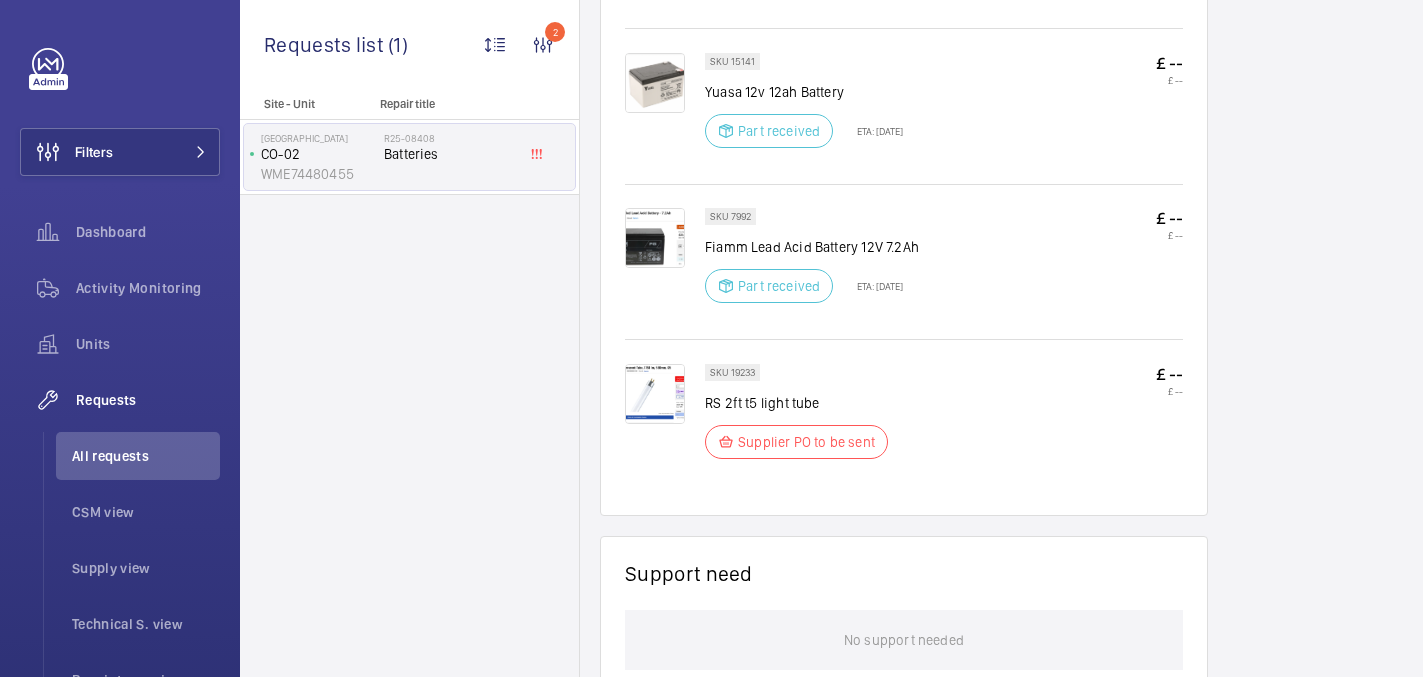 click 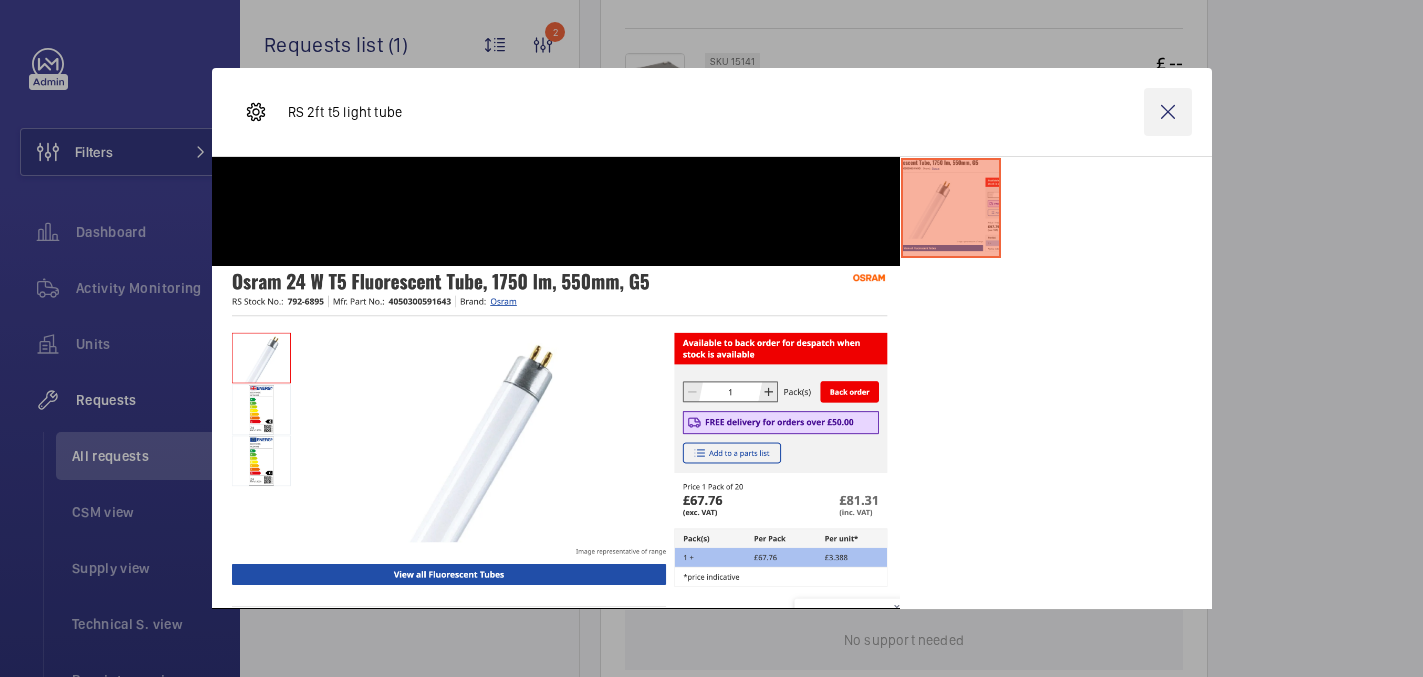 click at bounding box center [1168, 112] 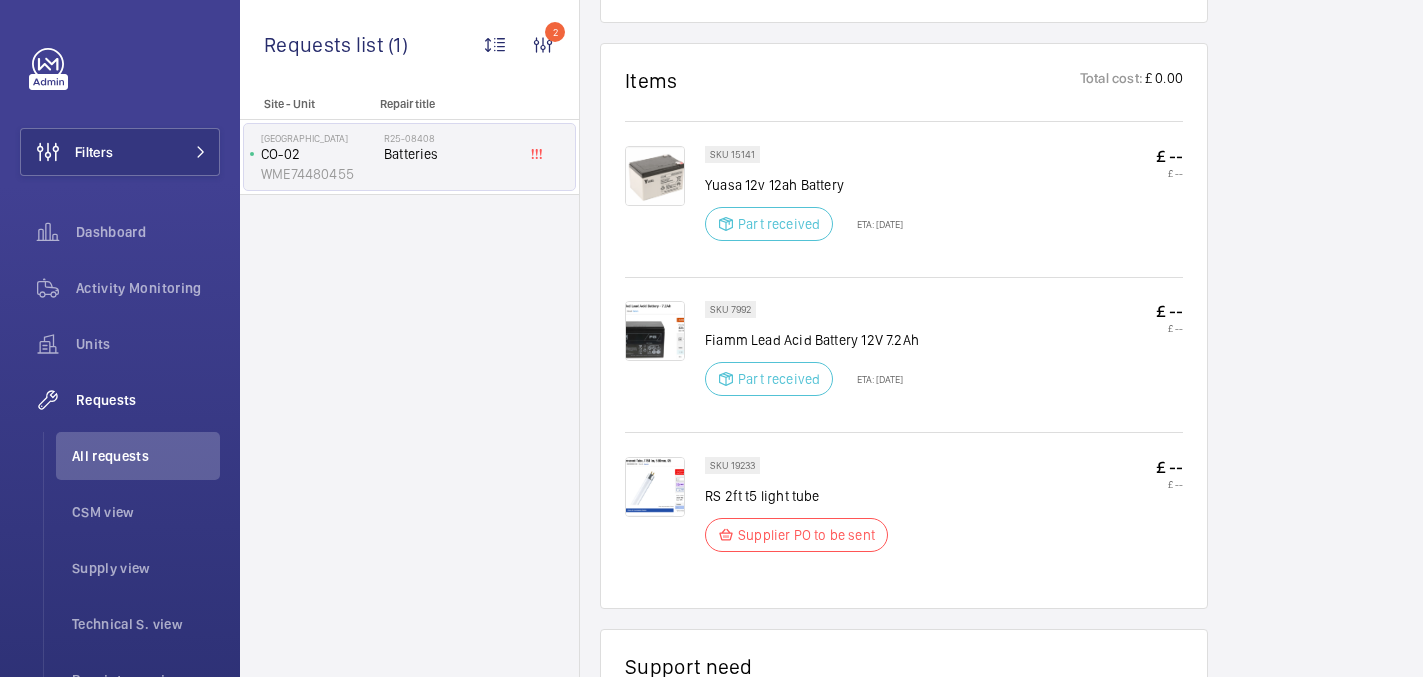 scroll, scrollTop: 1157, scrollLeft: 0, axis: vertical 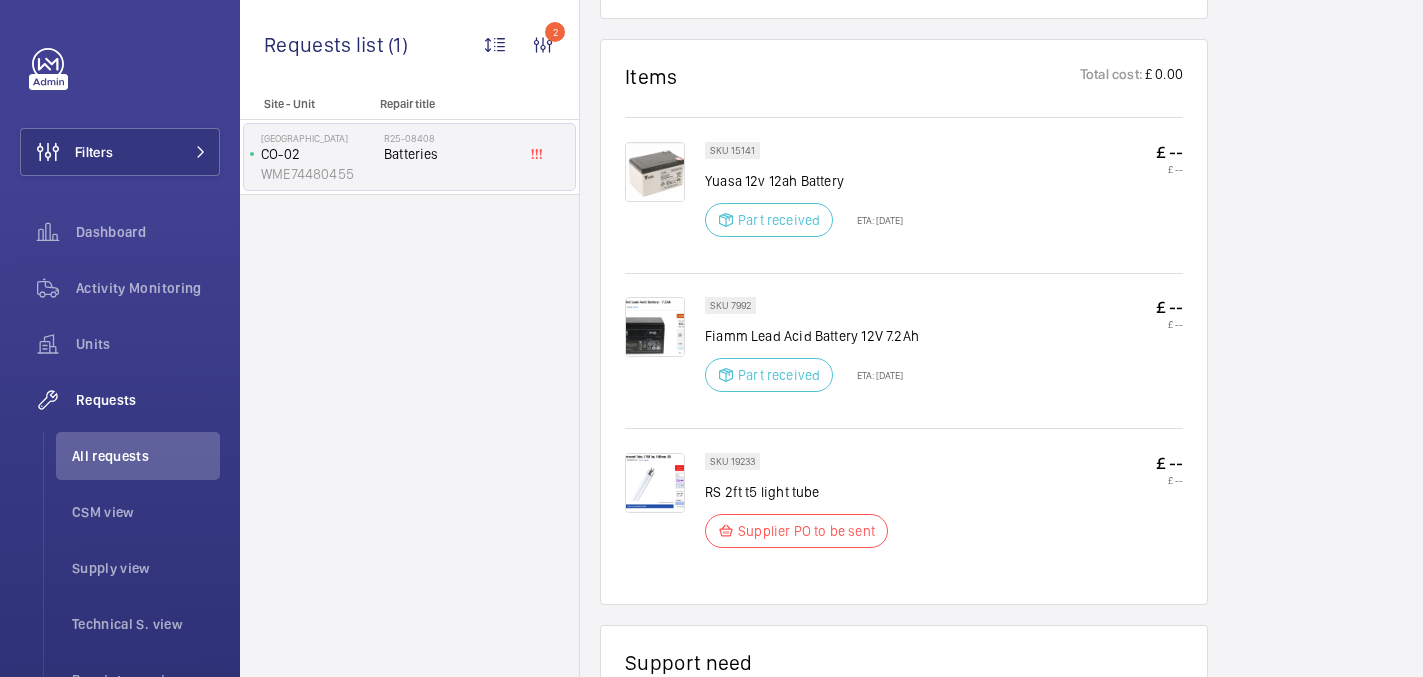 click 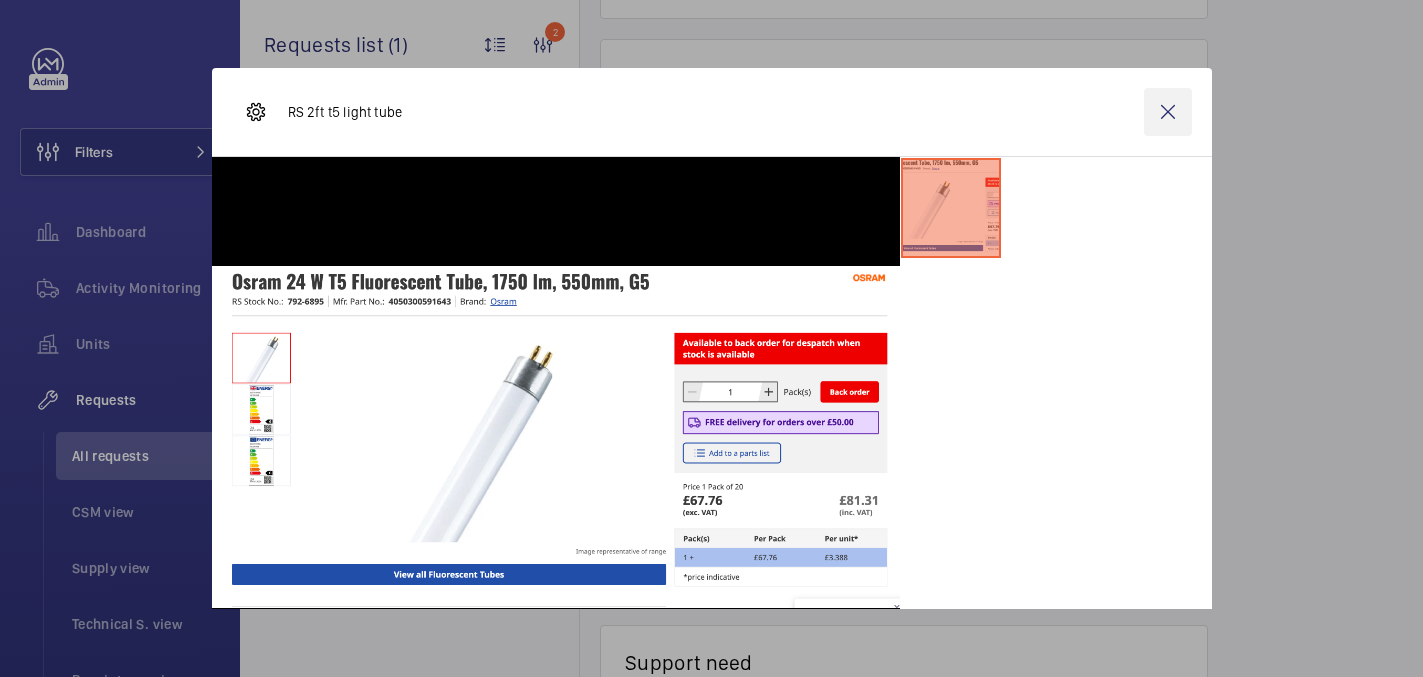 click at bounding box center (1168, 112) 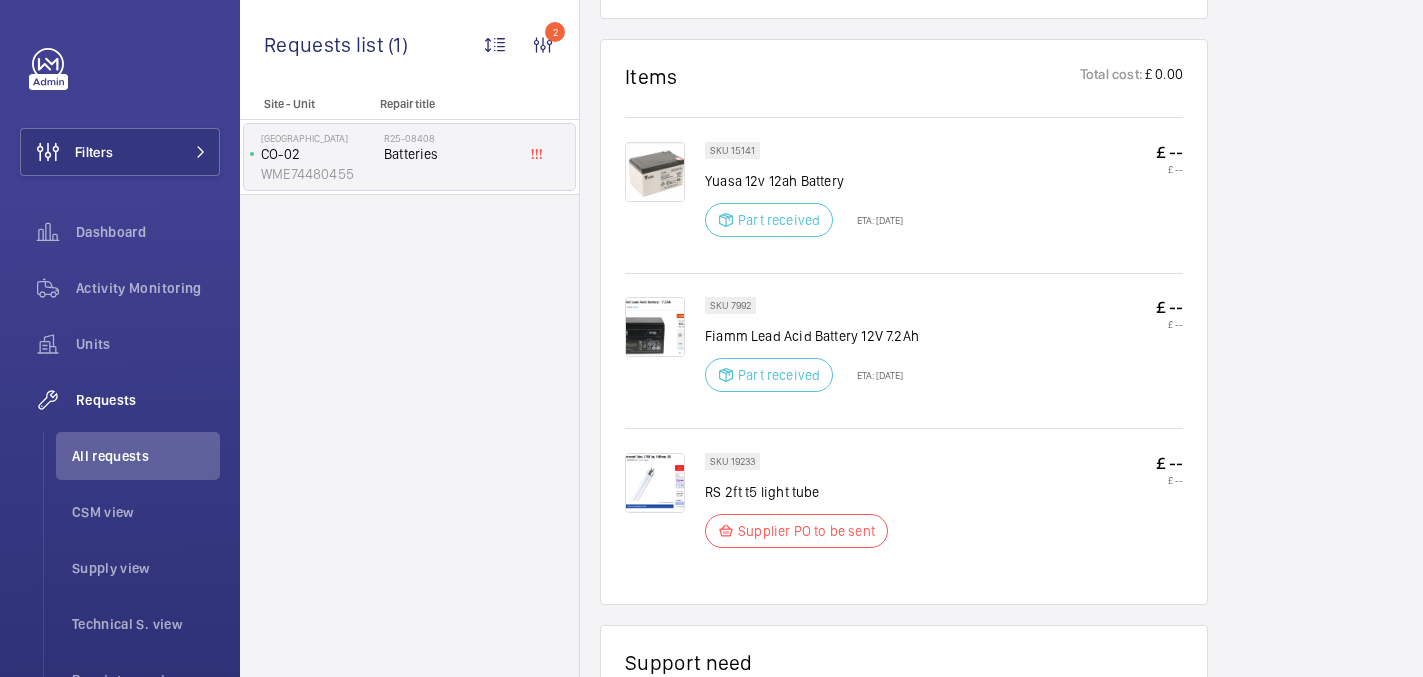 click on "RS 2ft t5 light tube" 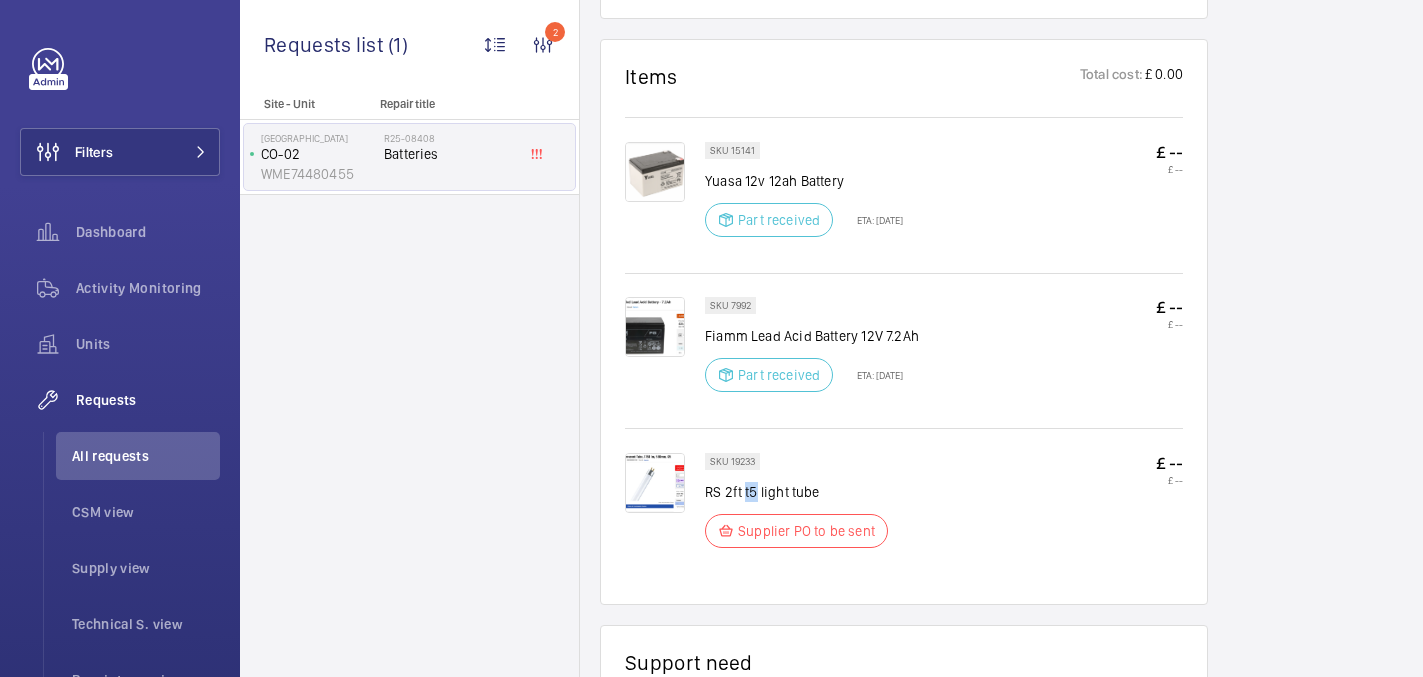 click on "RS 2ft t5 light tube" 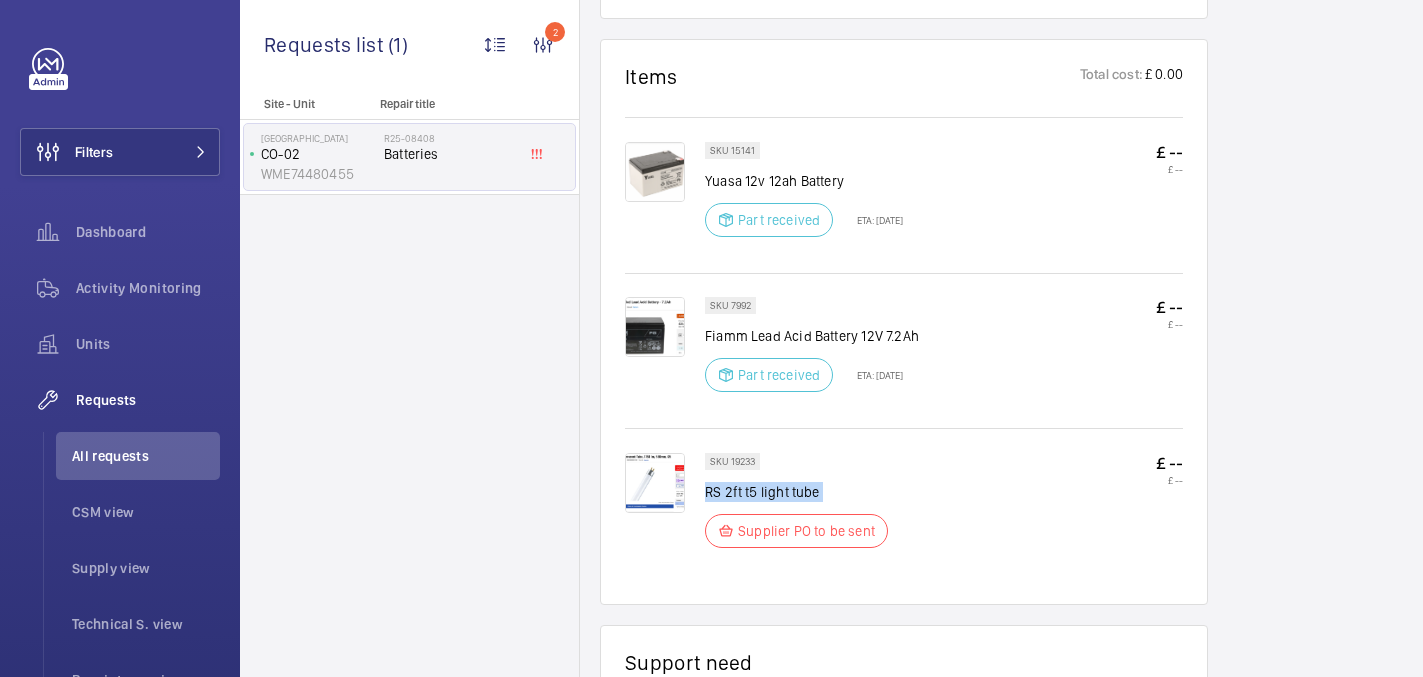 click on "RS 2ft t5 light tube" 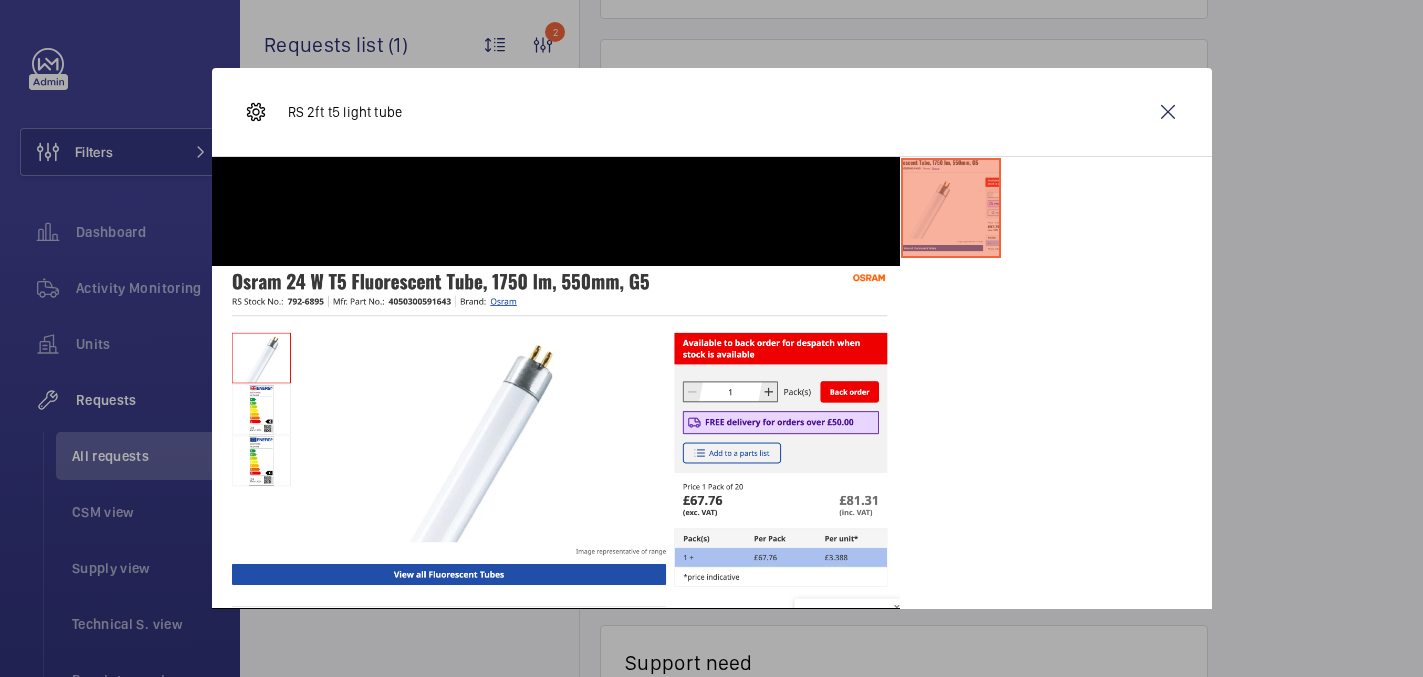 click at bounding box center [711, 338] 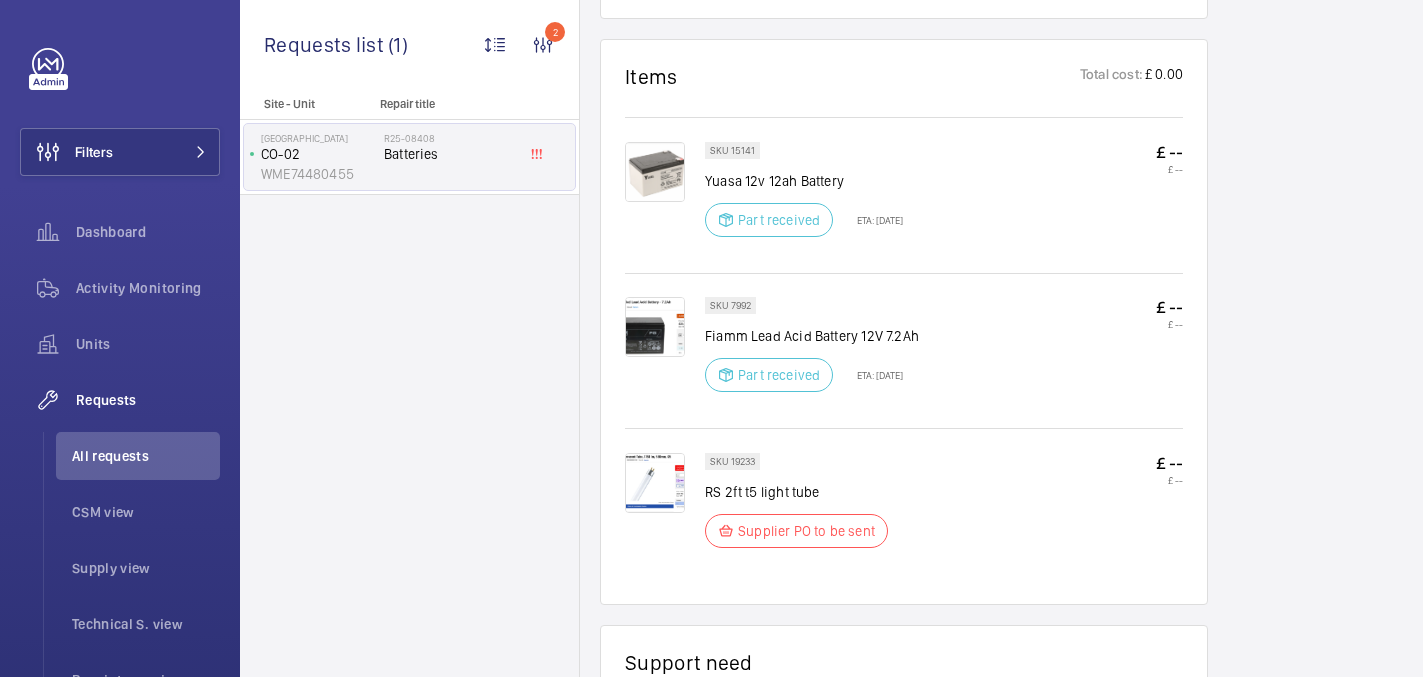 click on "RS 2ft t5 light tube" 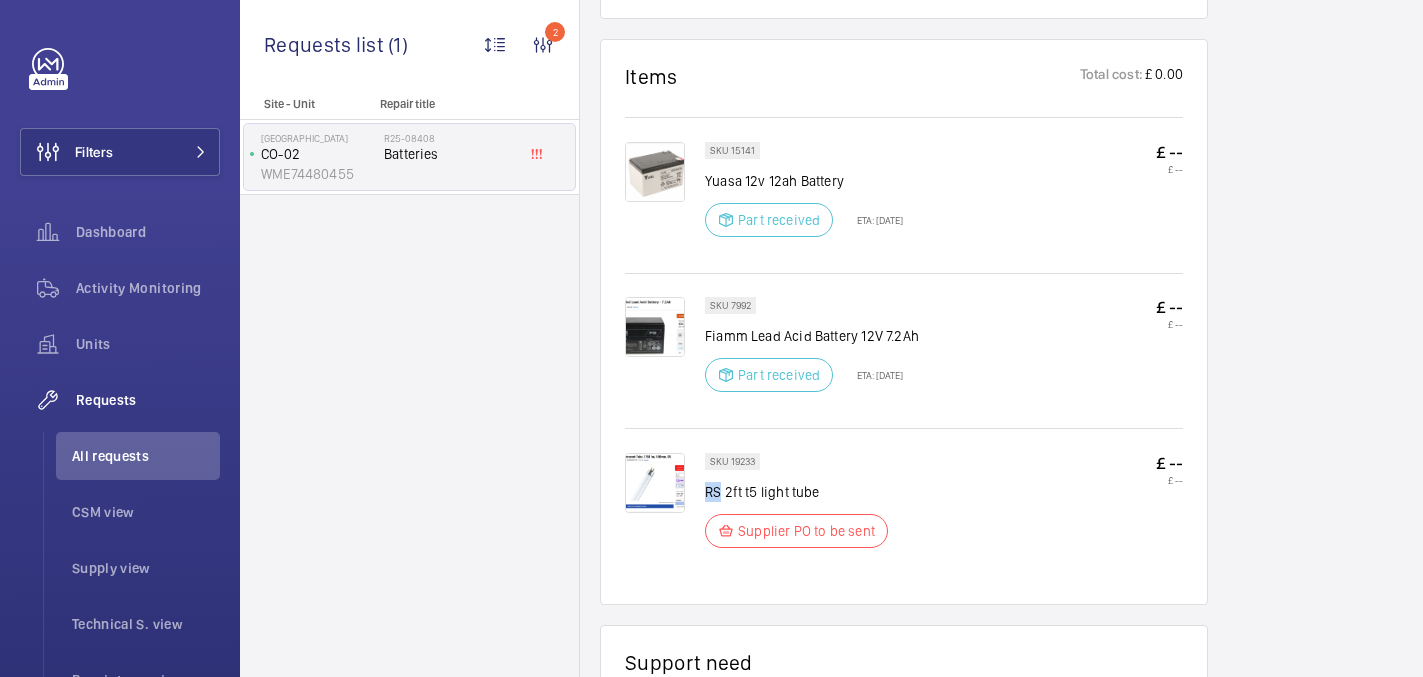 click on "RS 2ft t5 light tube" 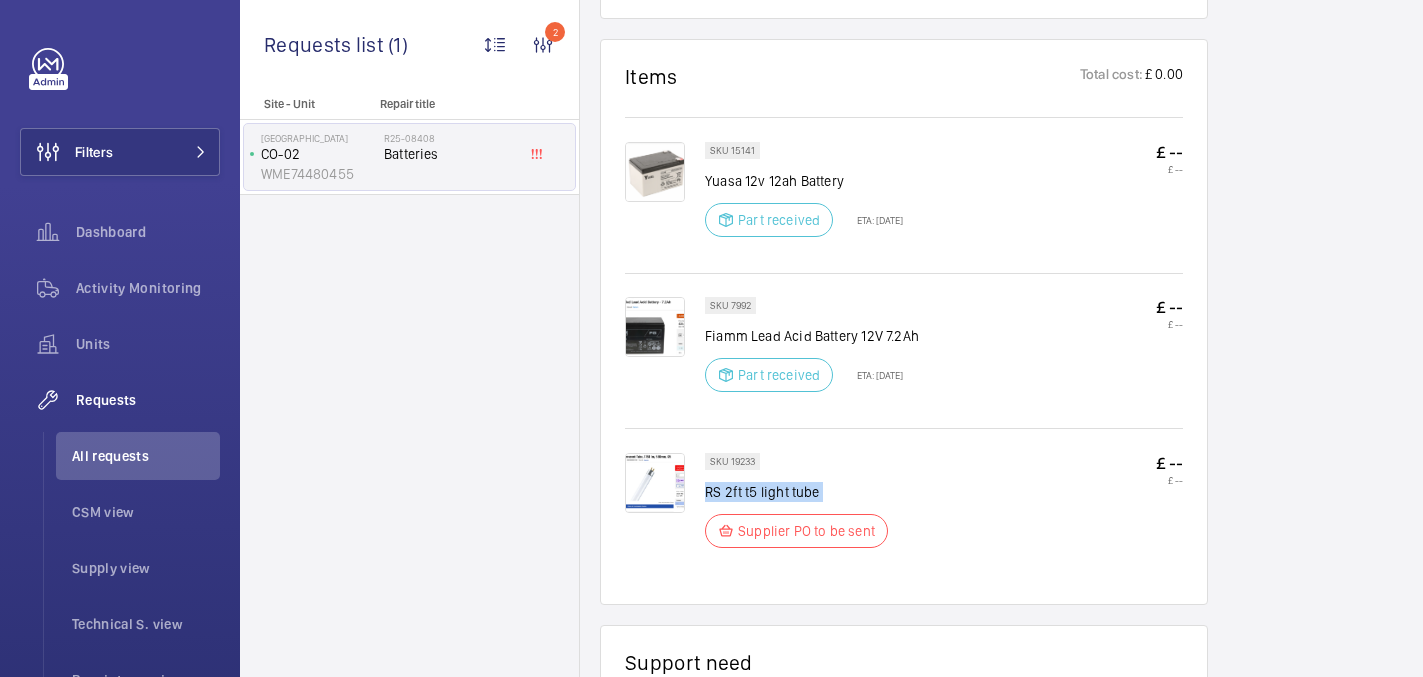click on "RS 2ft t5 light tube" 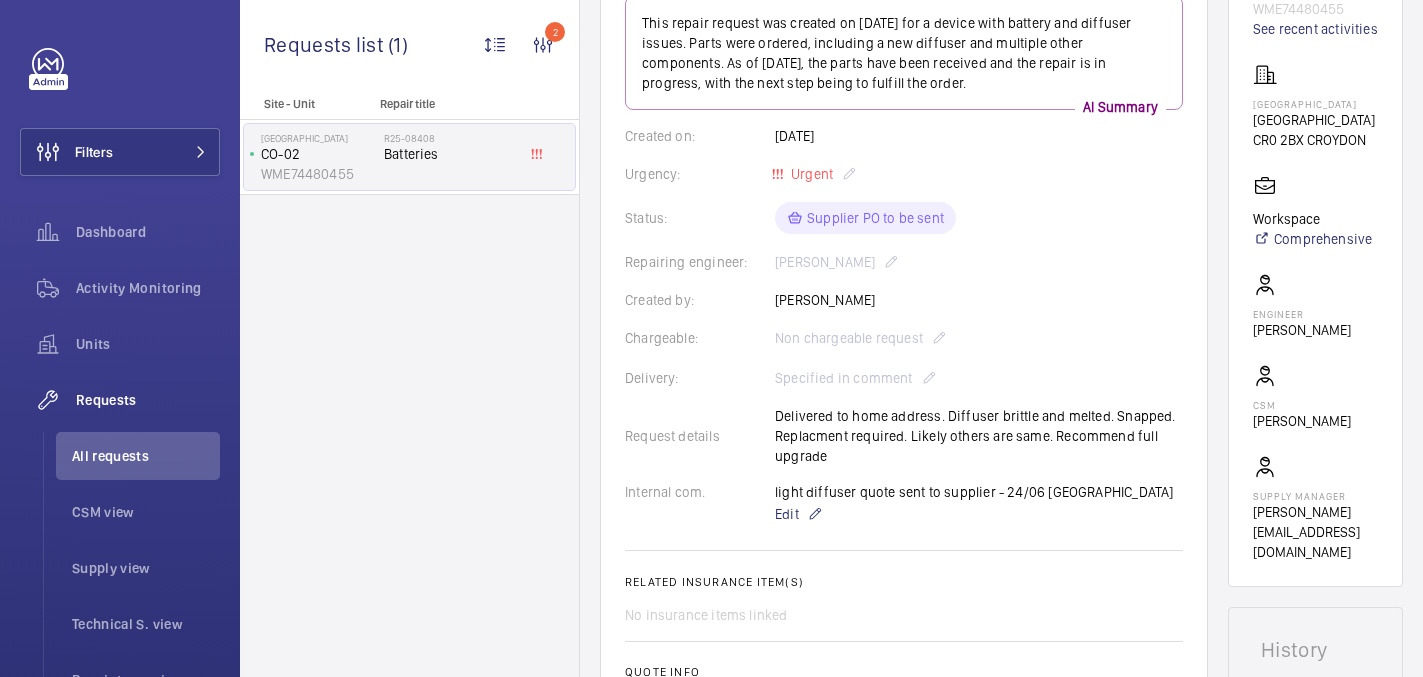 scroll, scrollTop: 0, scrollLeft: 0, axis: both 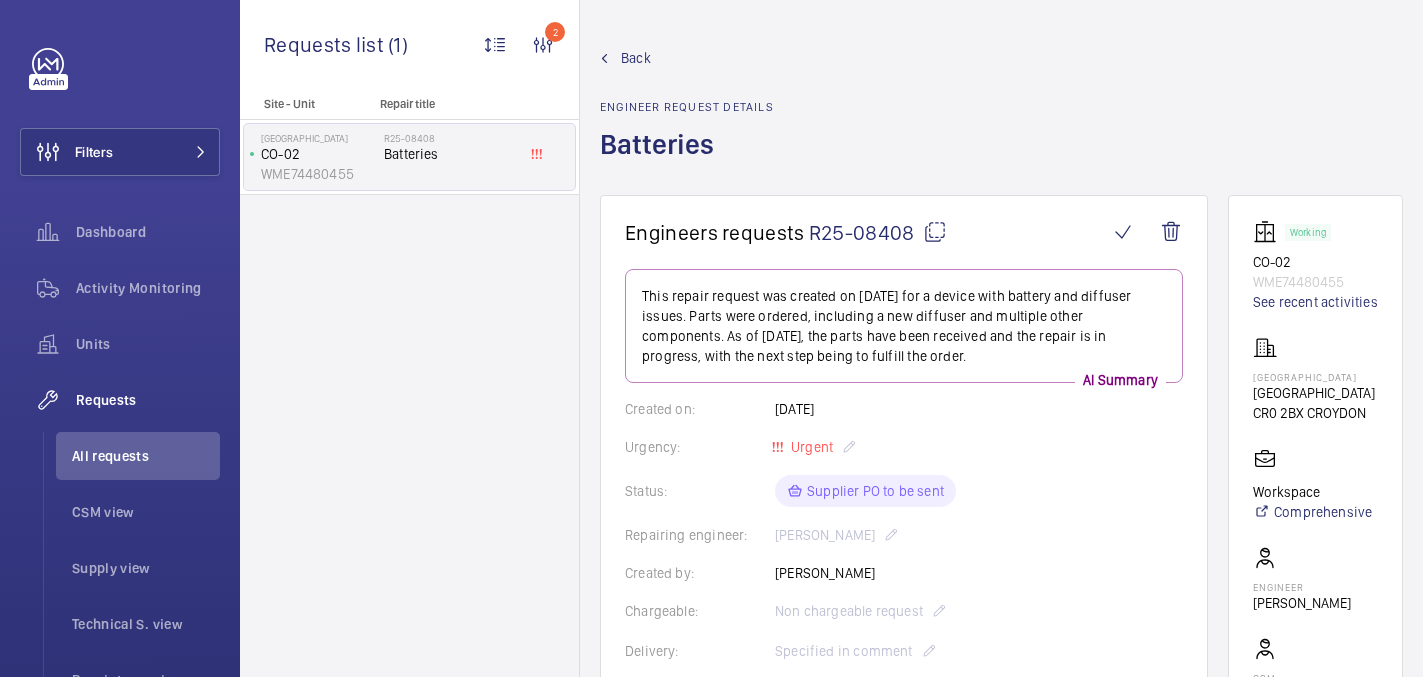 click 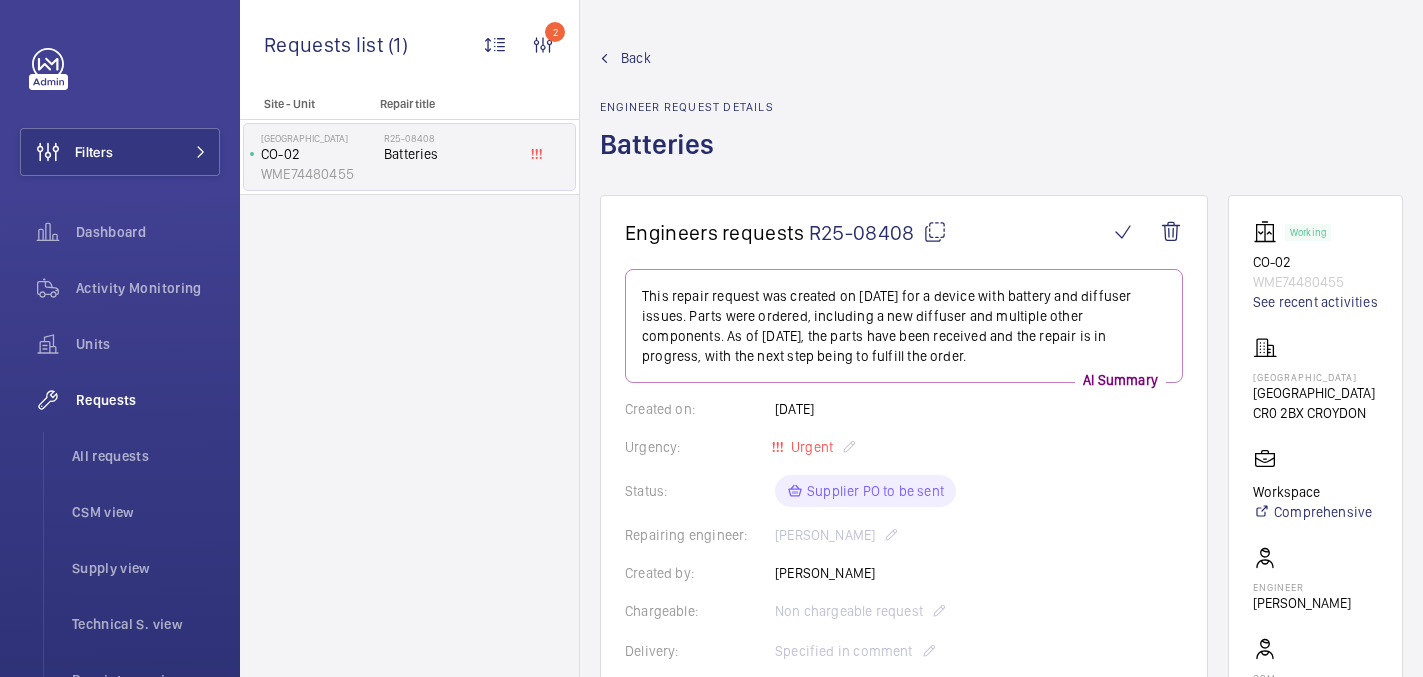 click on "Corinthian House" 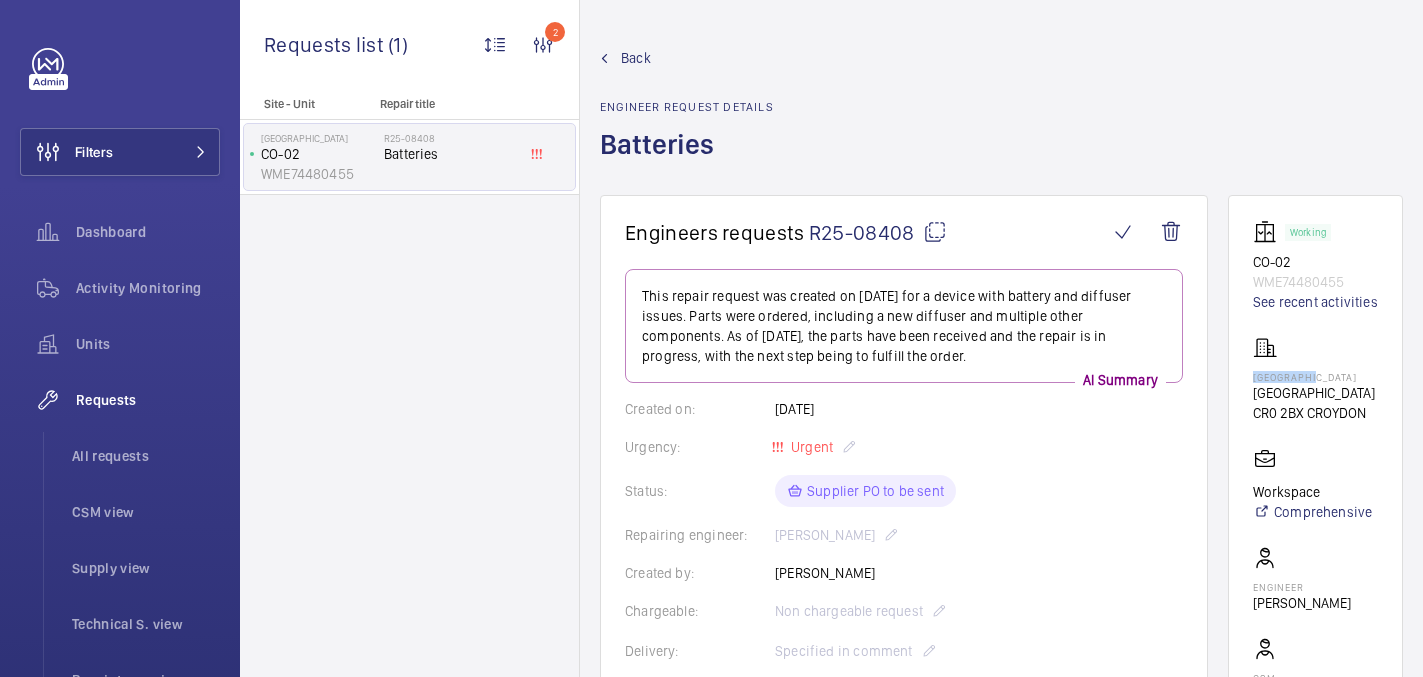 click on "Corinthian House" 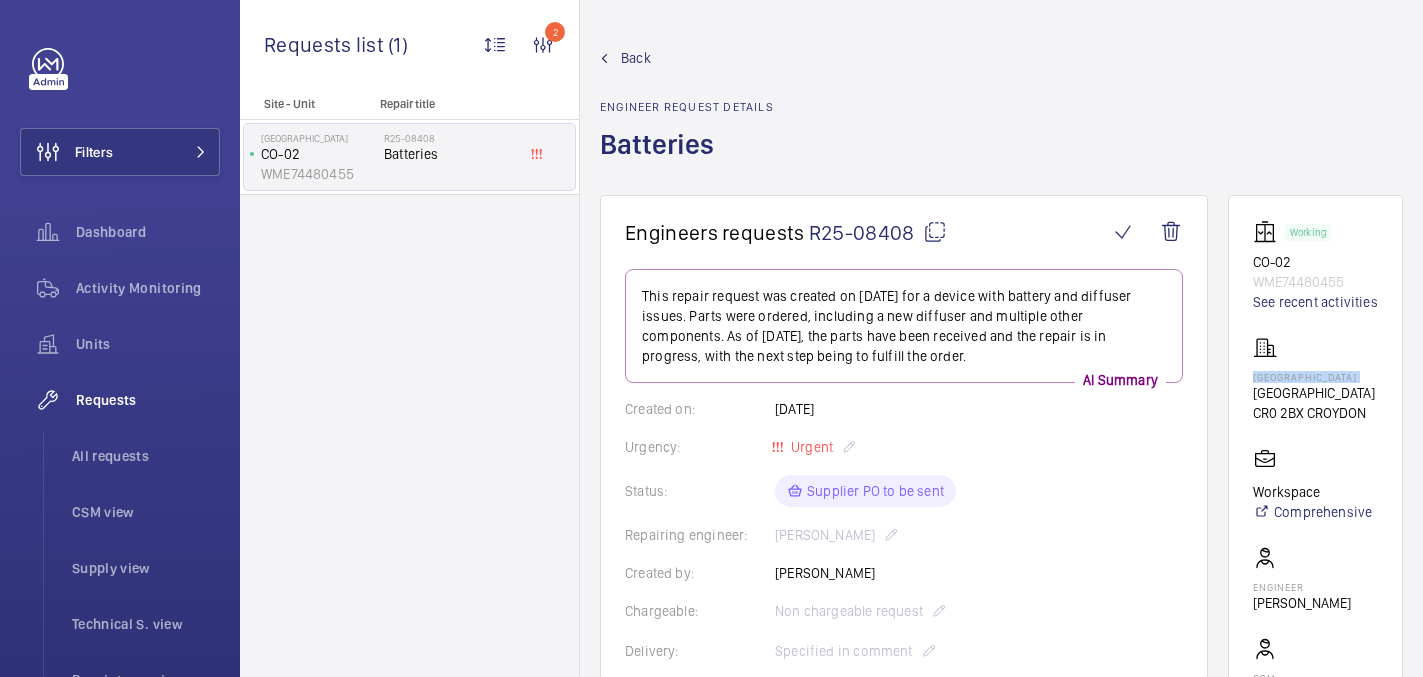 click on "Corinthian House" 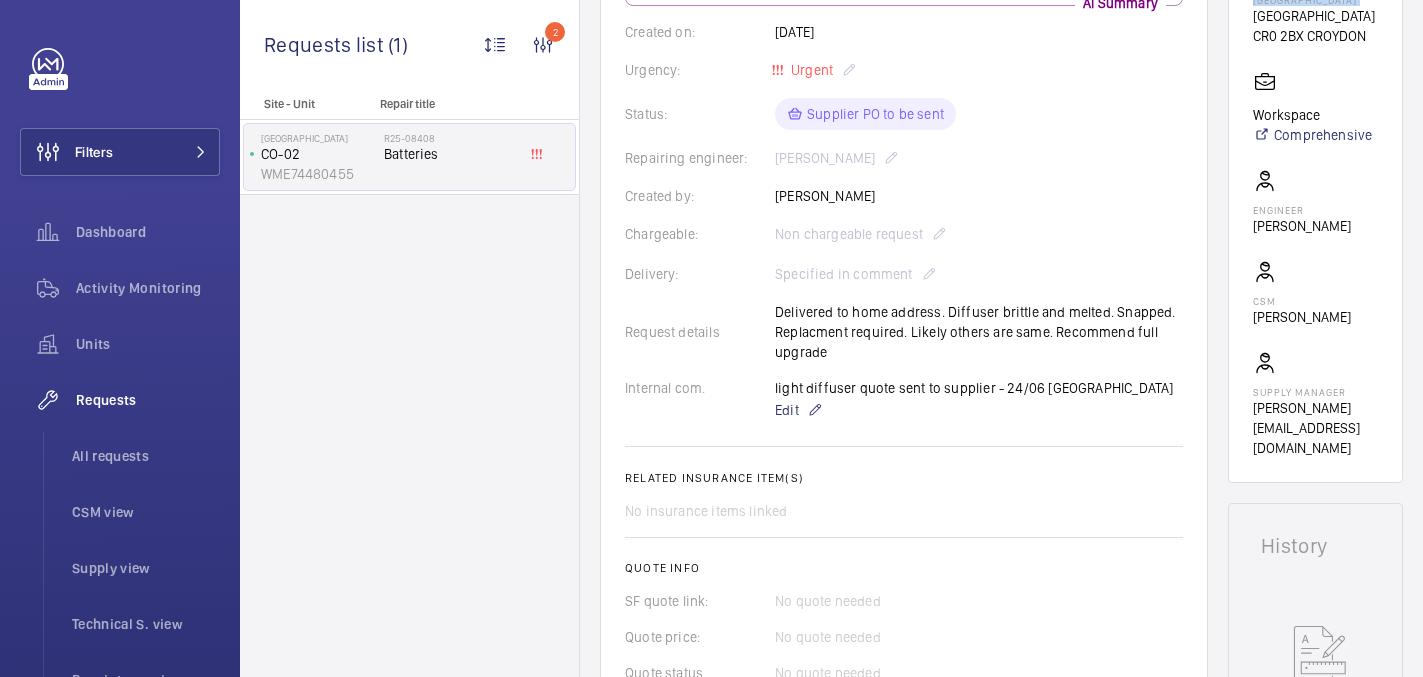 scroll, scrollTop: 544, scrollLeft: 0, axis: vertical 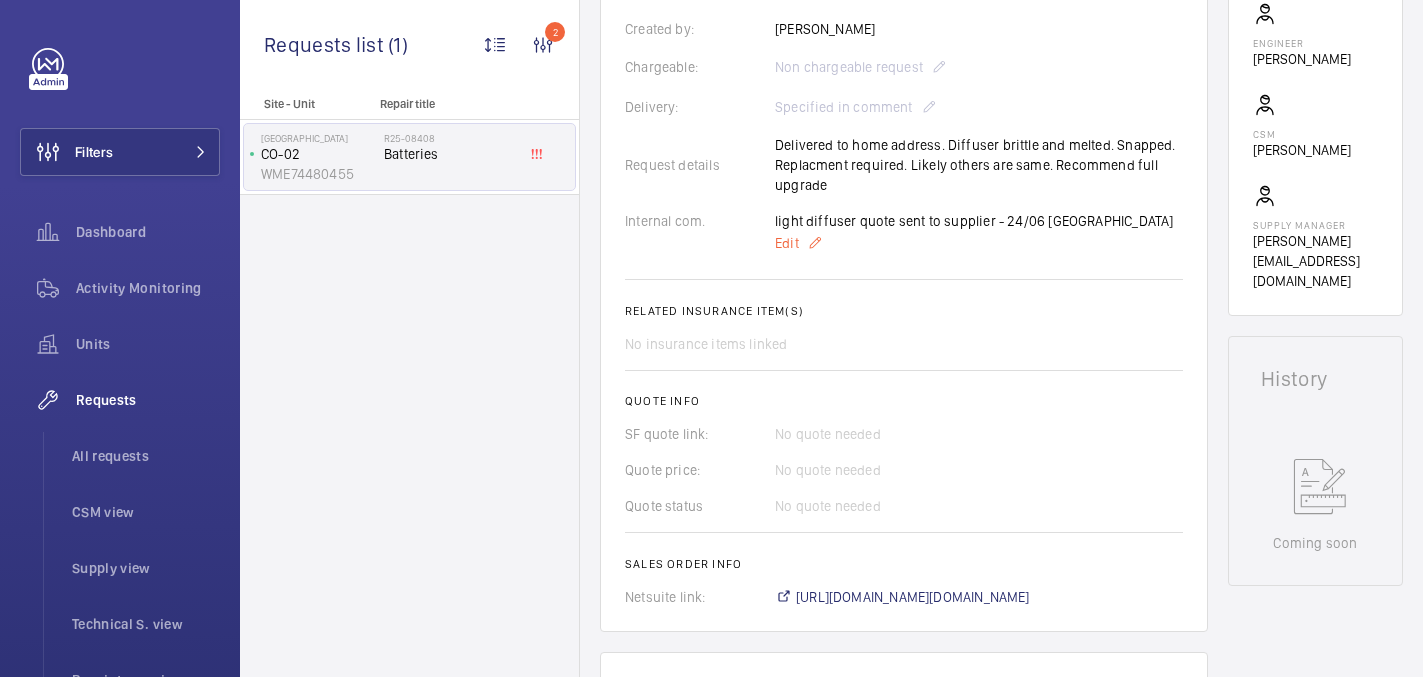 click on "Edit" 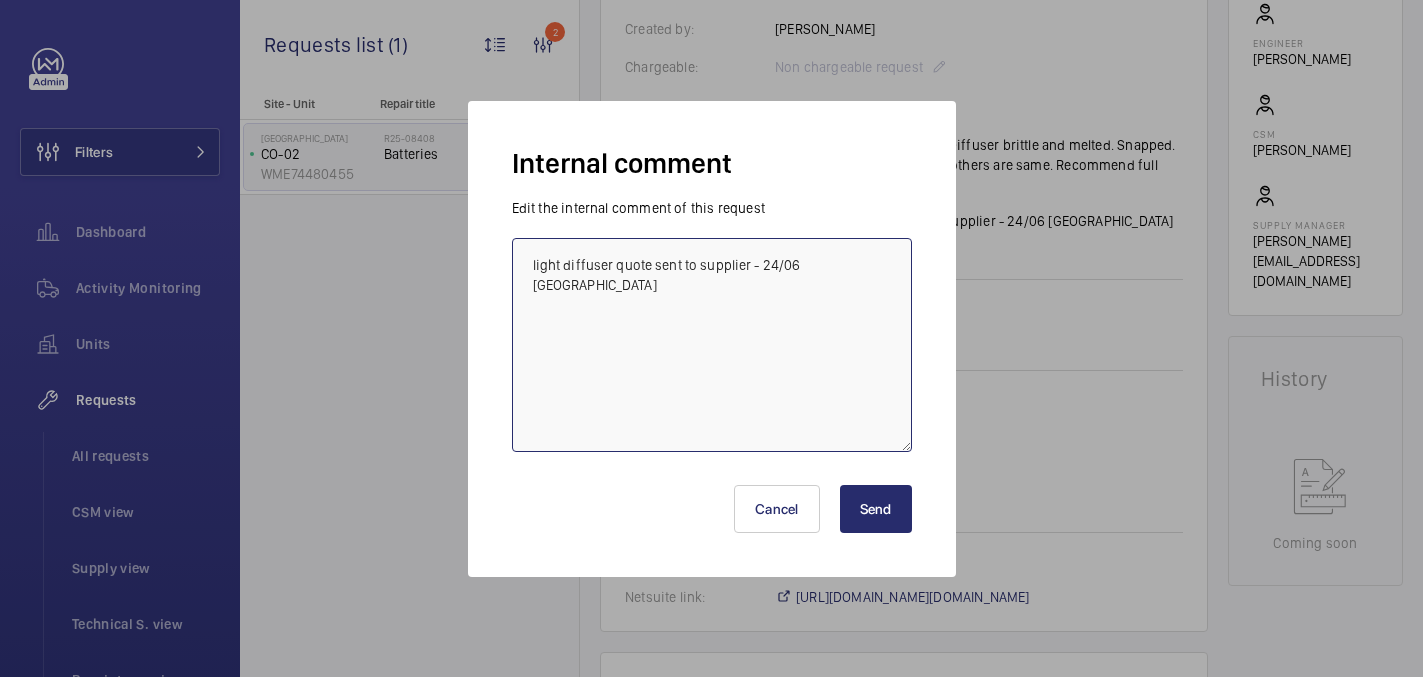 drag, startPoint x: 841, startPoint y: 275, endPoint x: 283, endPoint y: 262, distance: 558.1514 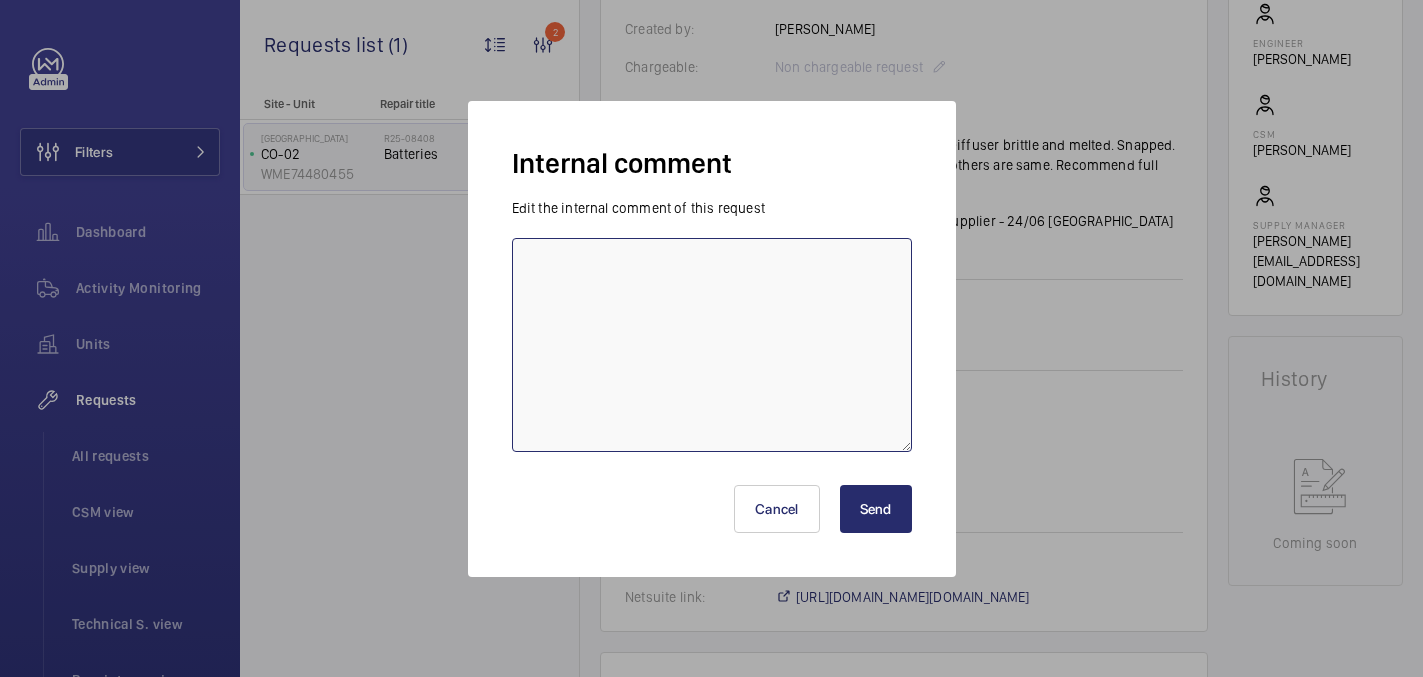type 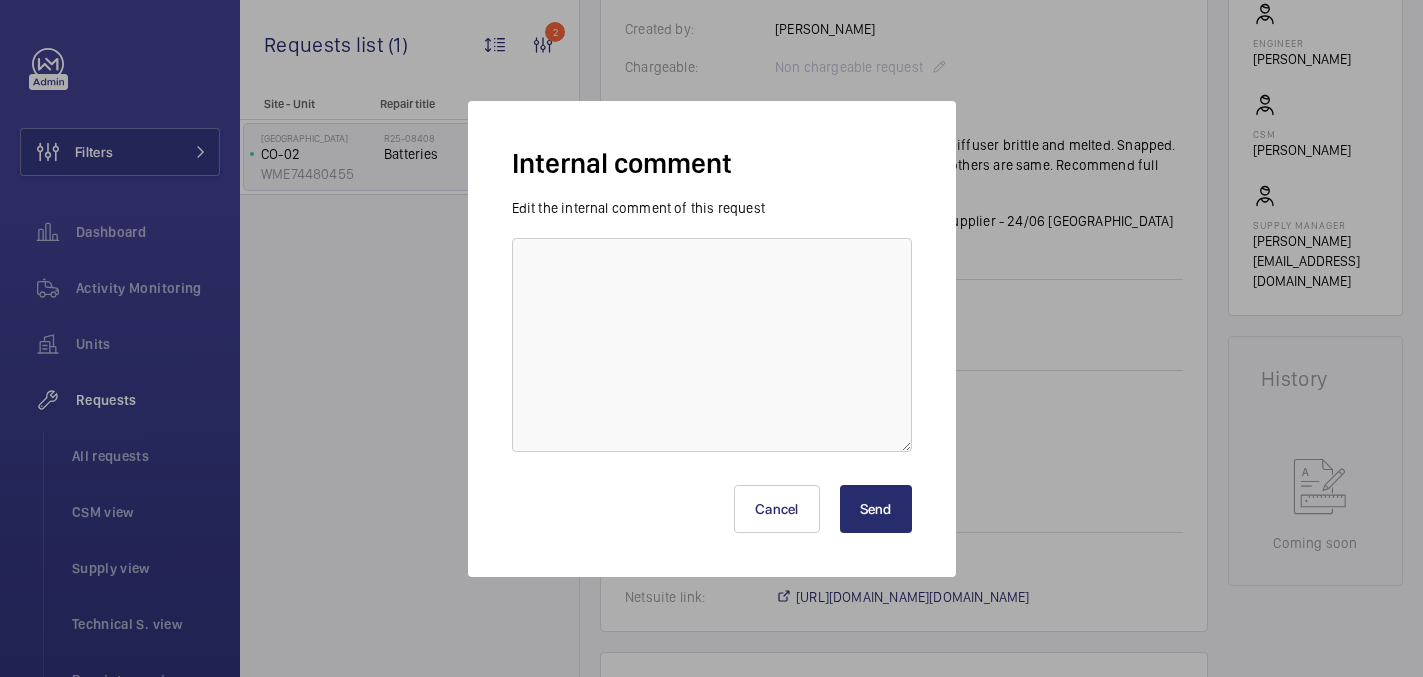 click on "Send" at bounding box center [876, 509] 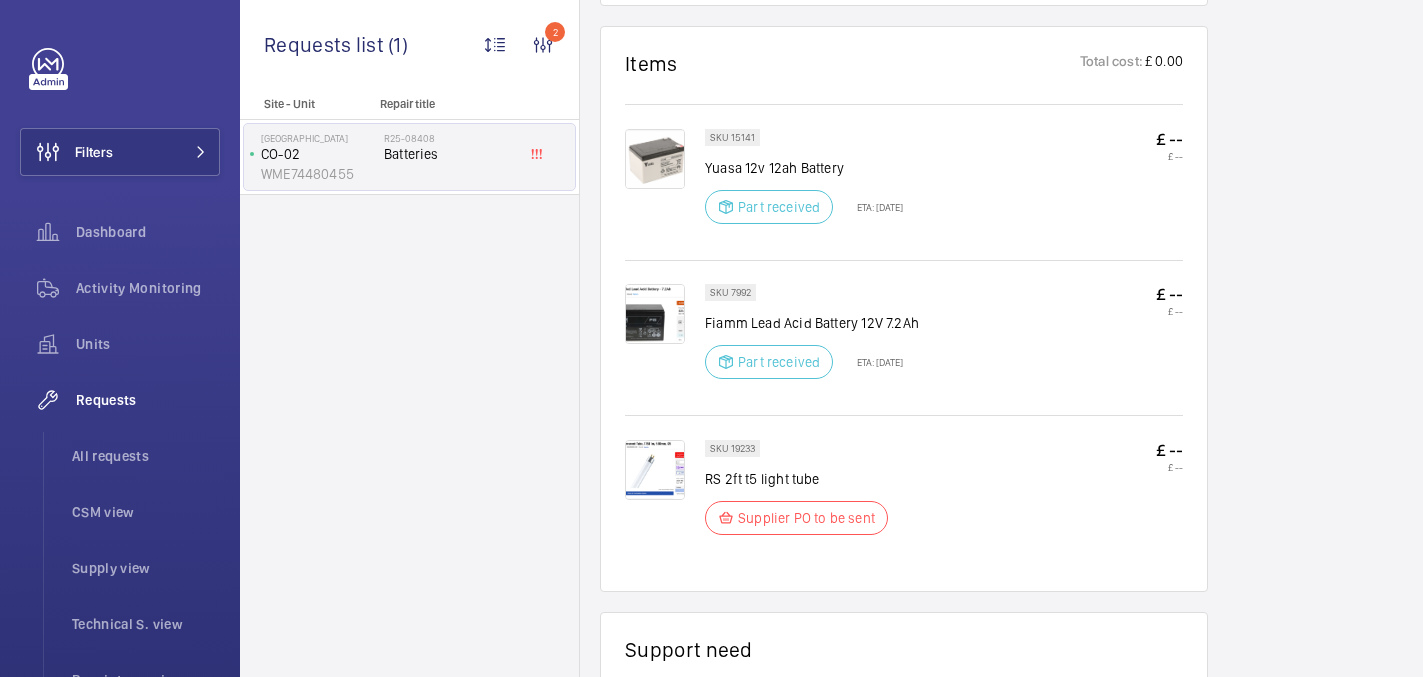 scroll, scrollTop: 1148, scrollLeft: 0, axis: vertical 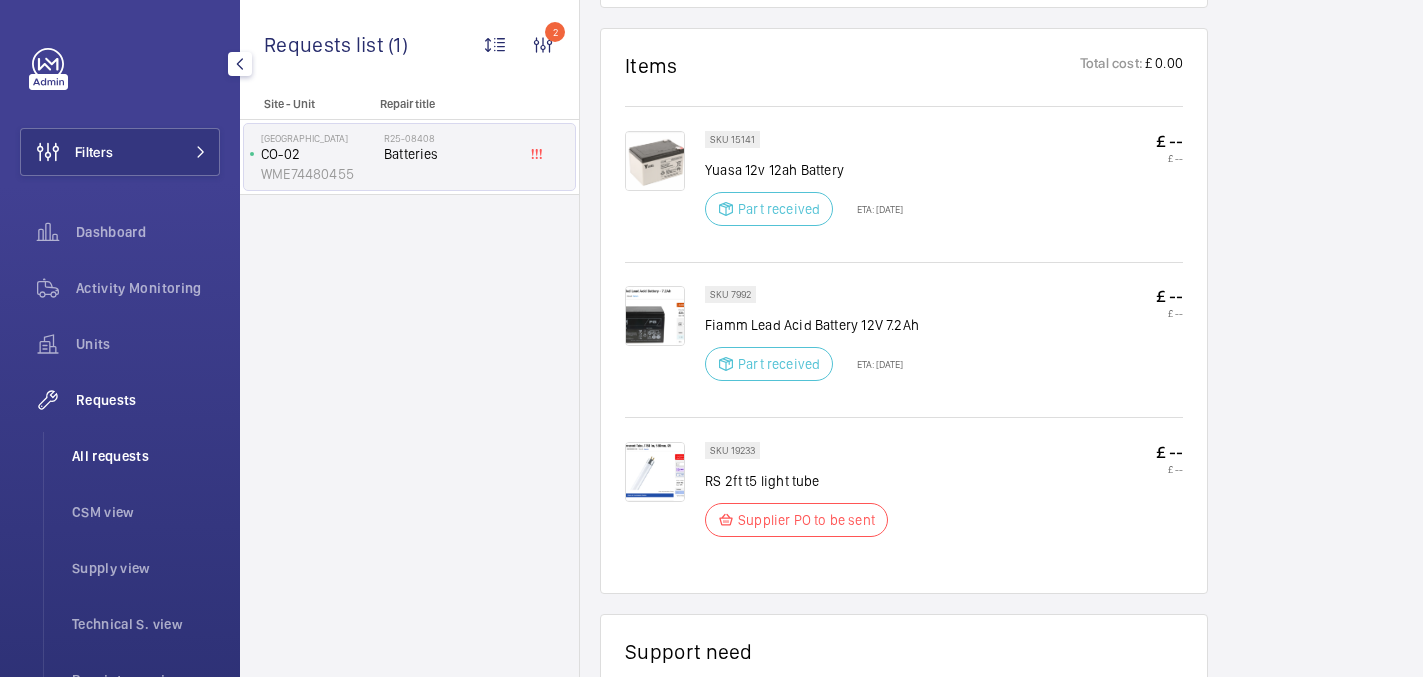 click on "All requests" 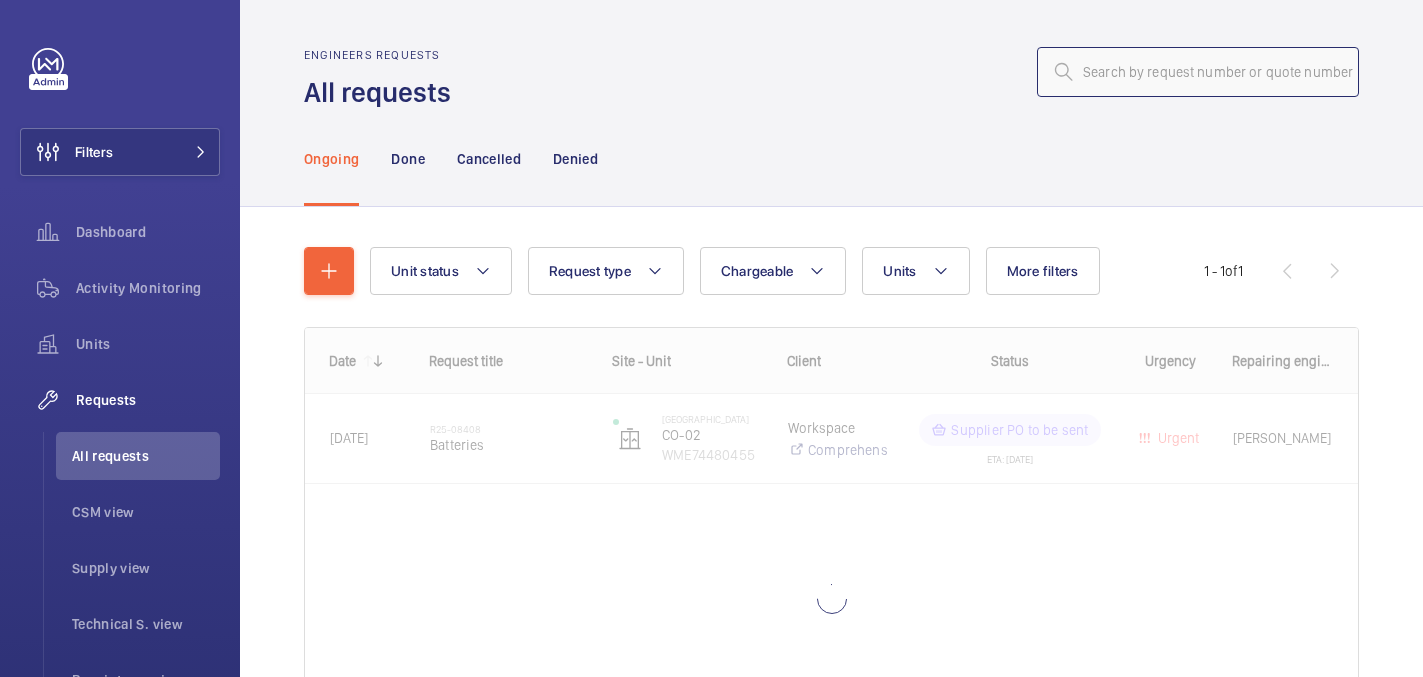 click 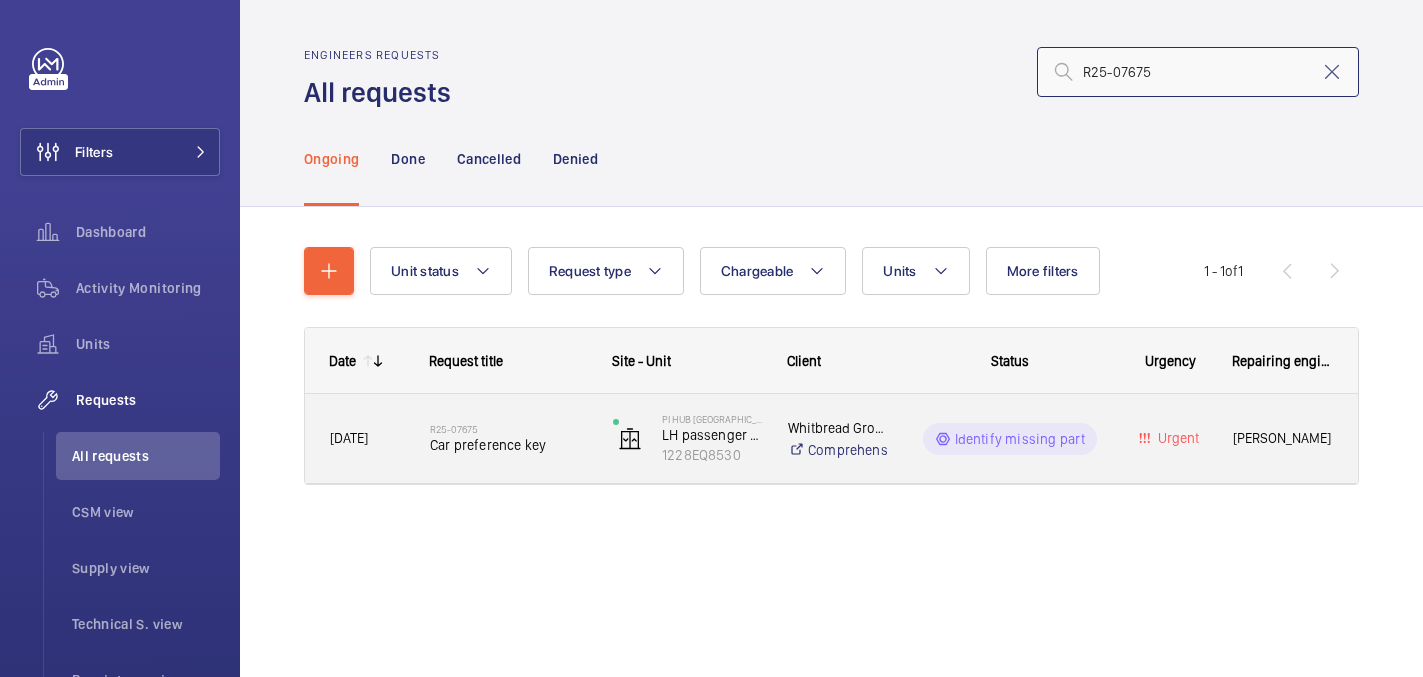 type on "R25-07675" 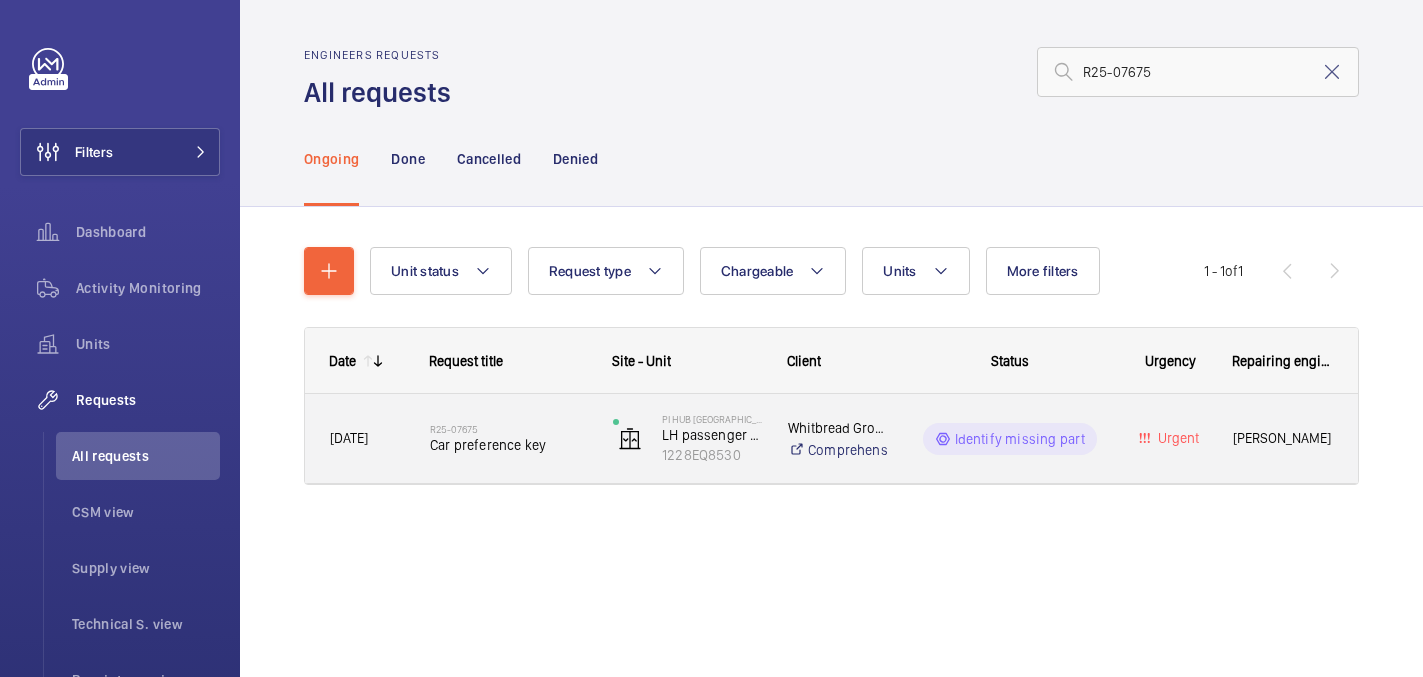 click on "Car preference key" 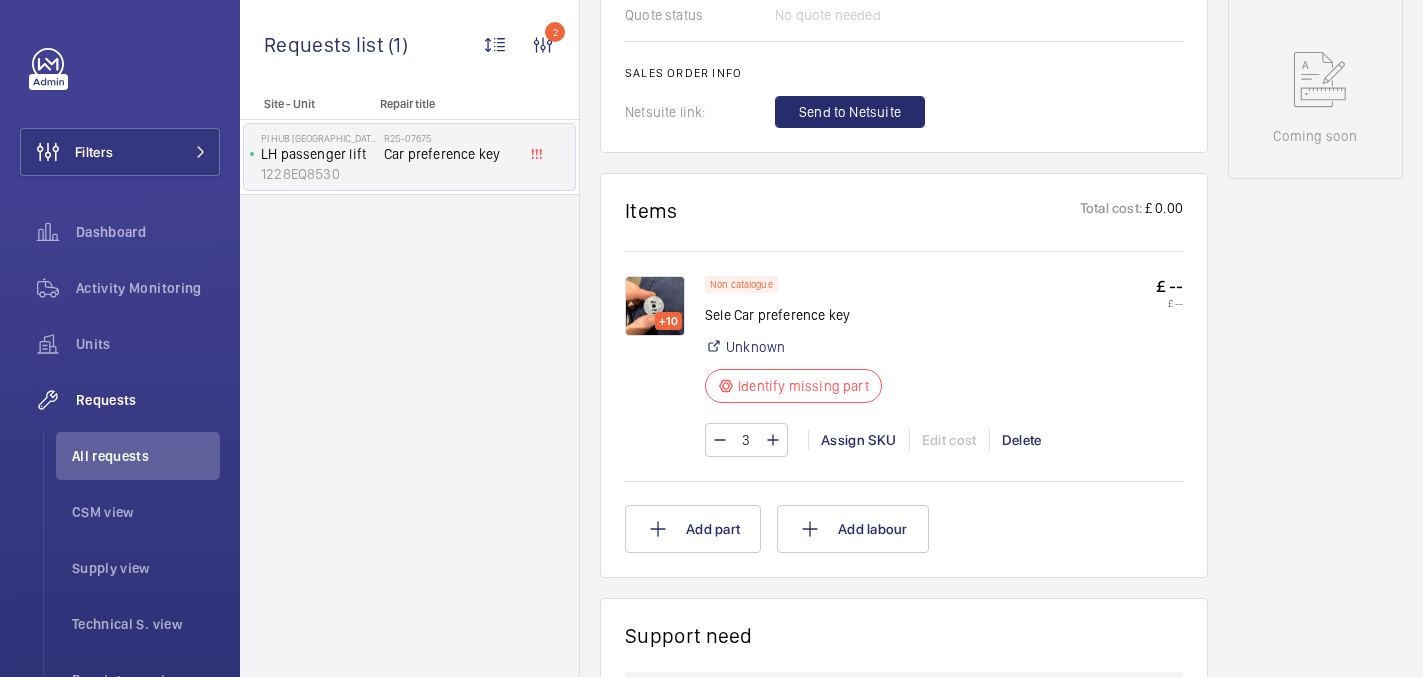 scroll, scrollTop: 1001, scrollLeft: 0, axis: vertical 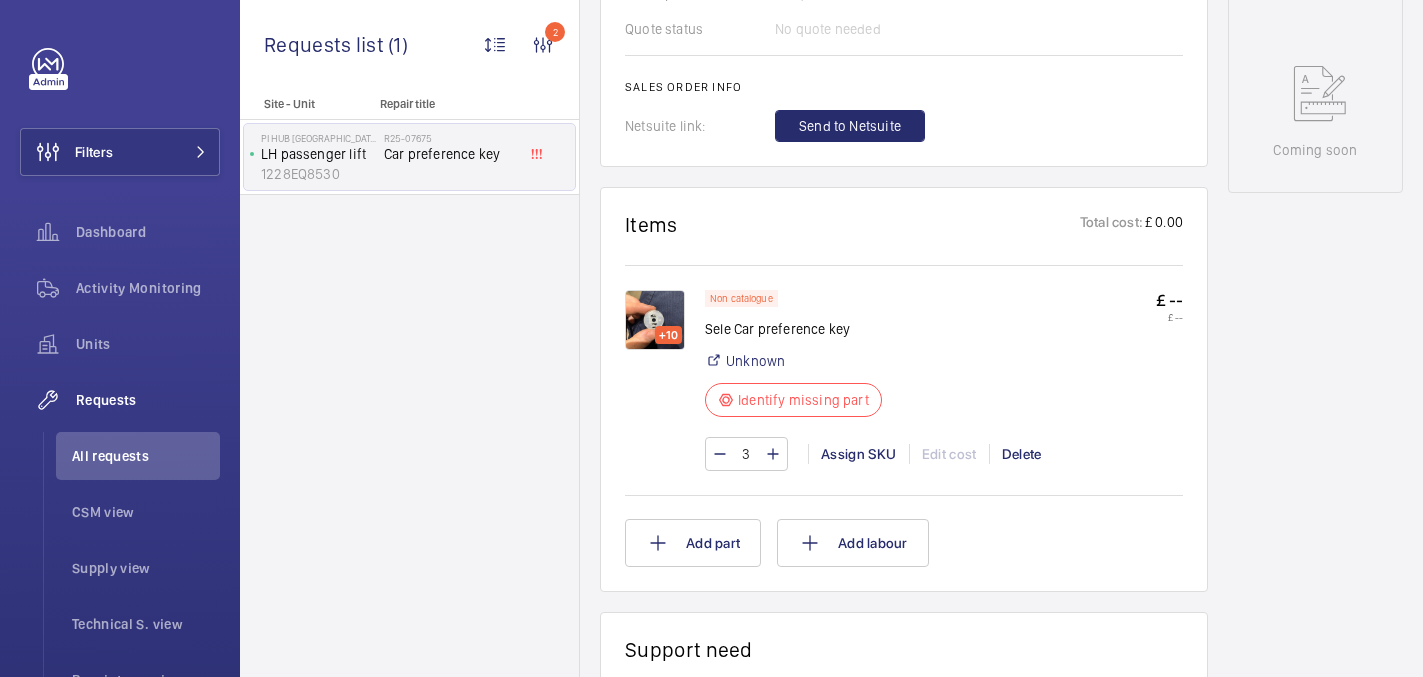 click 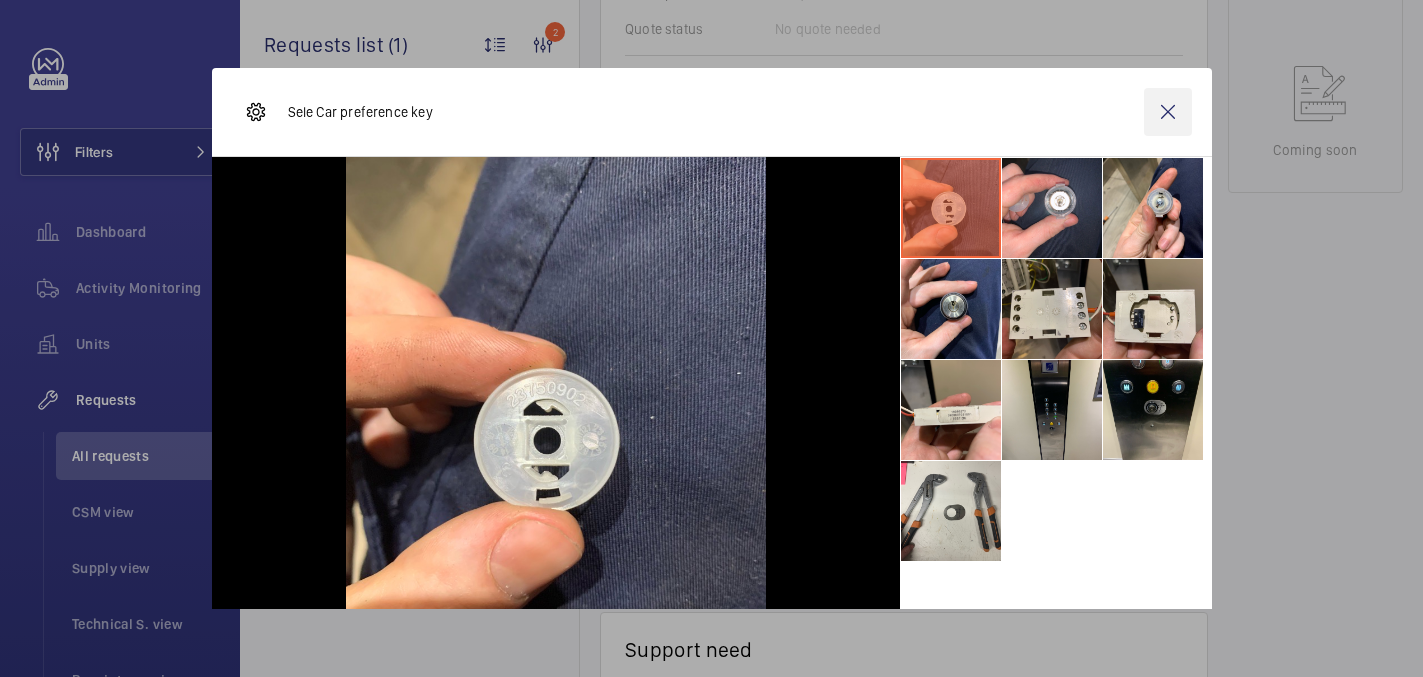 click at bounding box center [1168, 112] 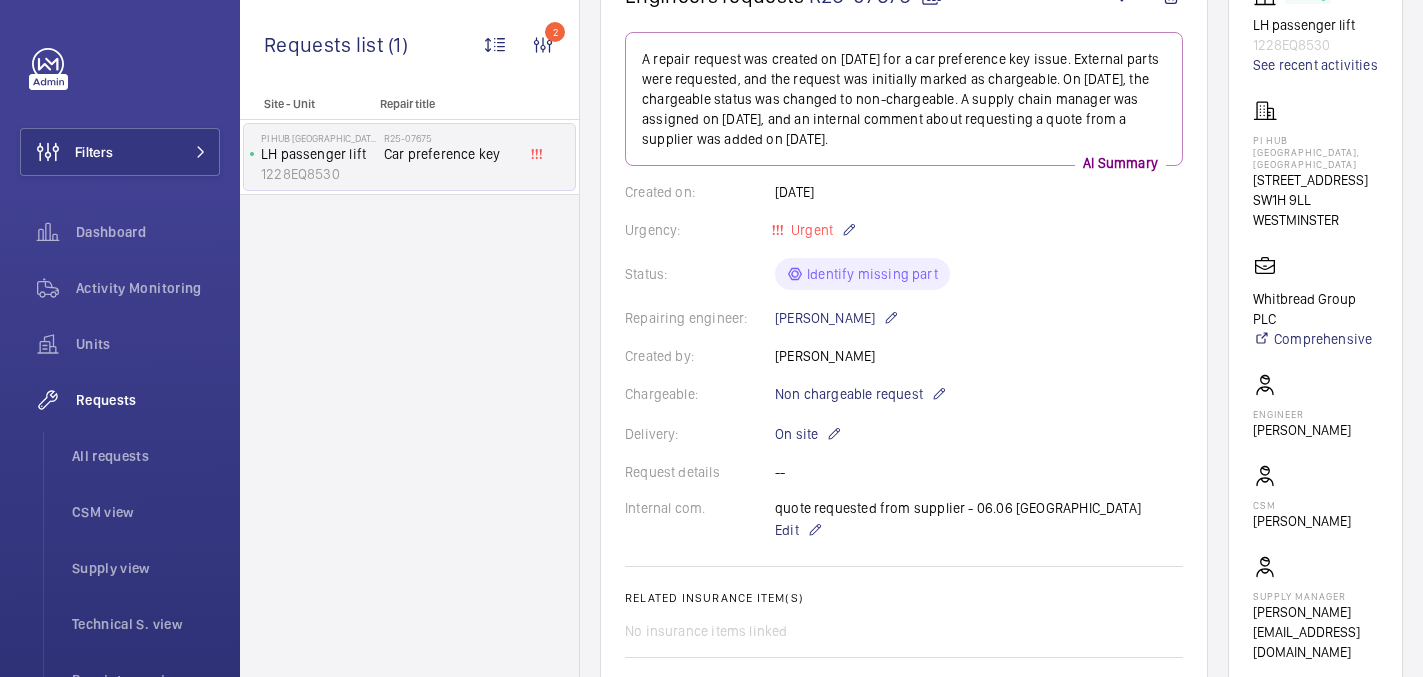 scroll, scrollTop: 0, scrollLeft: 0, axis: both 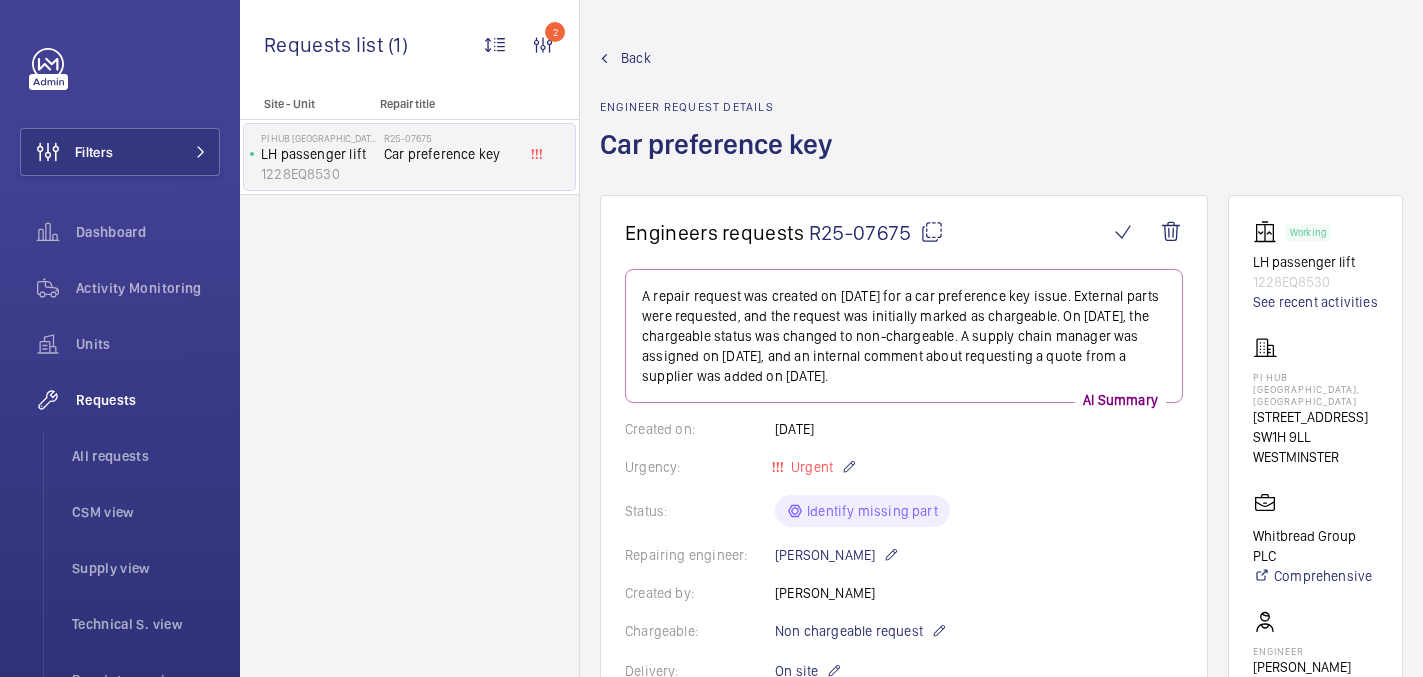 click 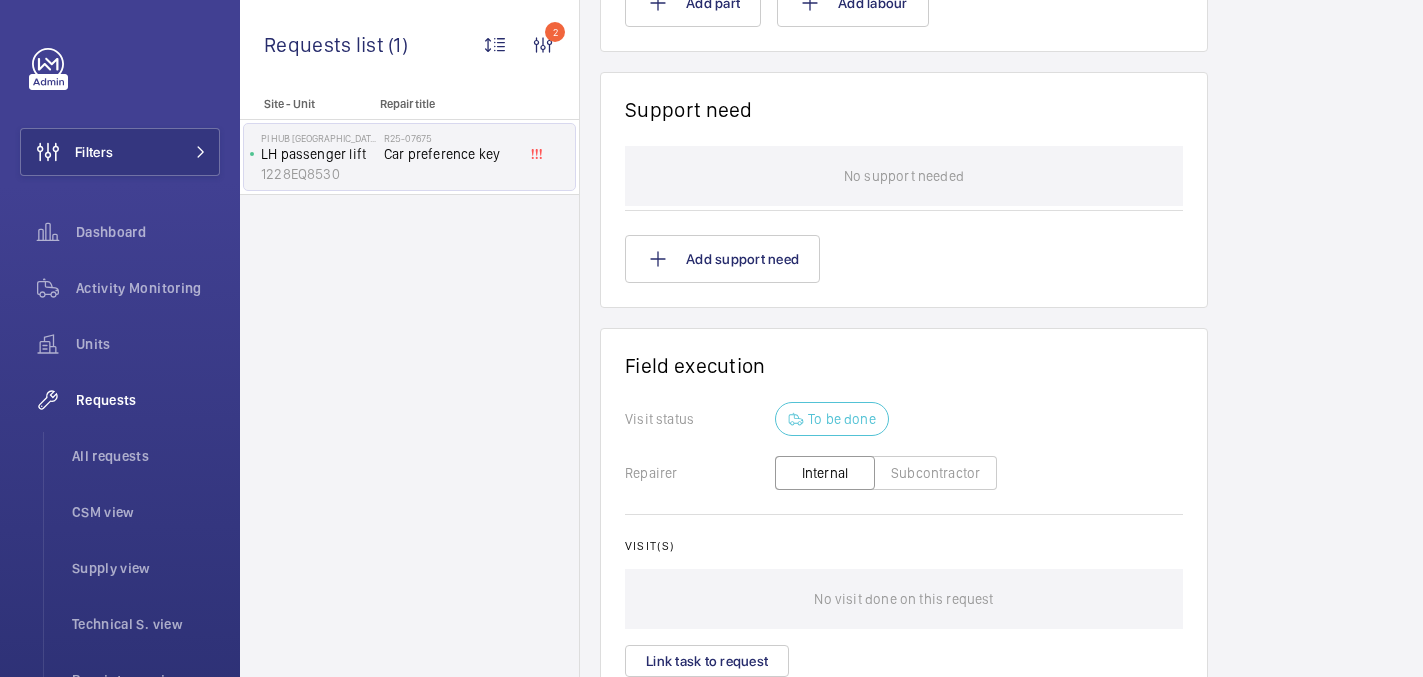scroll, scrollTop: 1674, scrollLeft: 0, axis: vertical 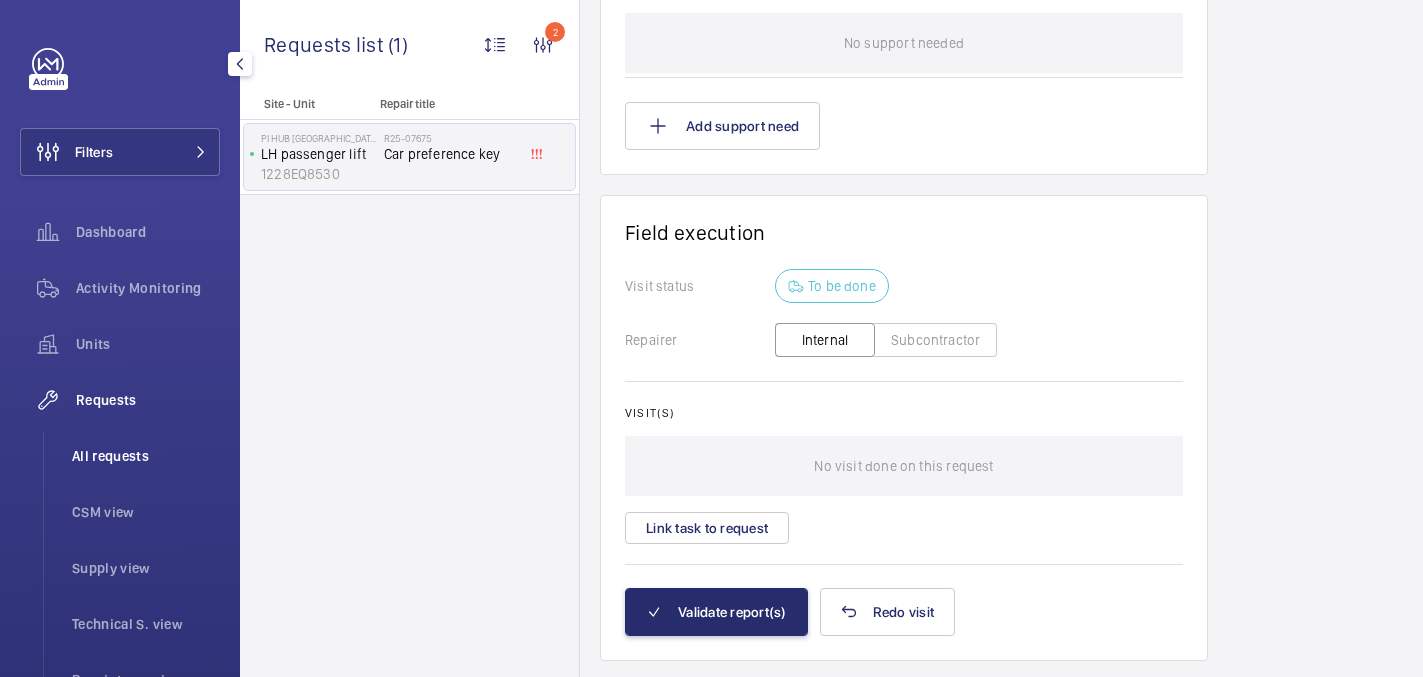 click on "All requests" 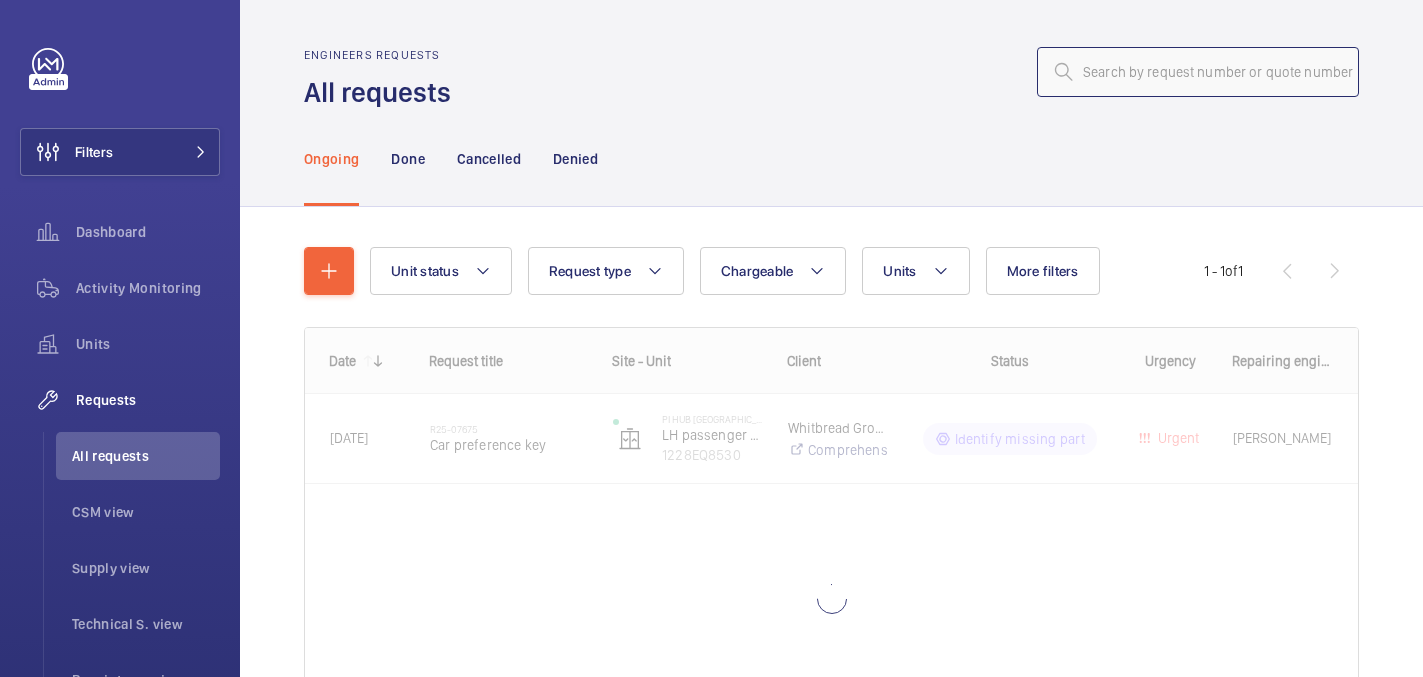 click 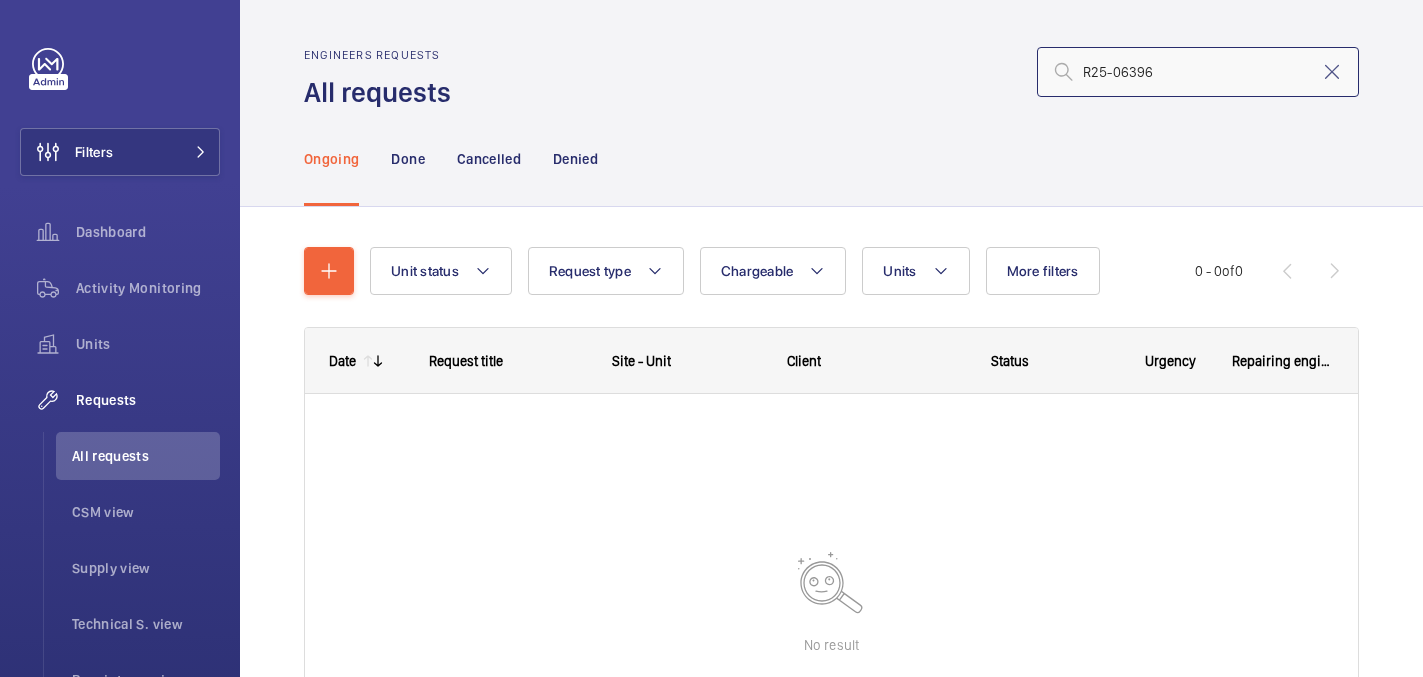 click on "R25-06396" 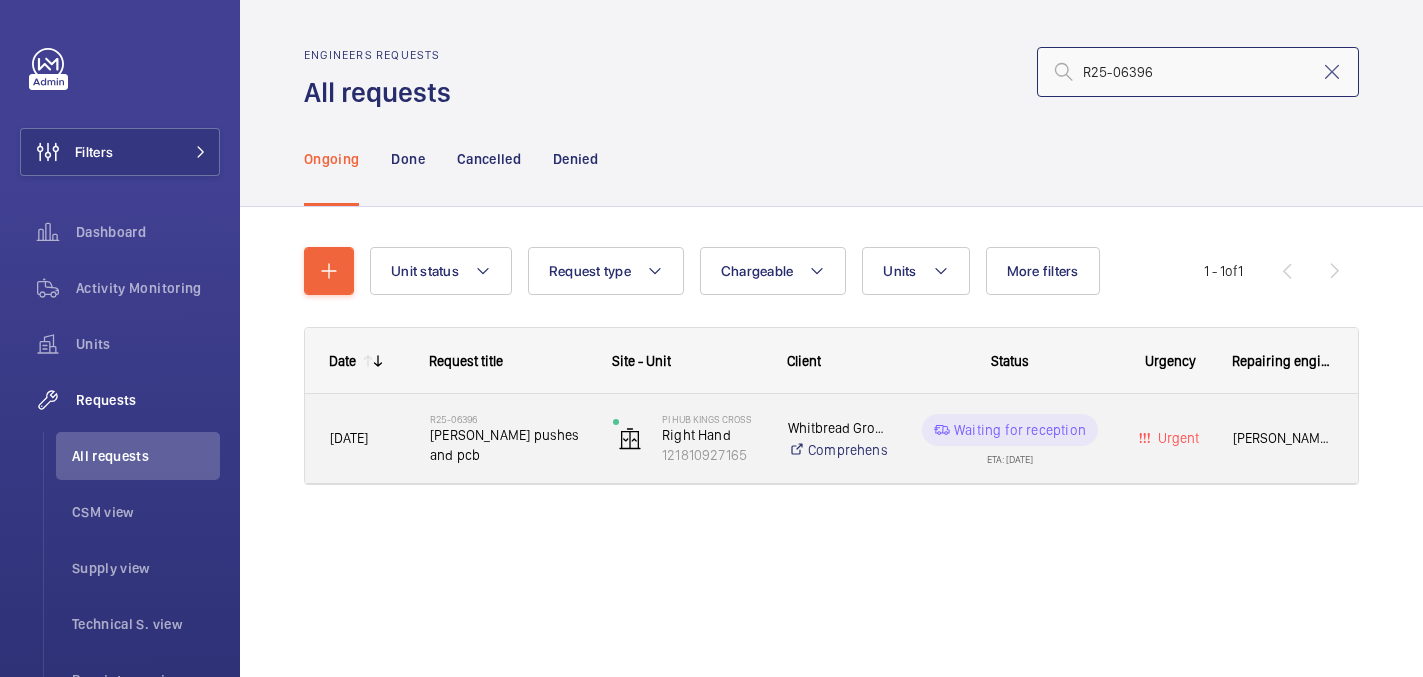 type on "R25-06396" 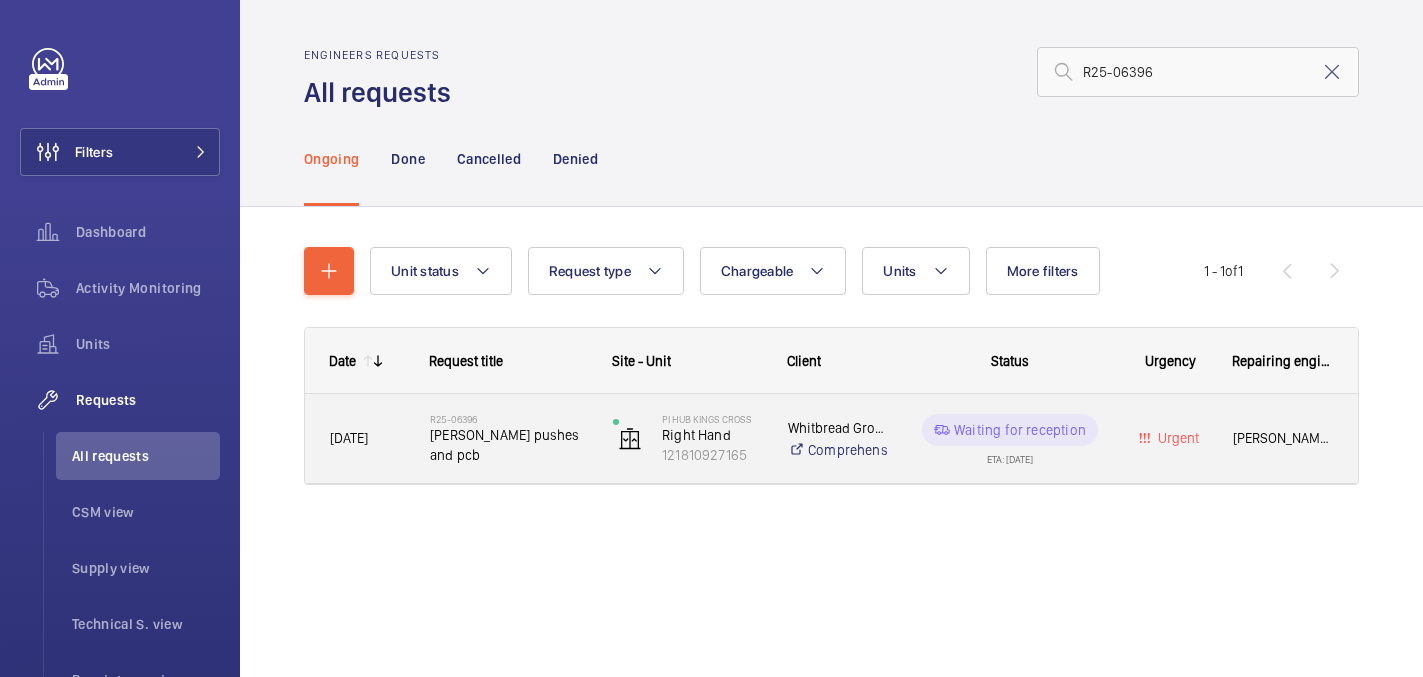 click on "R25-06396" 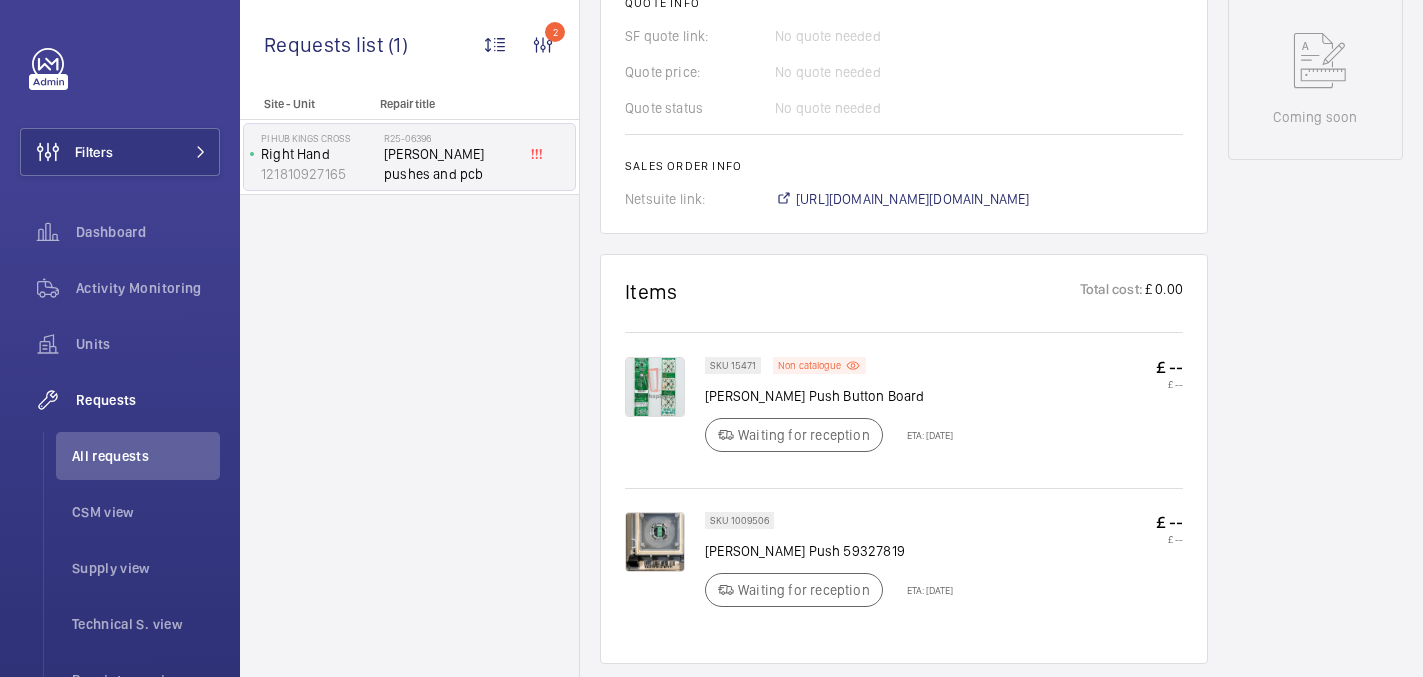 scroll, scrollTop: 1110, scrollLeft: 0, axis: vertical 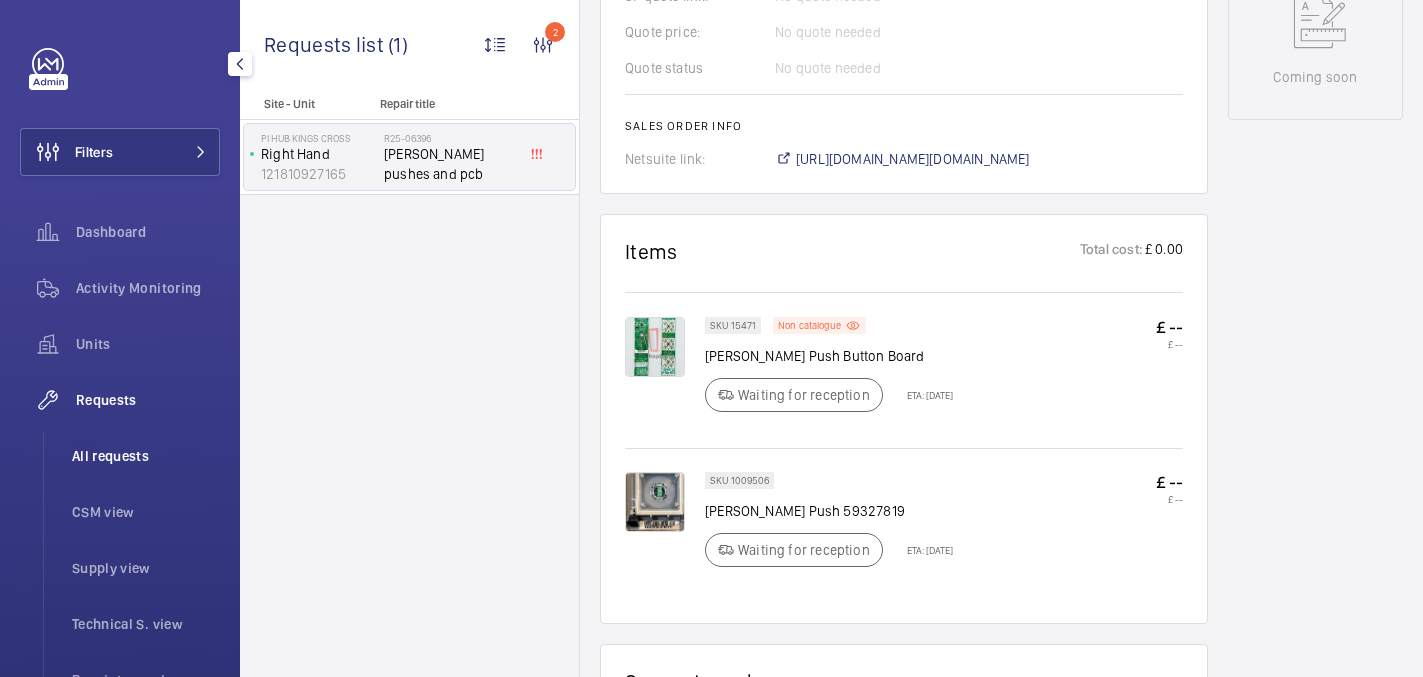 click on "All requests" 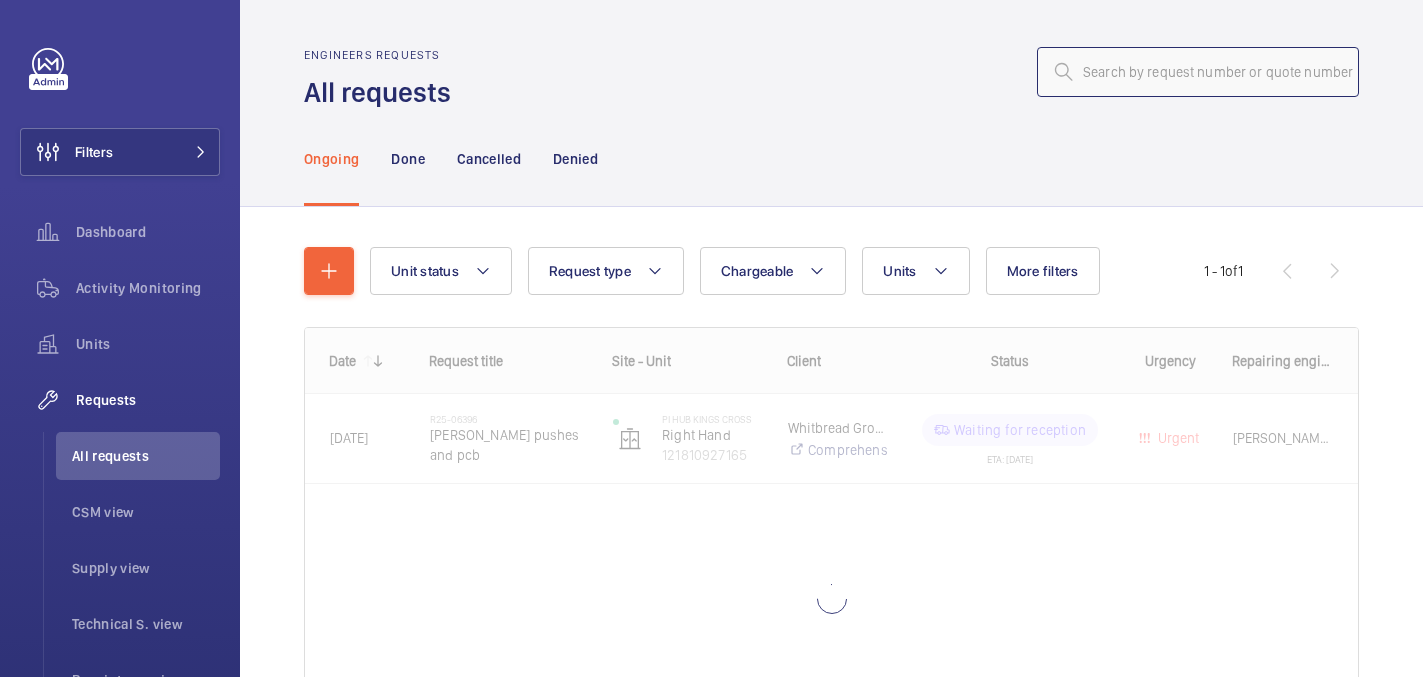 click 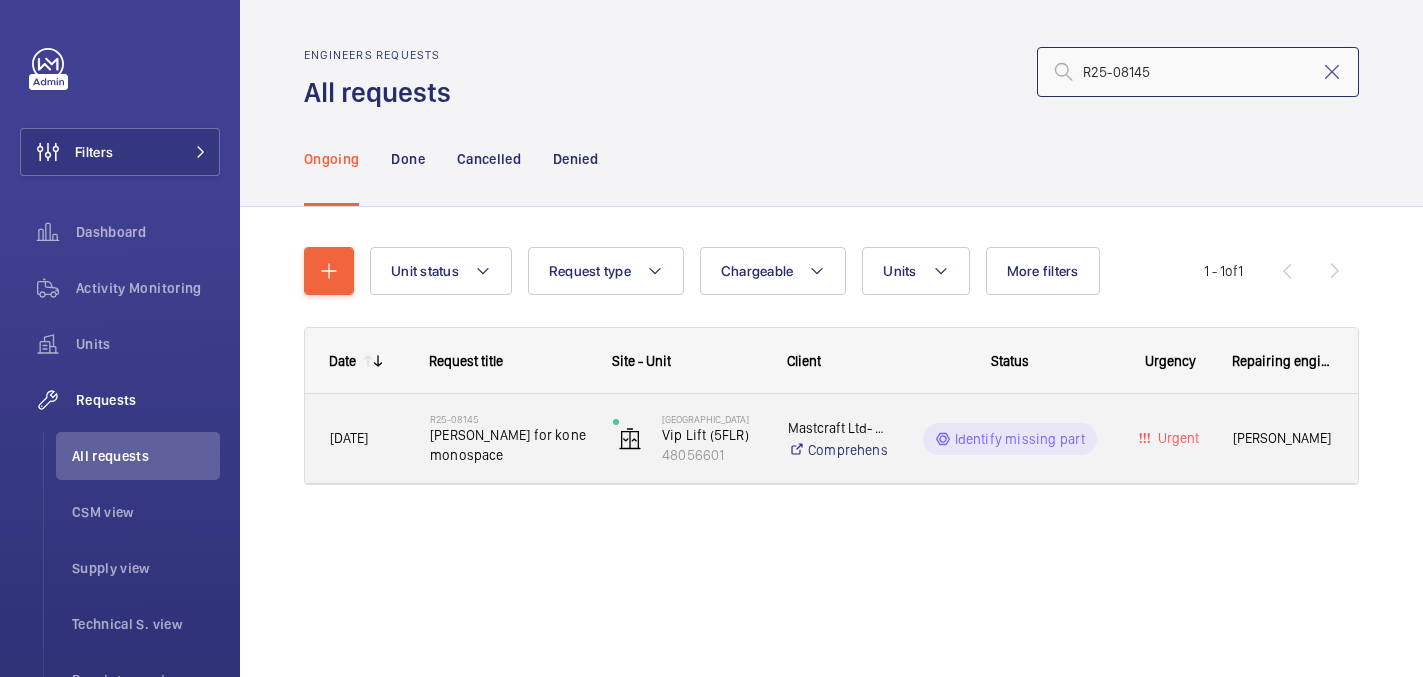 type on "R25-08145" 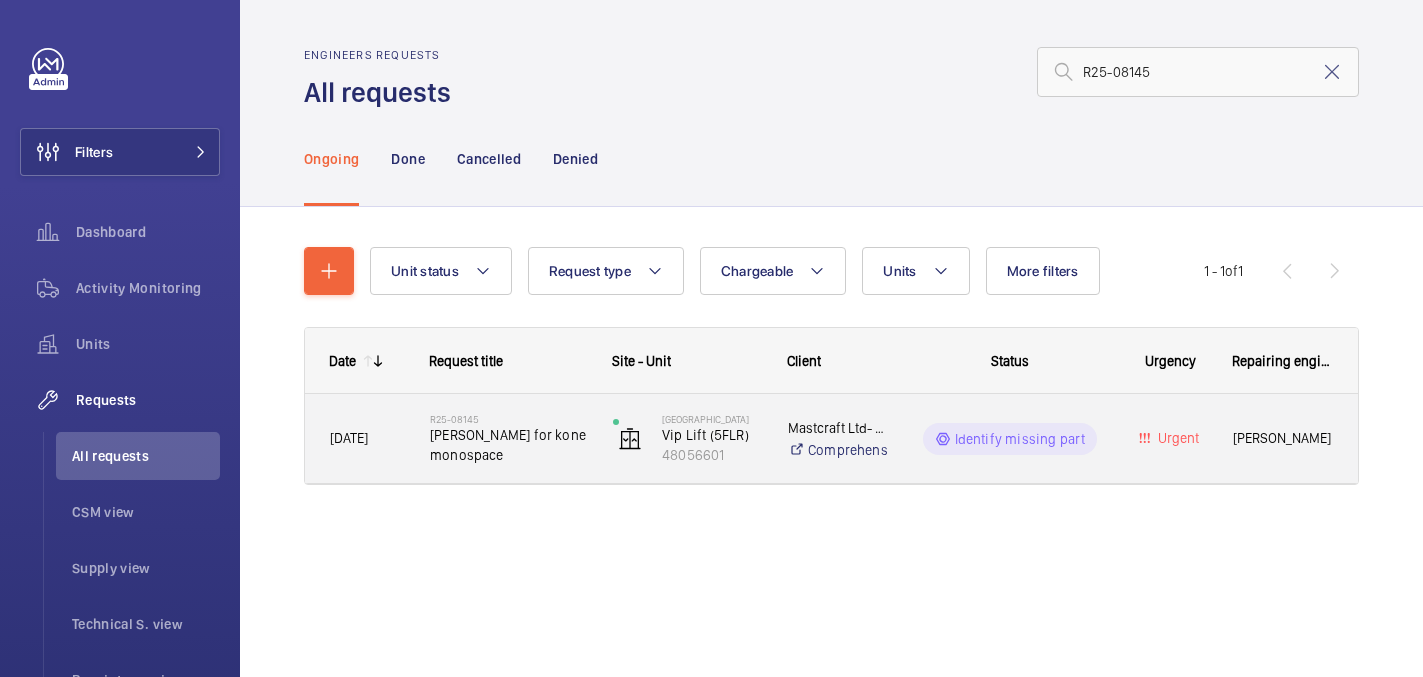 click on "Load weigher for kone monospace" 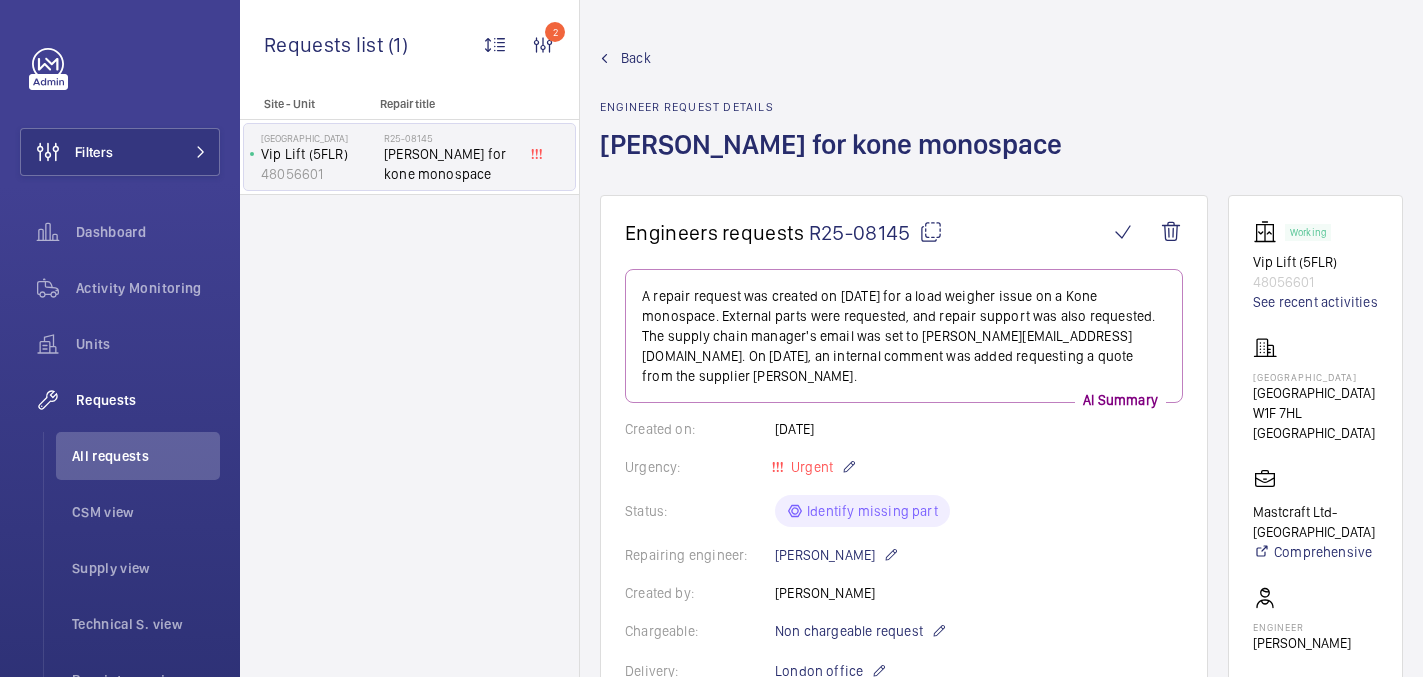 scroll, scrollTop: 977, scrollLeft: 0, axis: vertical 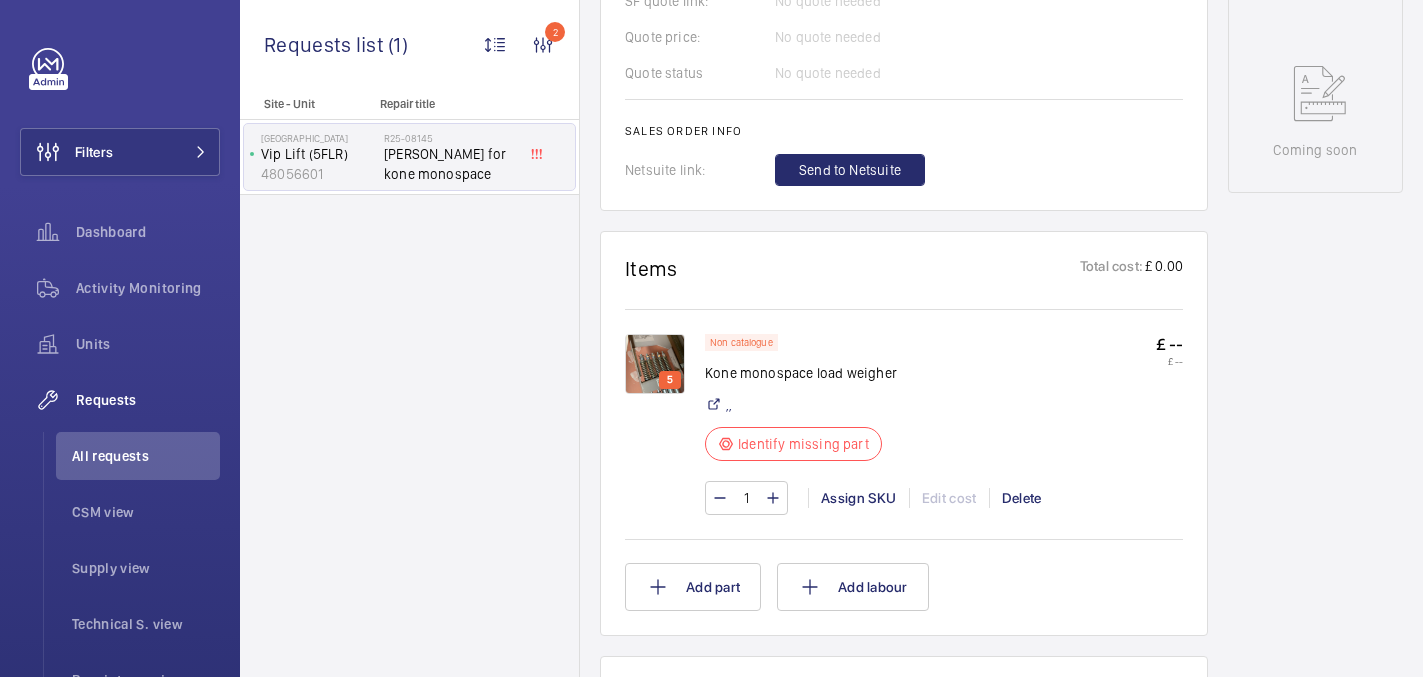 click 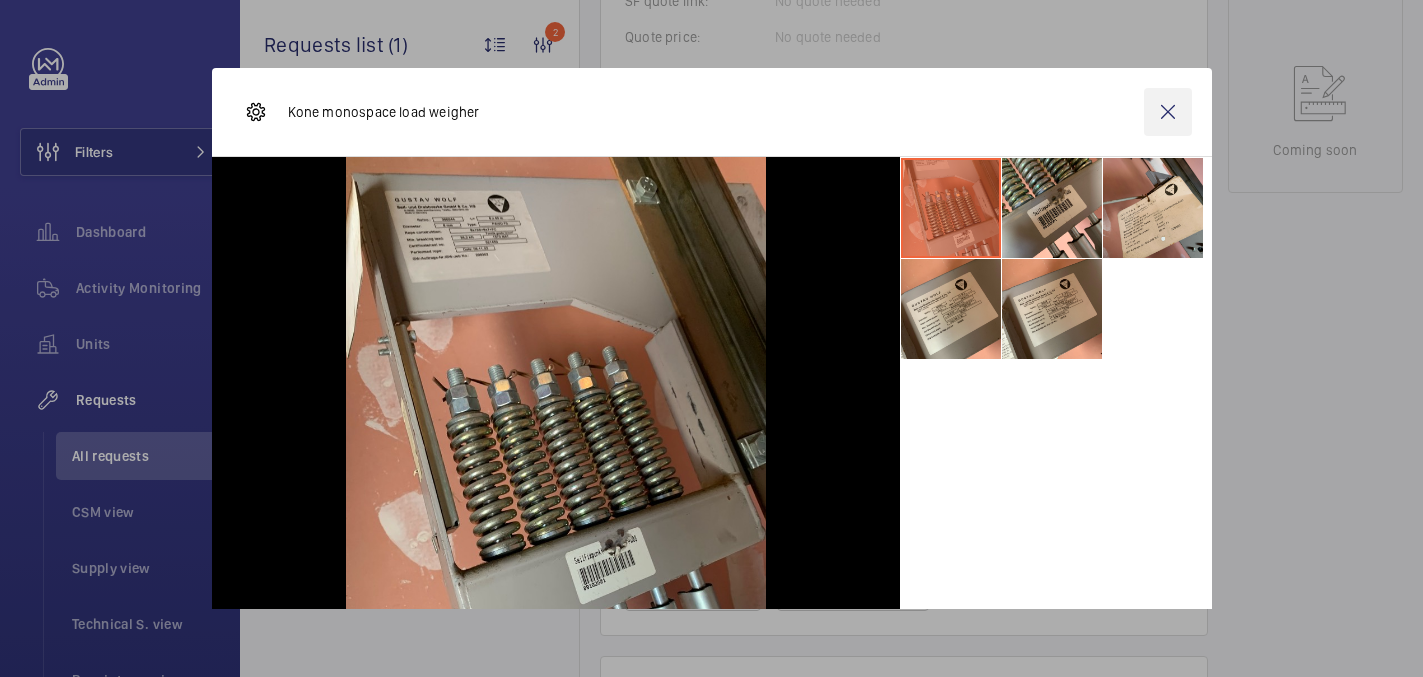 click at bounding box center (1168, 112) 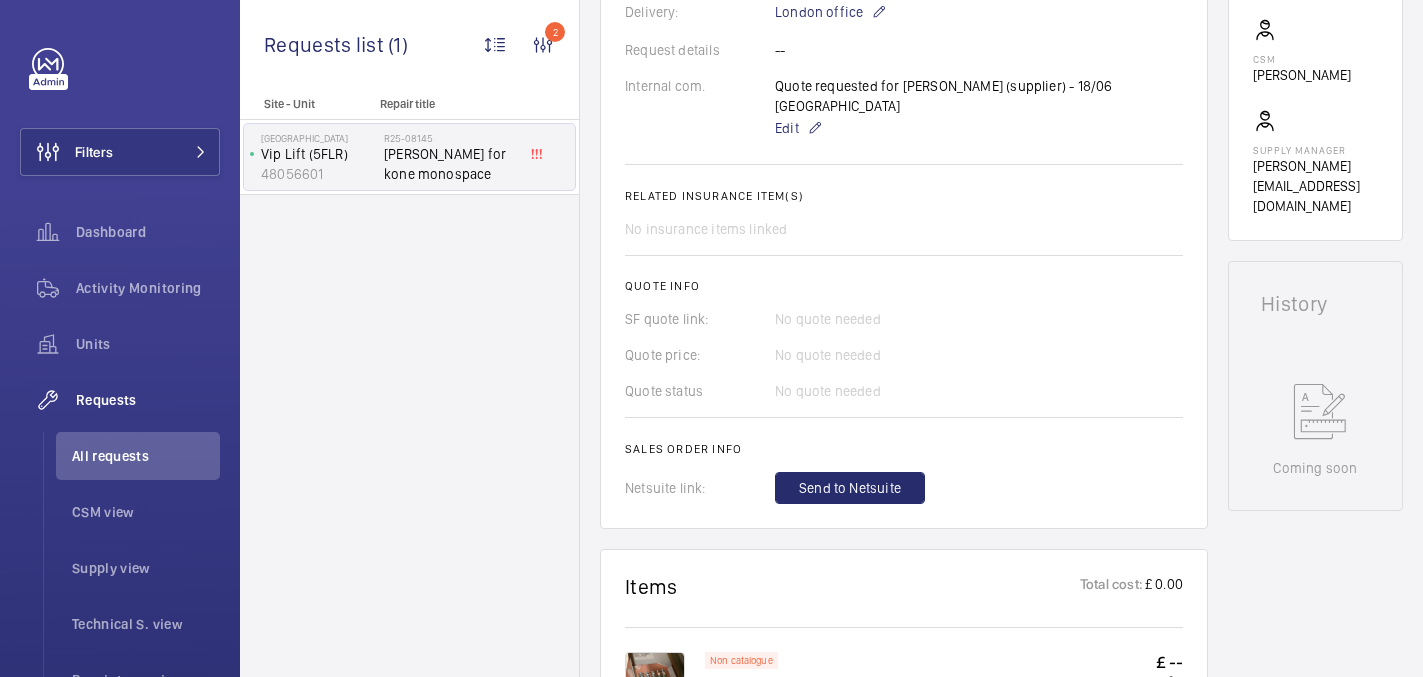 scroll, scrollTop: 665, scrollLeft: 0, axis: vertical 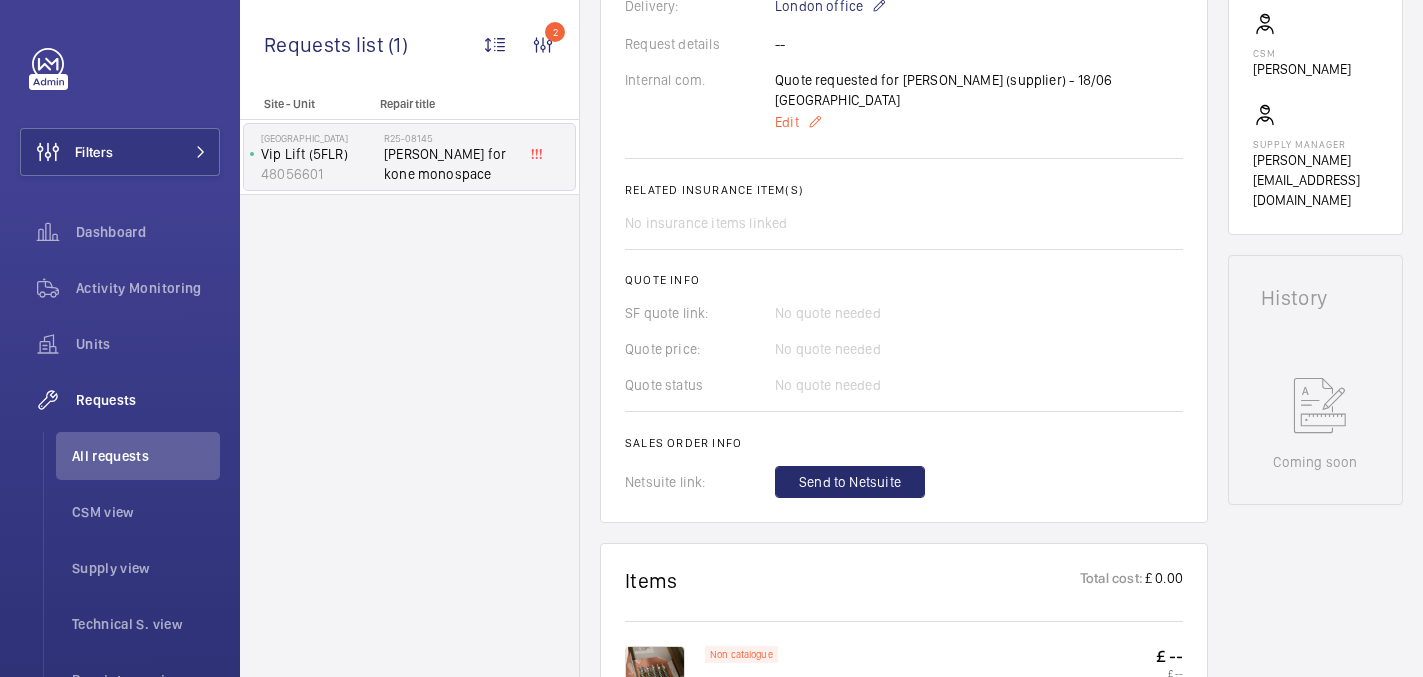 click on "Edit" 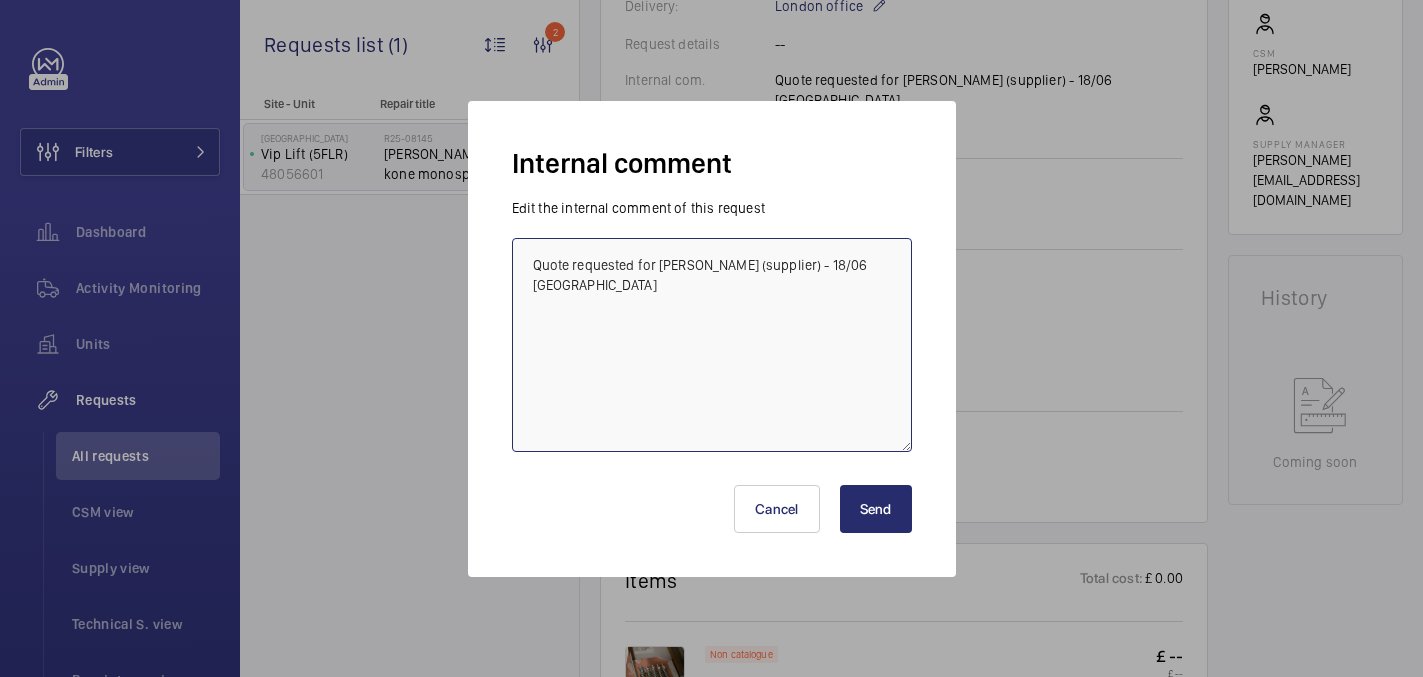 click on "Quote requested for Kris (supplier) - 18/06 india" at bounding box center [712, 345] 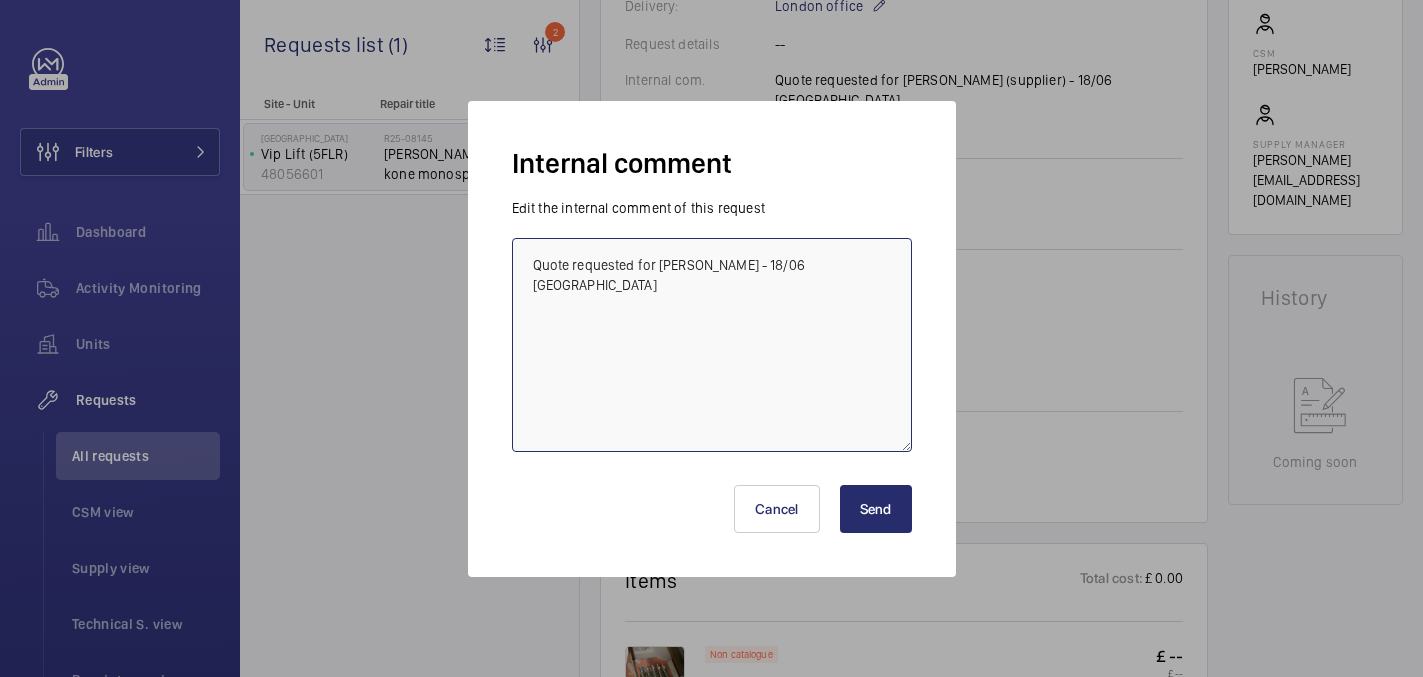 type on "Quote requested for Kris - 18/06 india" 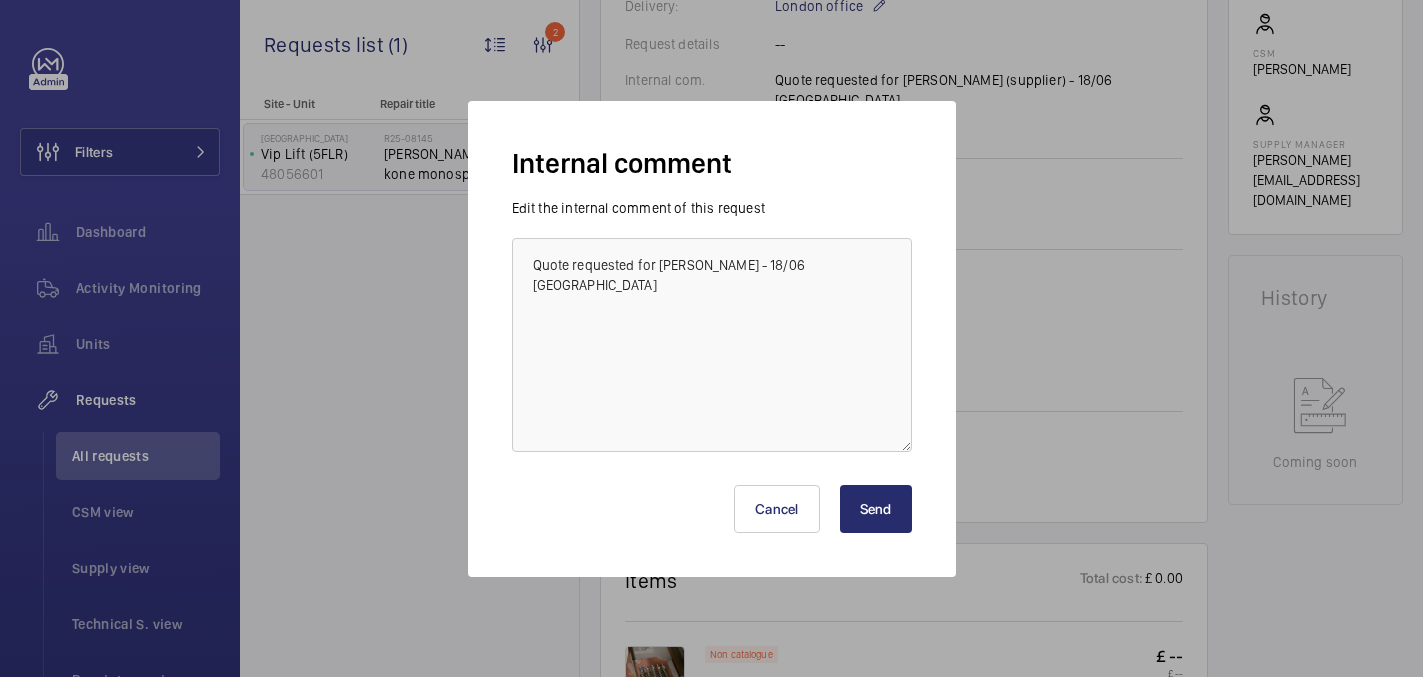 click on "Send" at bounding box center (876, 509) 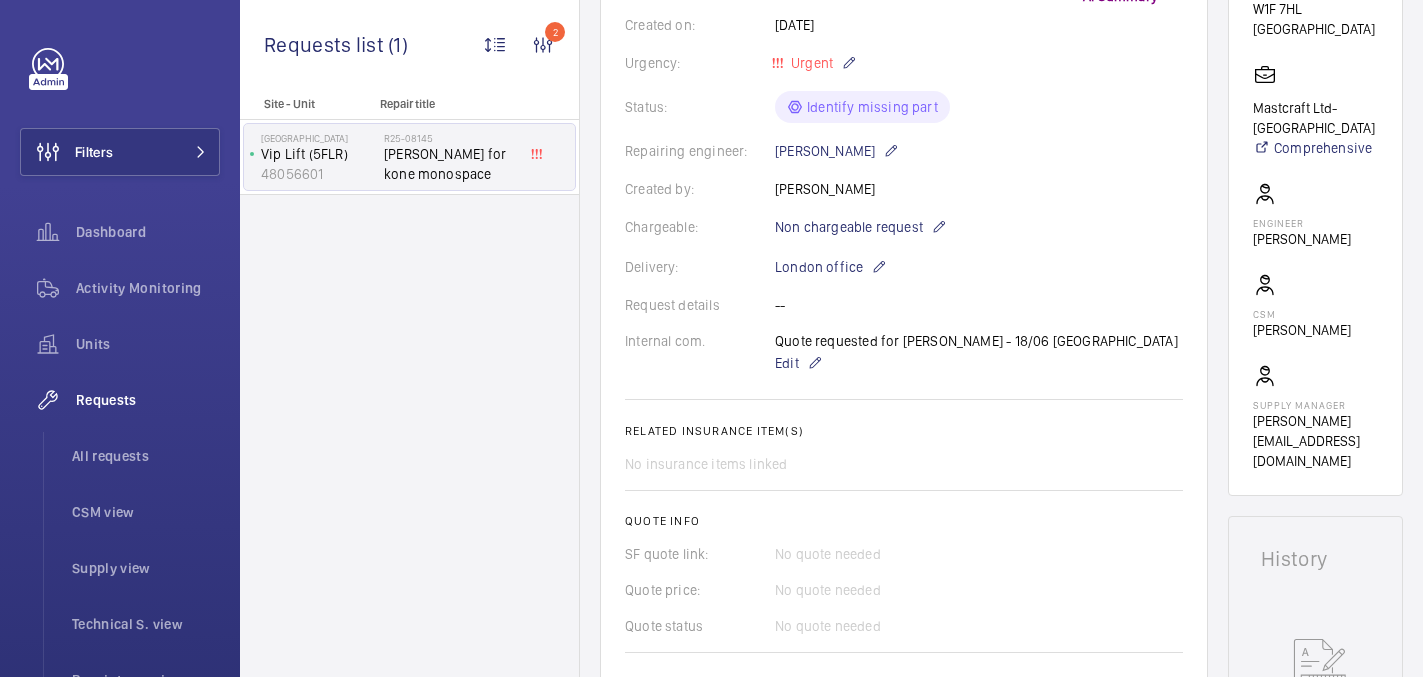 scroll, scrollTop: 1447, scrollLeft: 0, axis: vertical 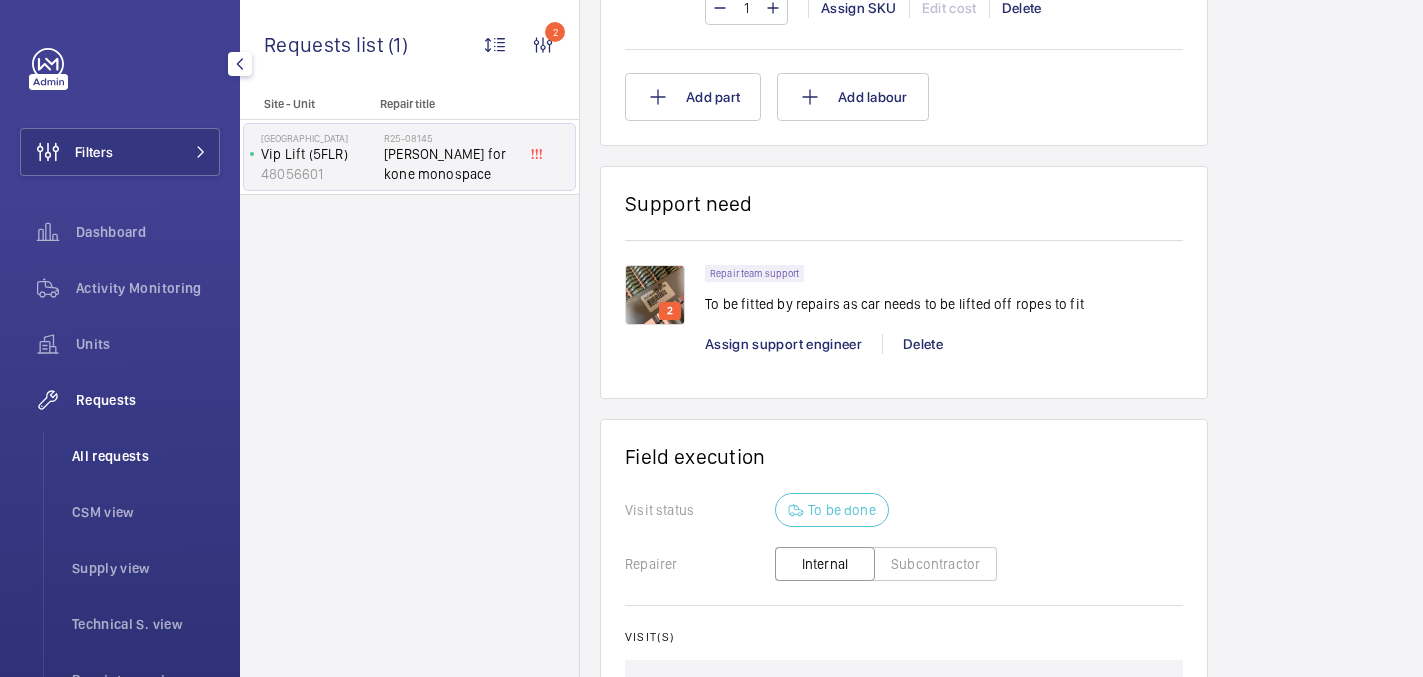 click on "All requests" 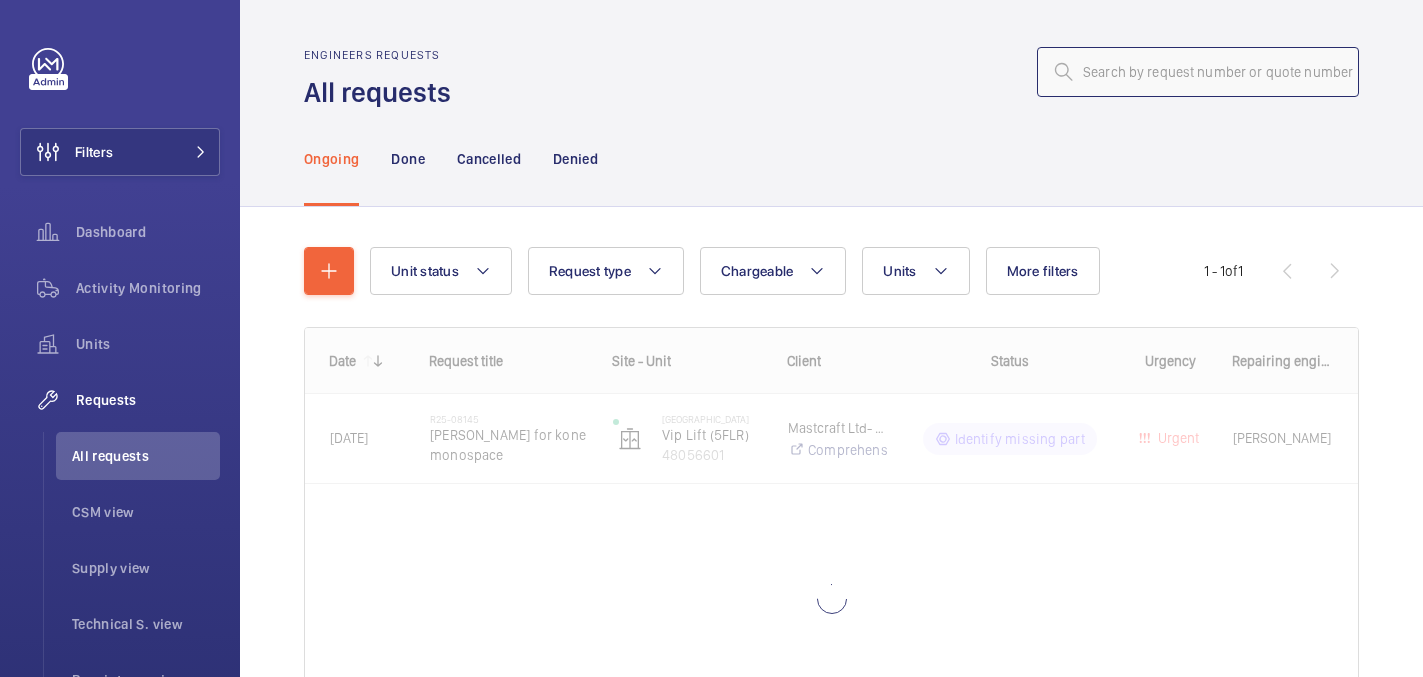 click 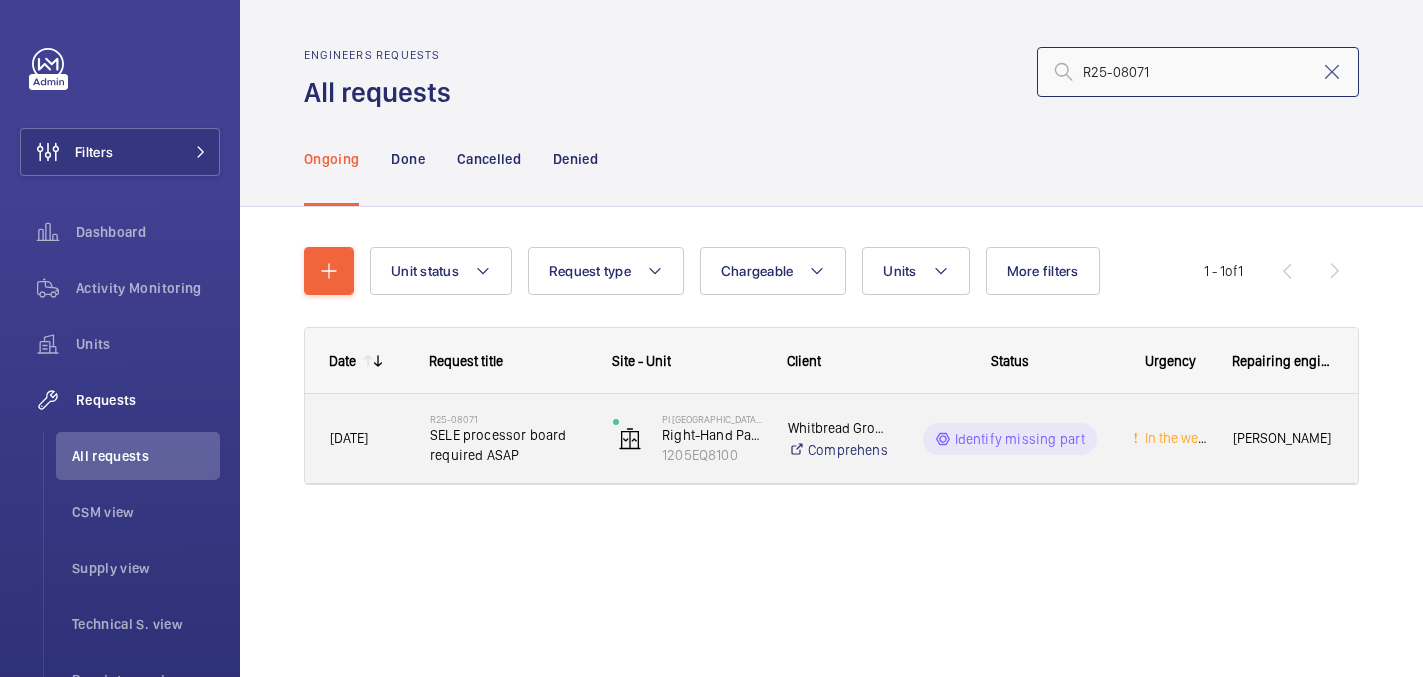 type on "R25-08071" 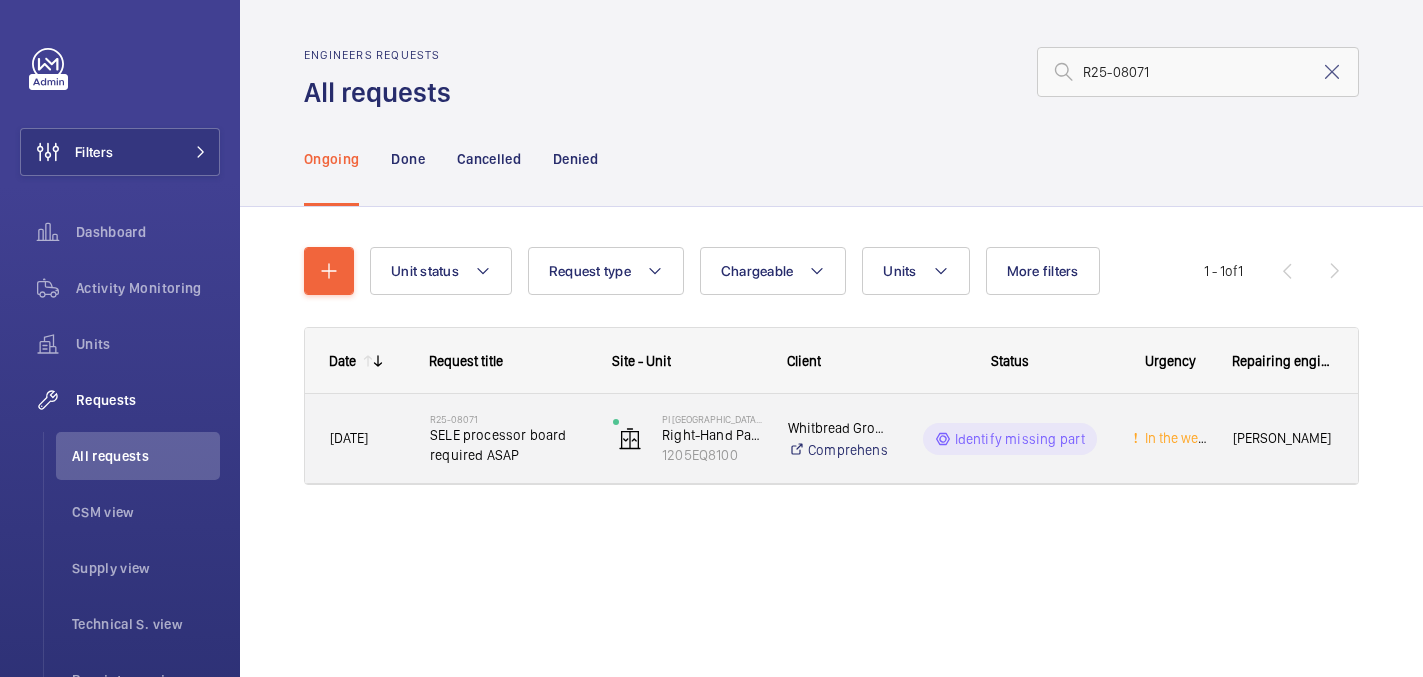 click on "SELE processor board required ASAP" 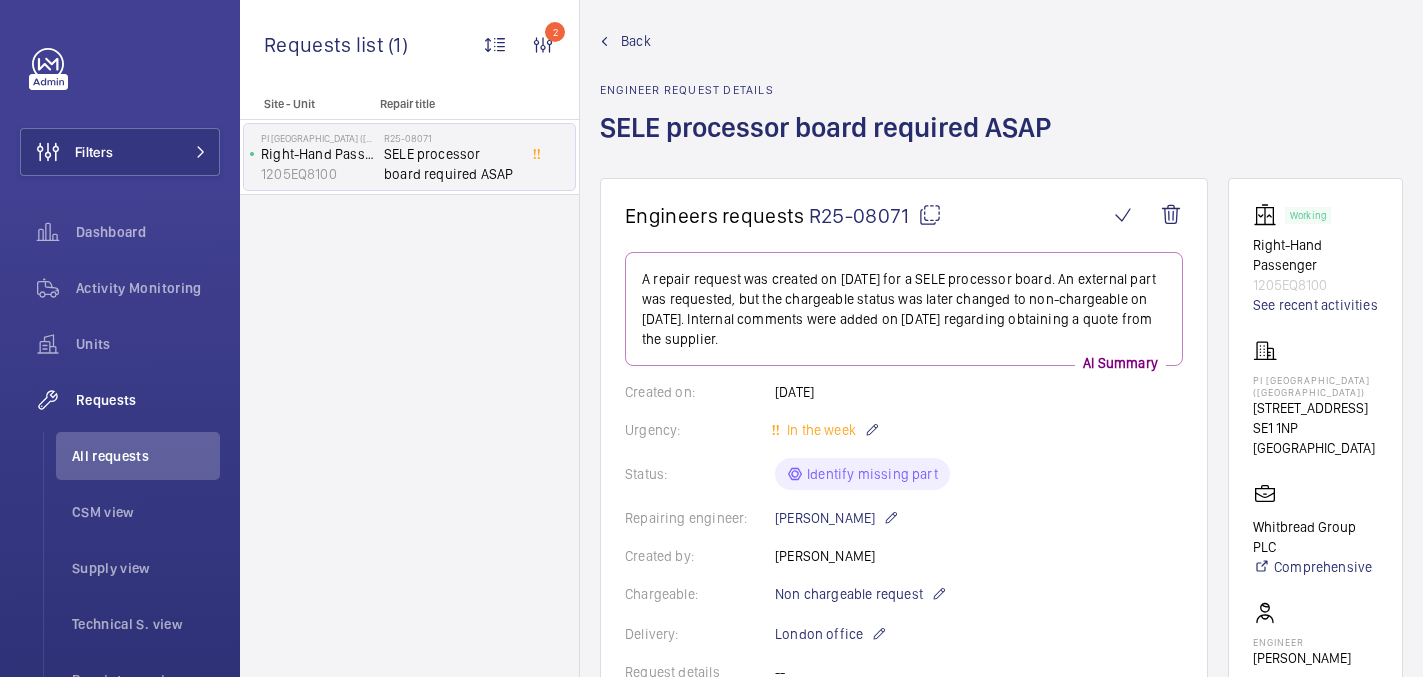 scroll, scrollTop: 175, scrollLeft: 0, axis: vertical 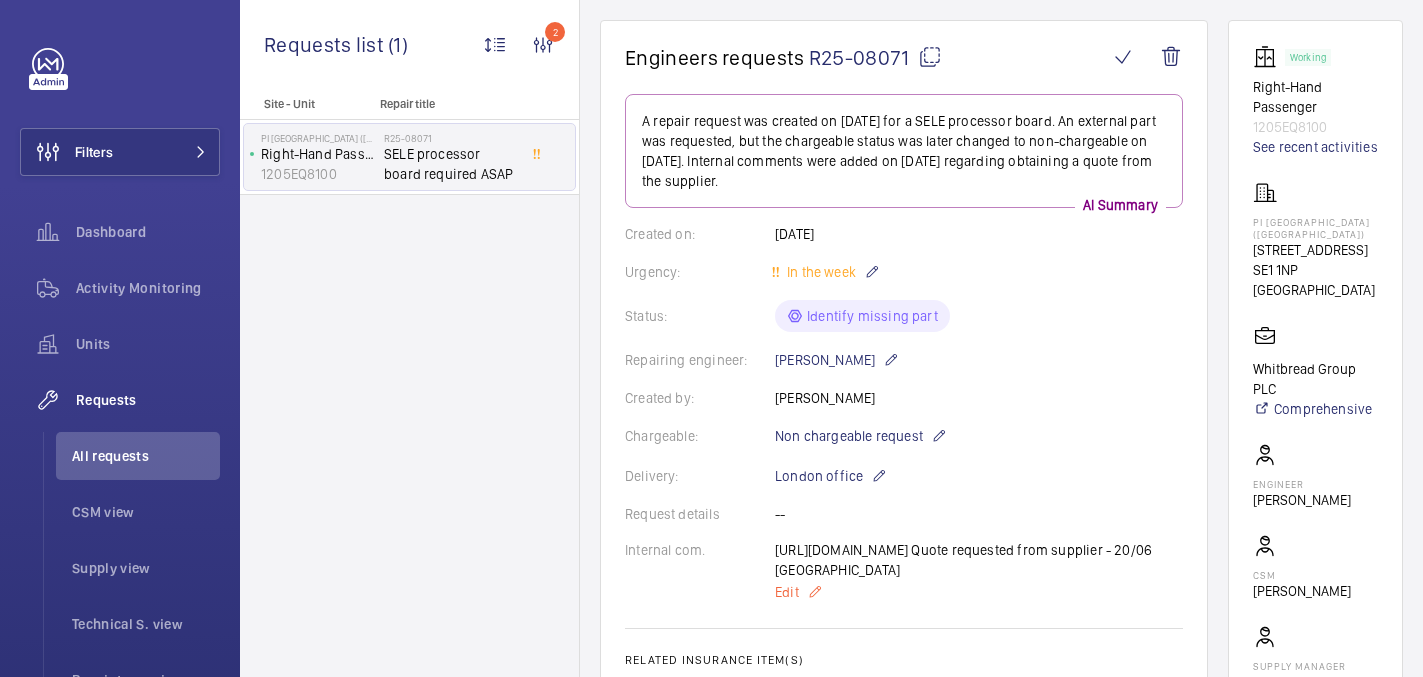 click on "Edit" 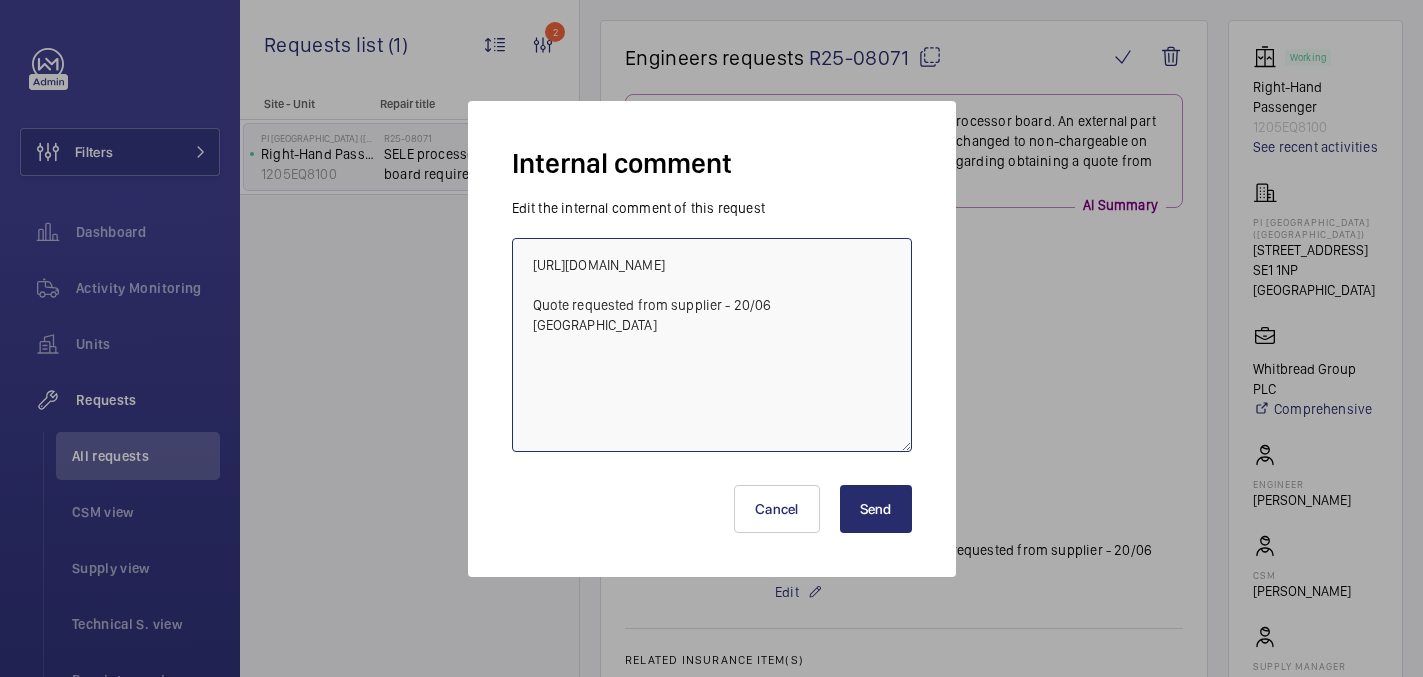 drag, startPoint x: 560, startPoint y: 285, endPoint x: 522, endPoint y: 265, distance: 42.941822 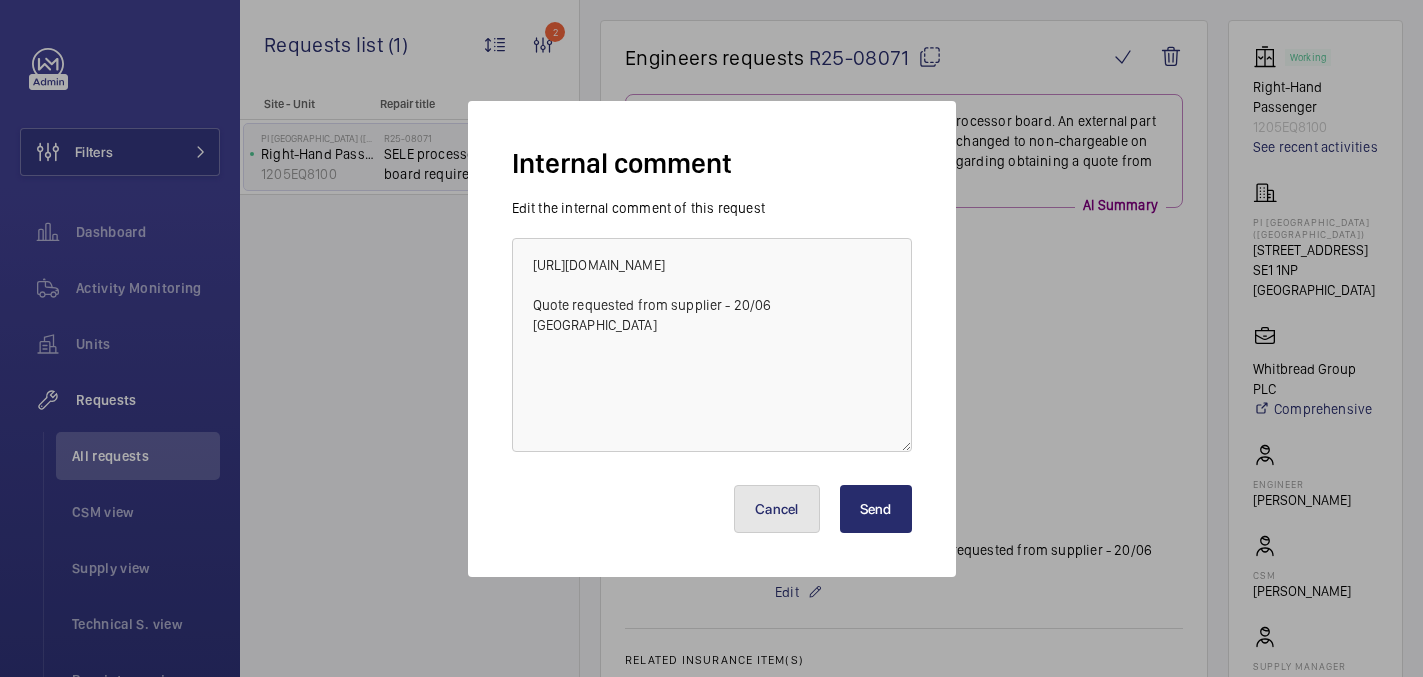 click on "Cancel" at bounding box center [777, 509] 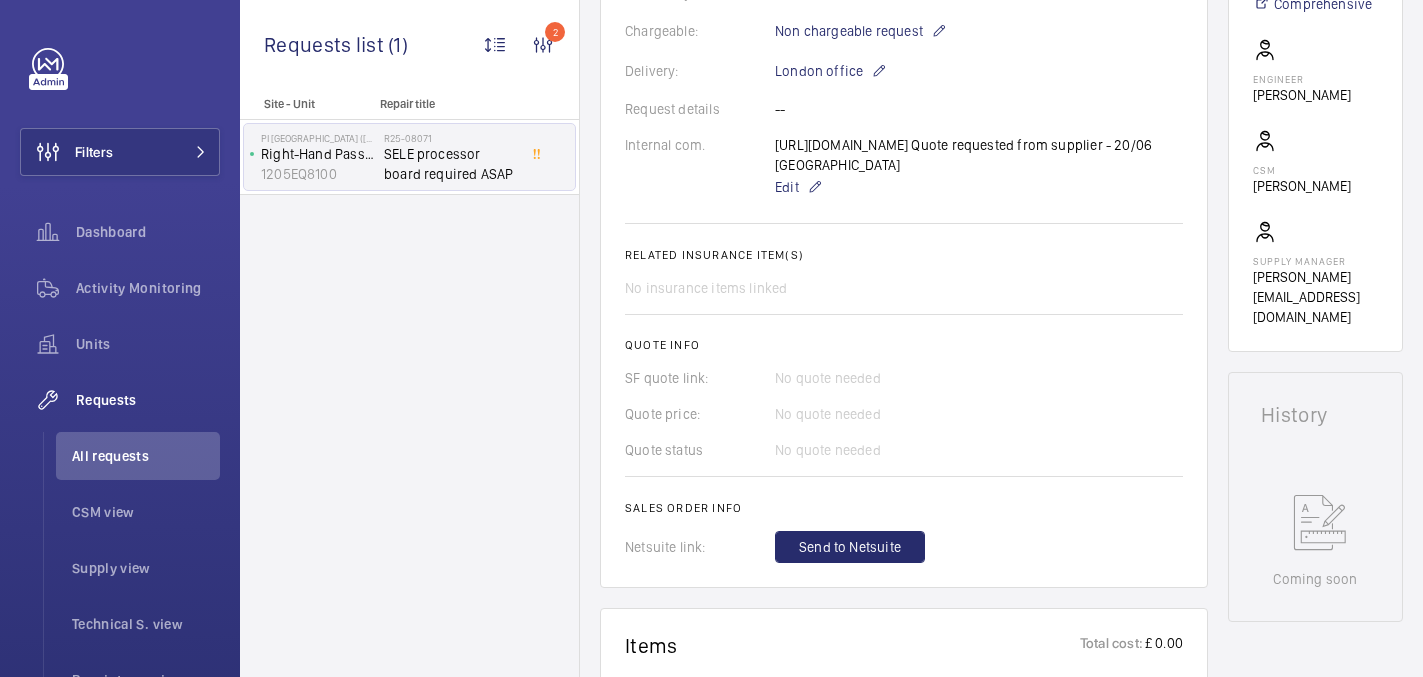scroll, scrollTop: 1033, scrollLeft: 0, axis: vertical 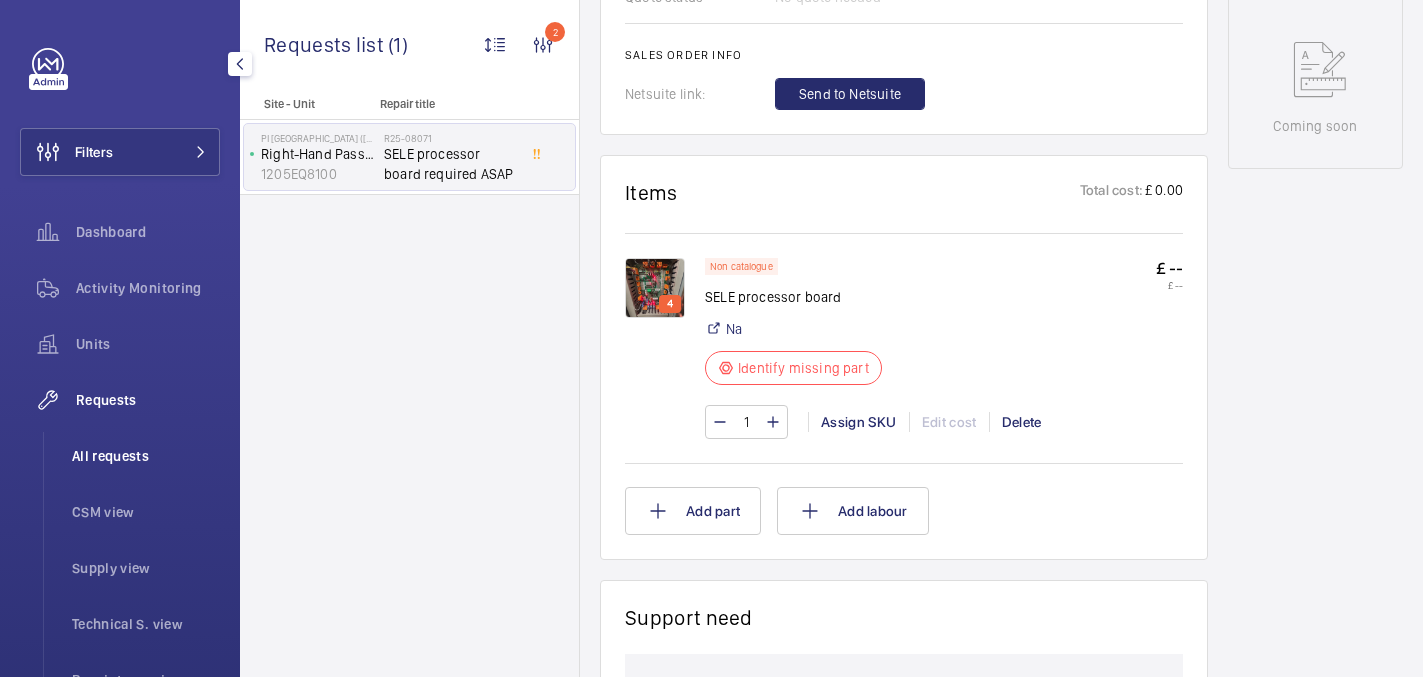 click on "All requests" 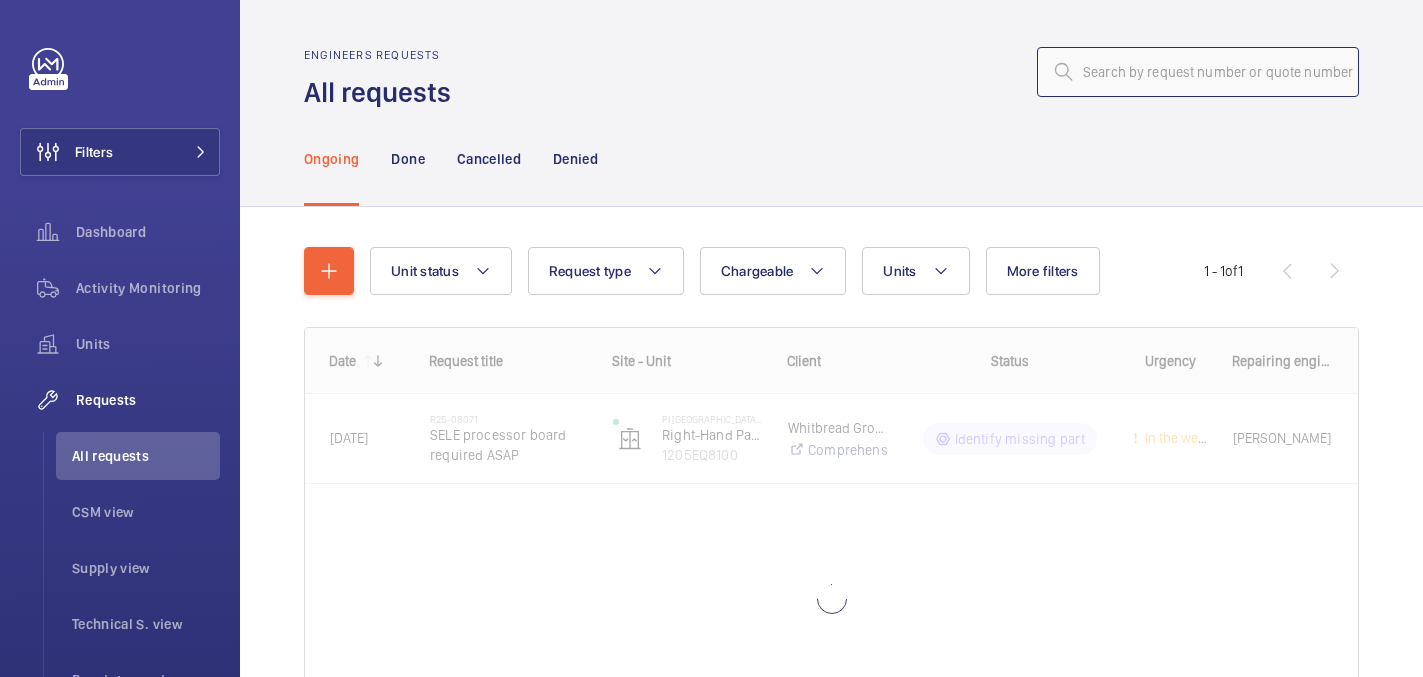 click 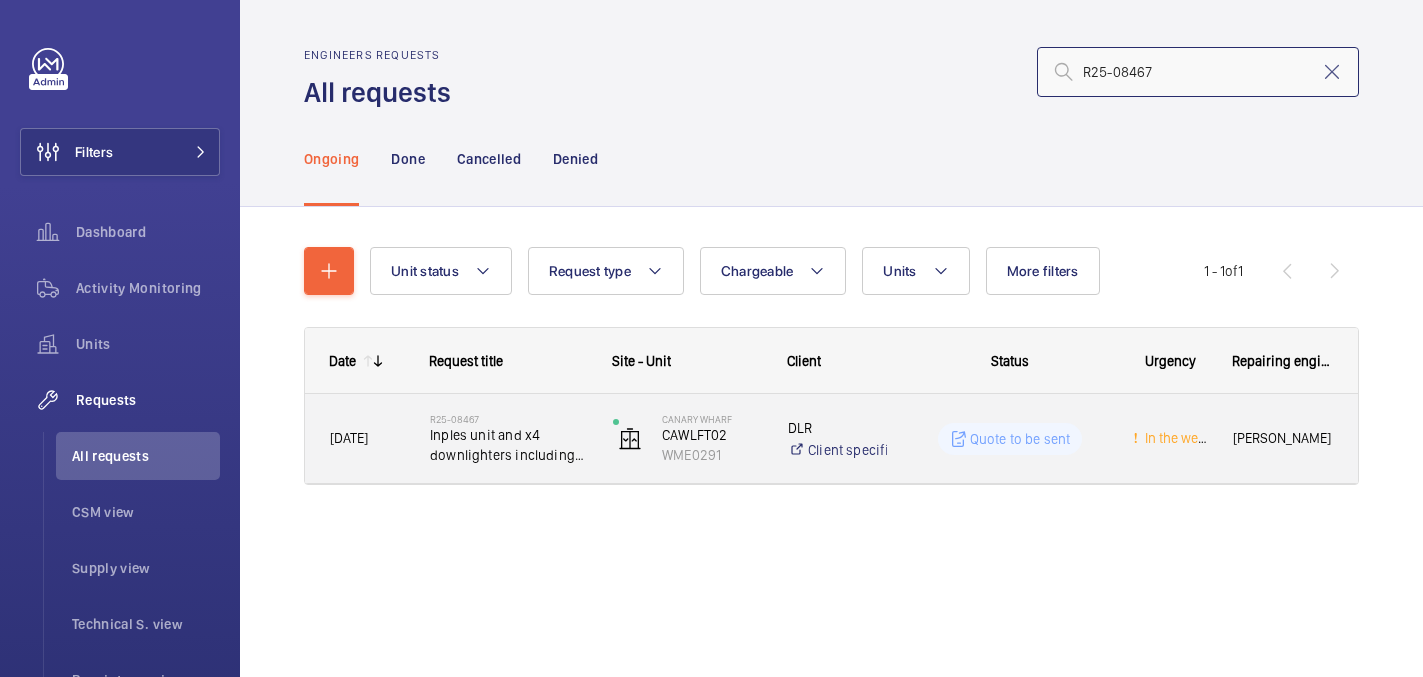 type on "R25-08467" 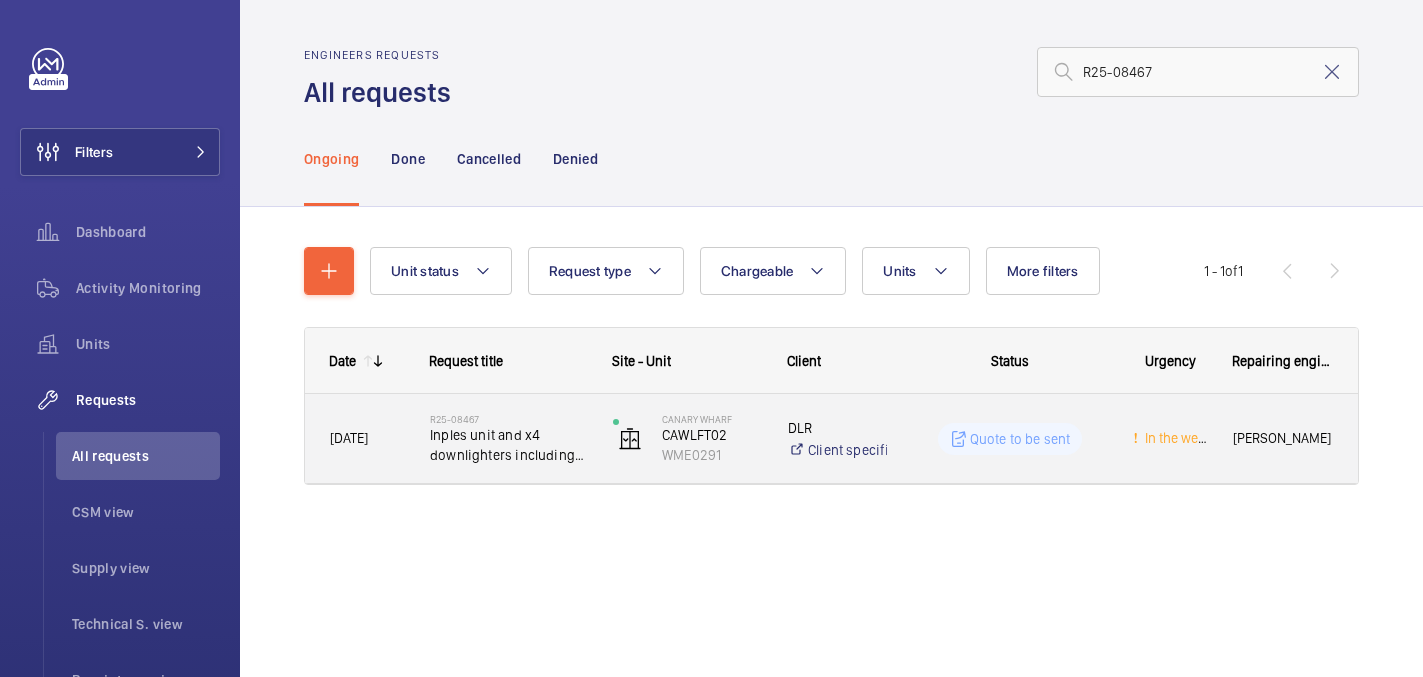 click on "Inples unit and x4 downlighters including 1 emergency" 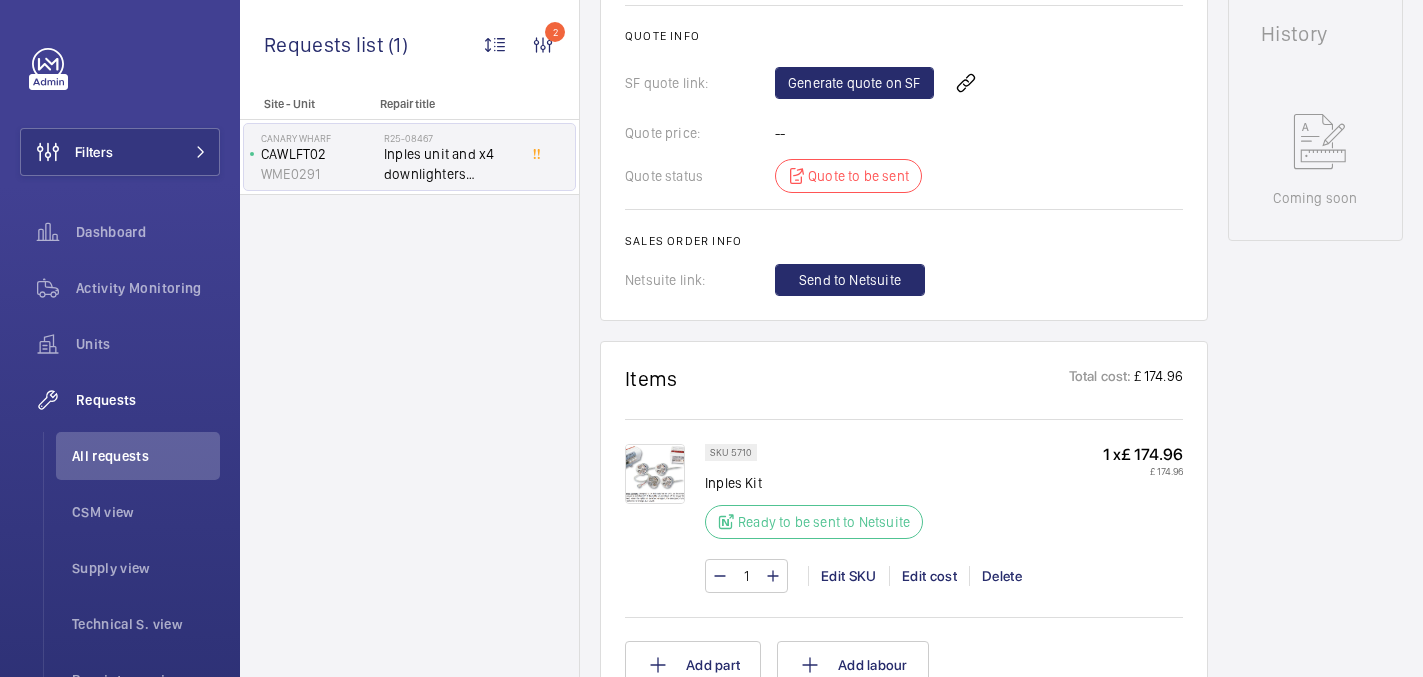 scroll, scrollTop: 950, scrollLeft: 0, axis: vertical 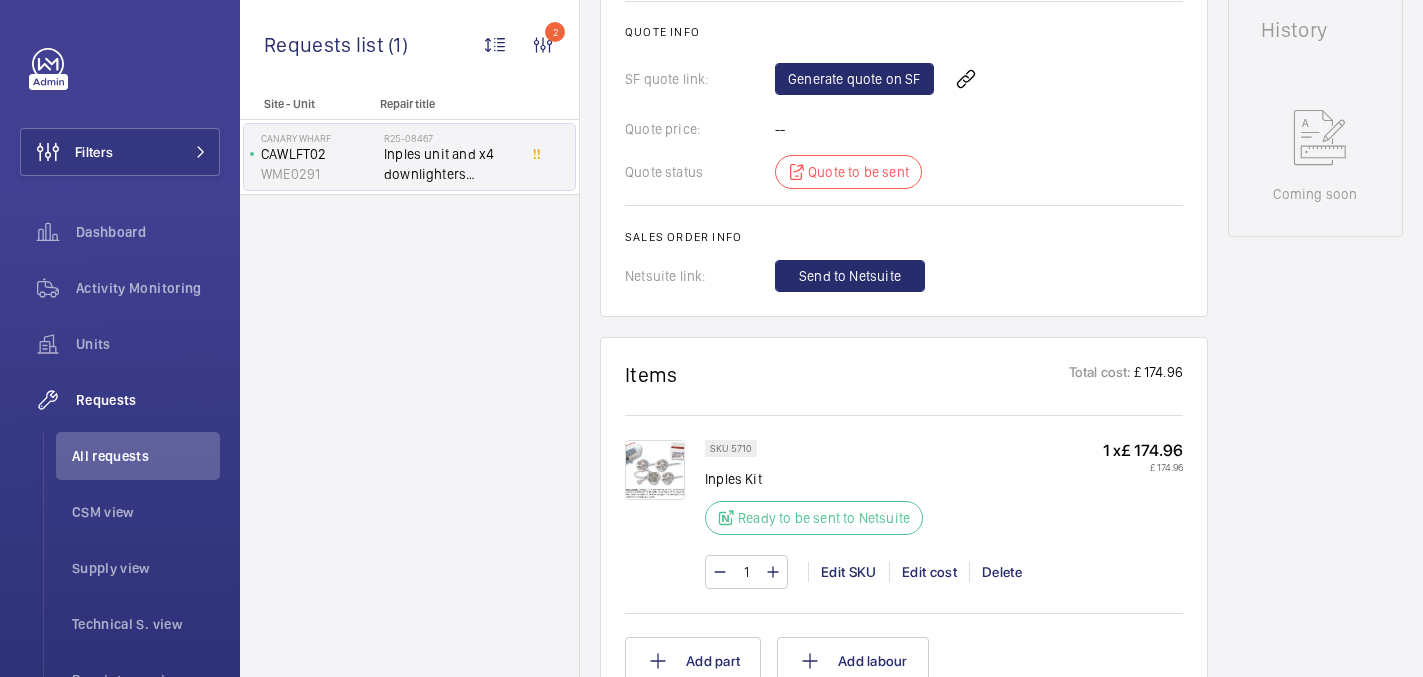 click 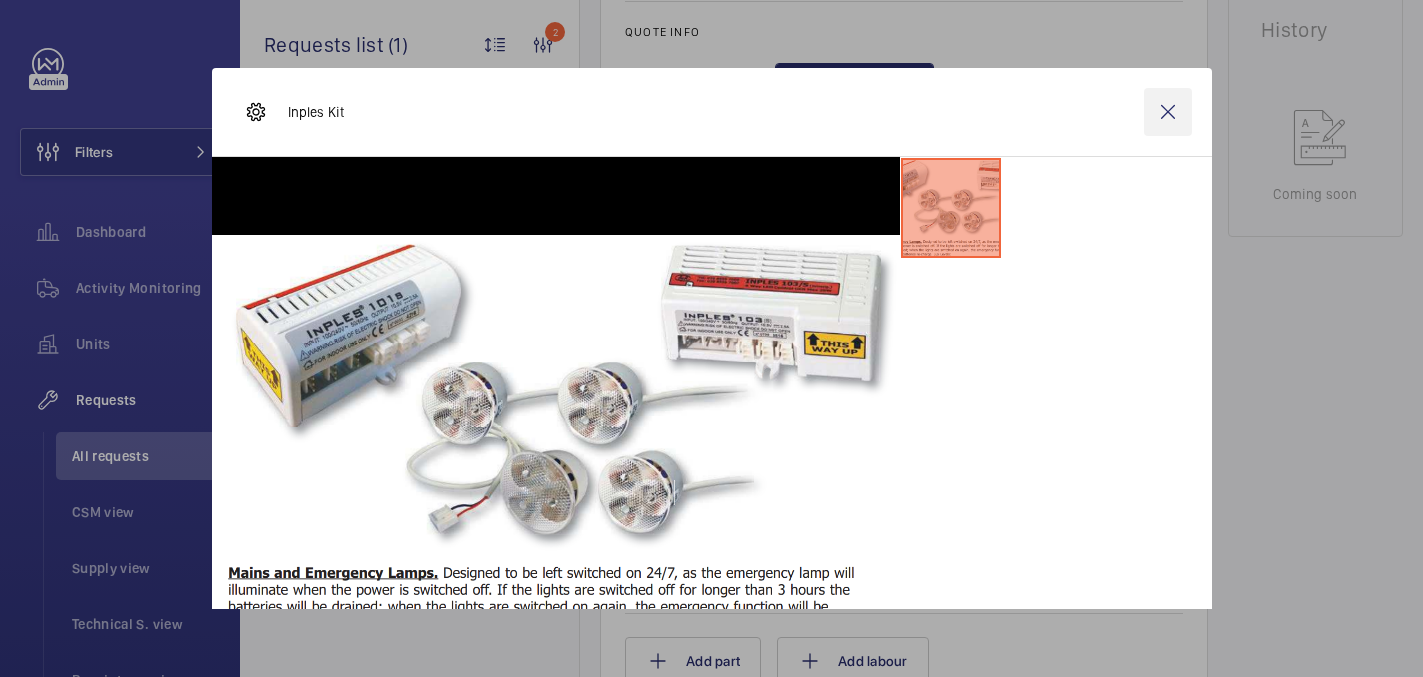 click at bounding box center (1168, 112) 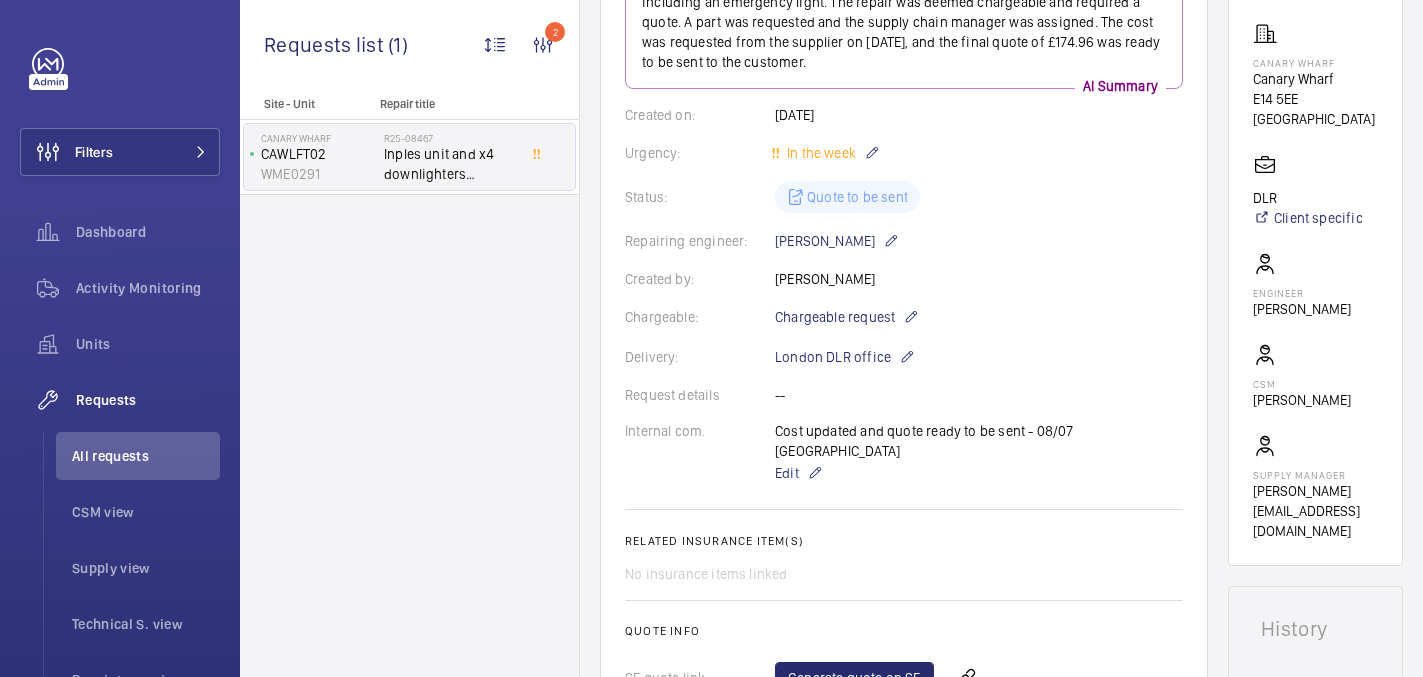 scroll, scrollTop: 416, scrollLeft: 0, axis: vertical 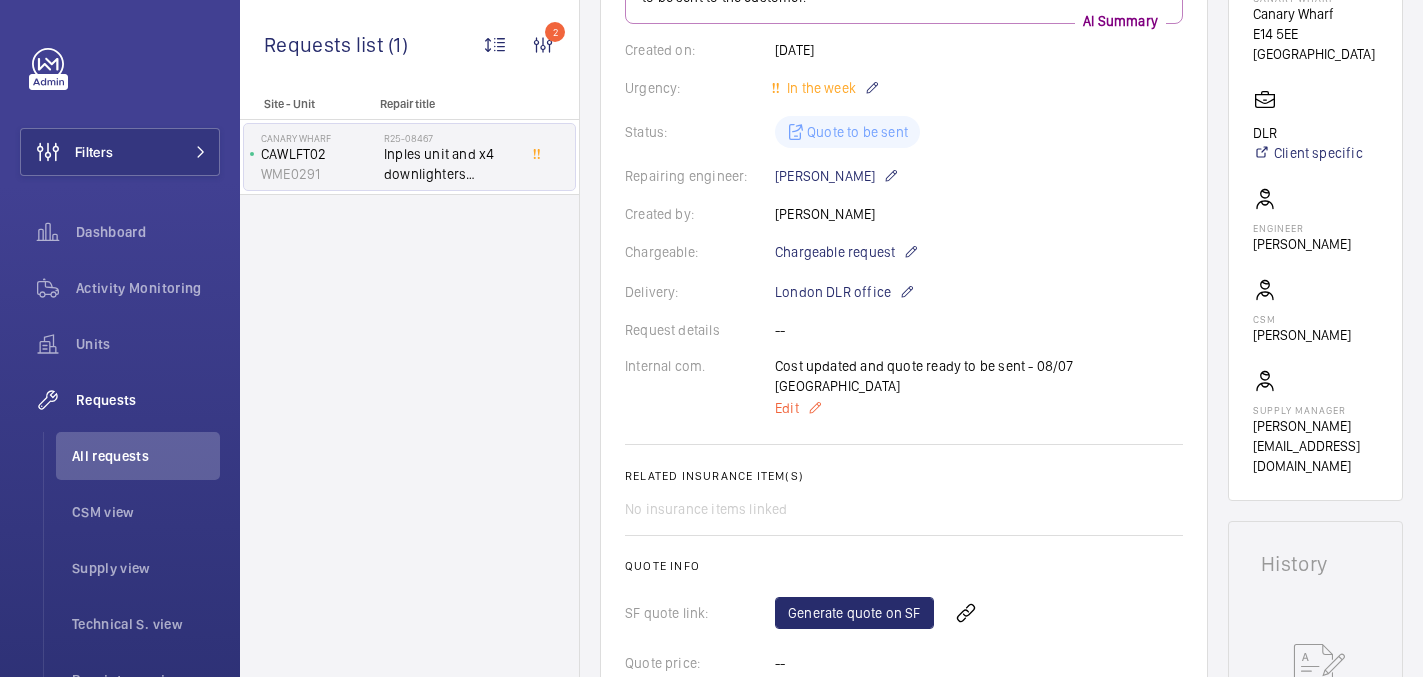 click on "Edit" 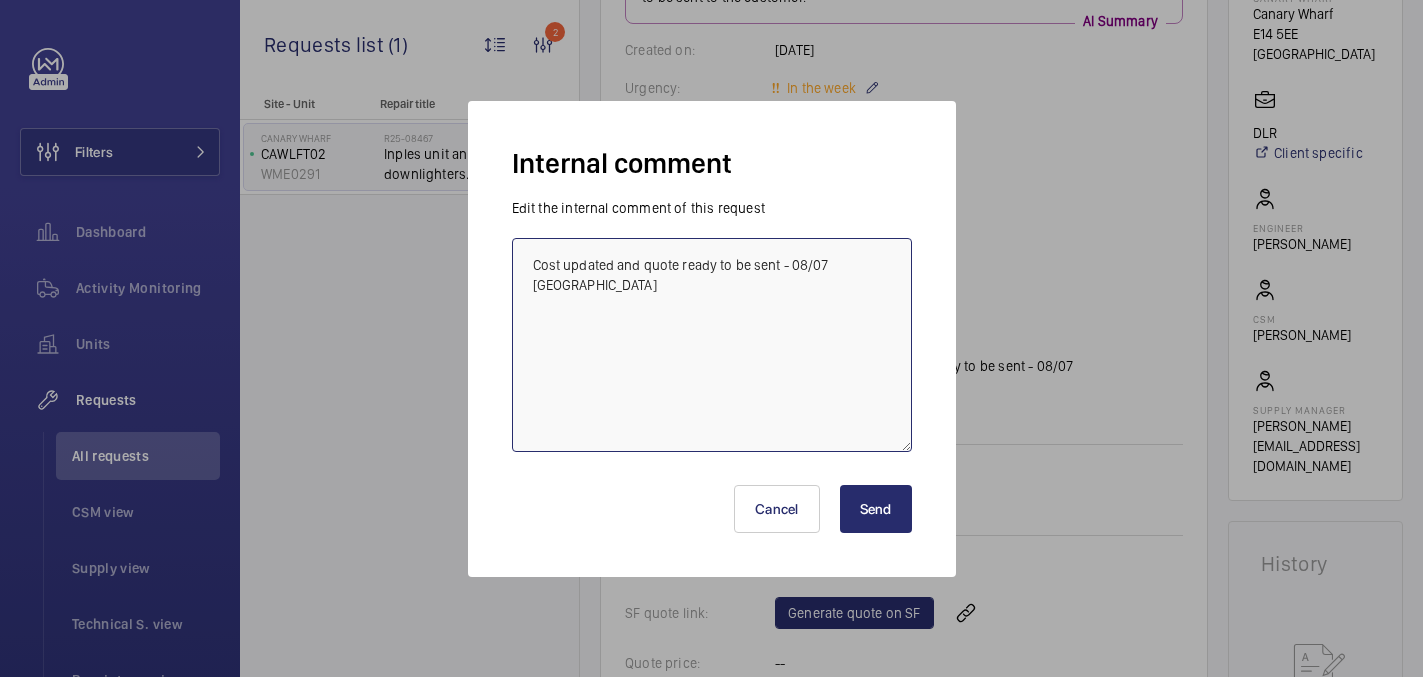 click on "Cost updated and quote ready to be sent - 08/07 India" at bounding box center (712, 345) 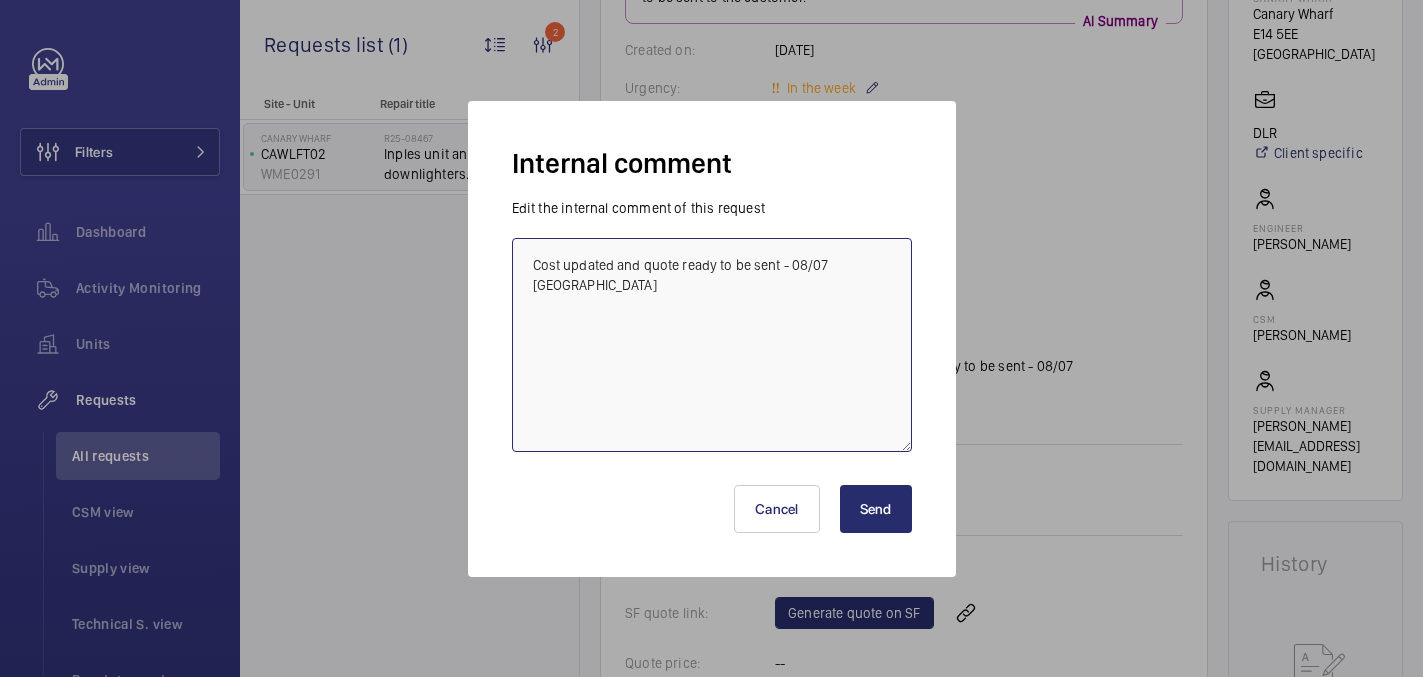 click on "Cost updated and quote ready to be sent - 08/07 India" at bounding box center (712, 345) 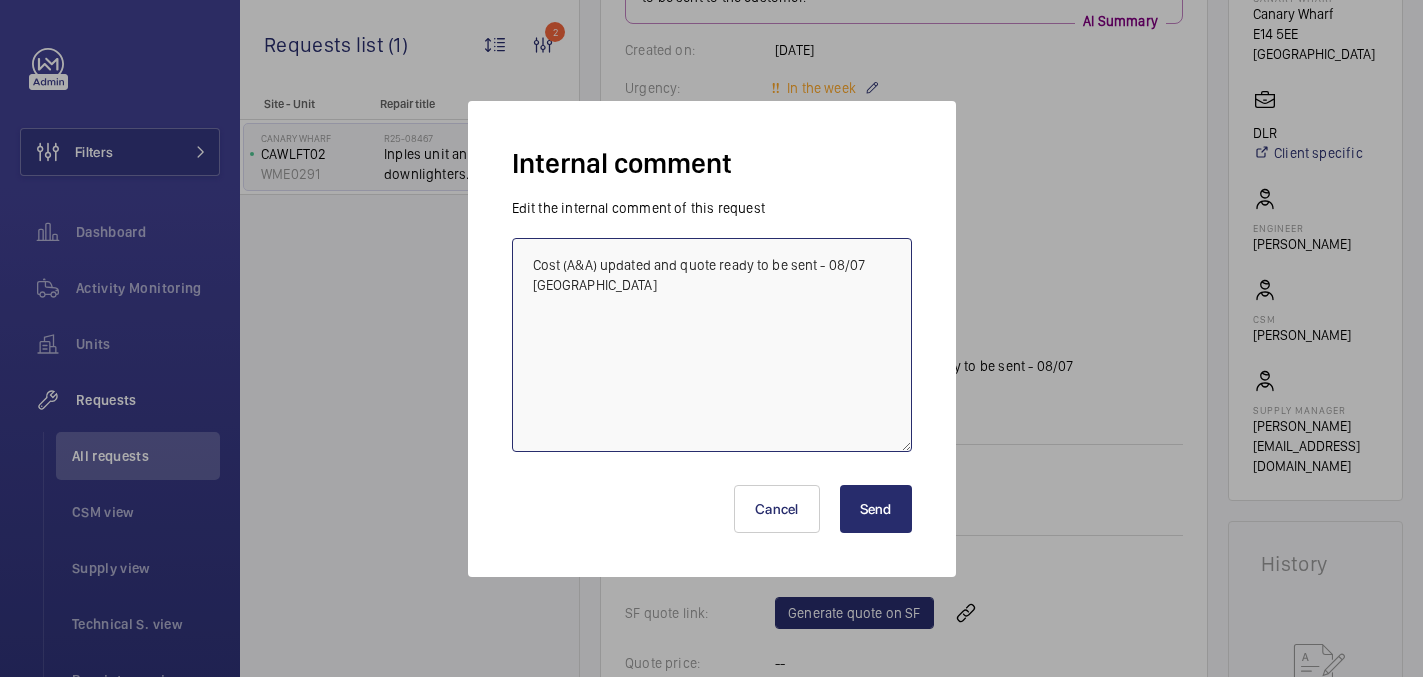 type on "Cost (A&A) updated and quote ready to be sent - 08/07 India" 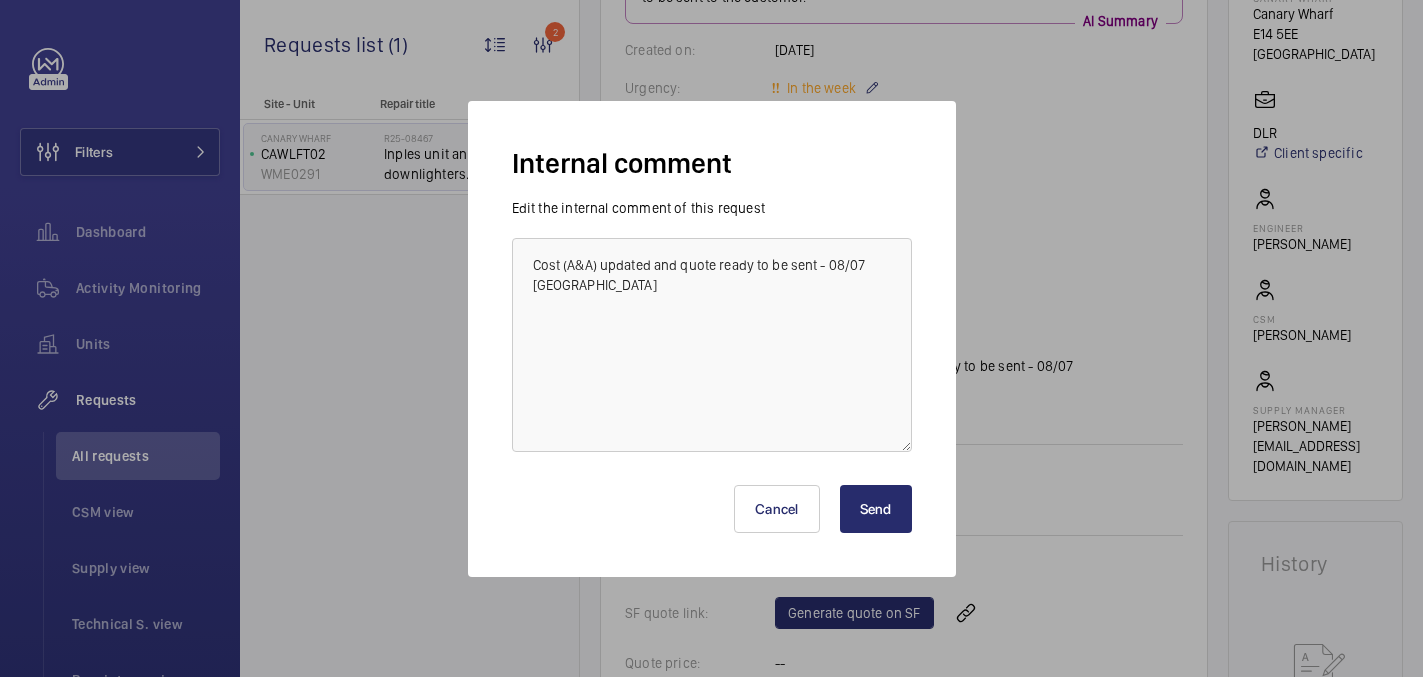 click on "Send" at bounding box center [876, 509] 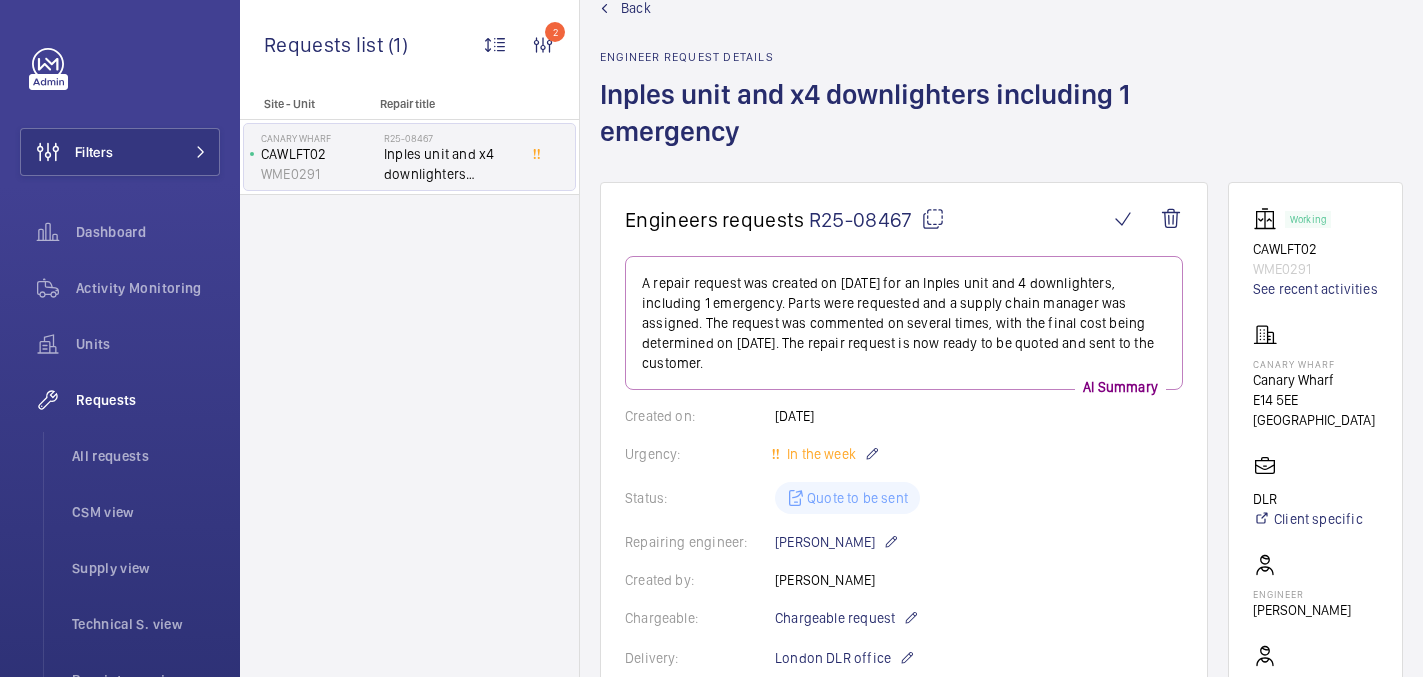 scroll, scrollTop: 1021, scrollLeft: 0, axis: vertical 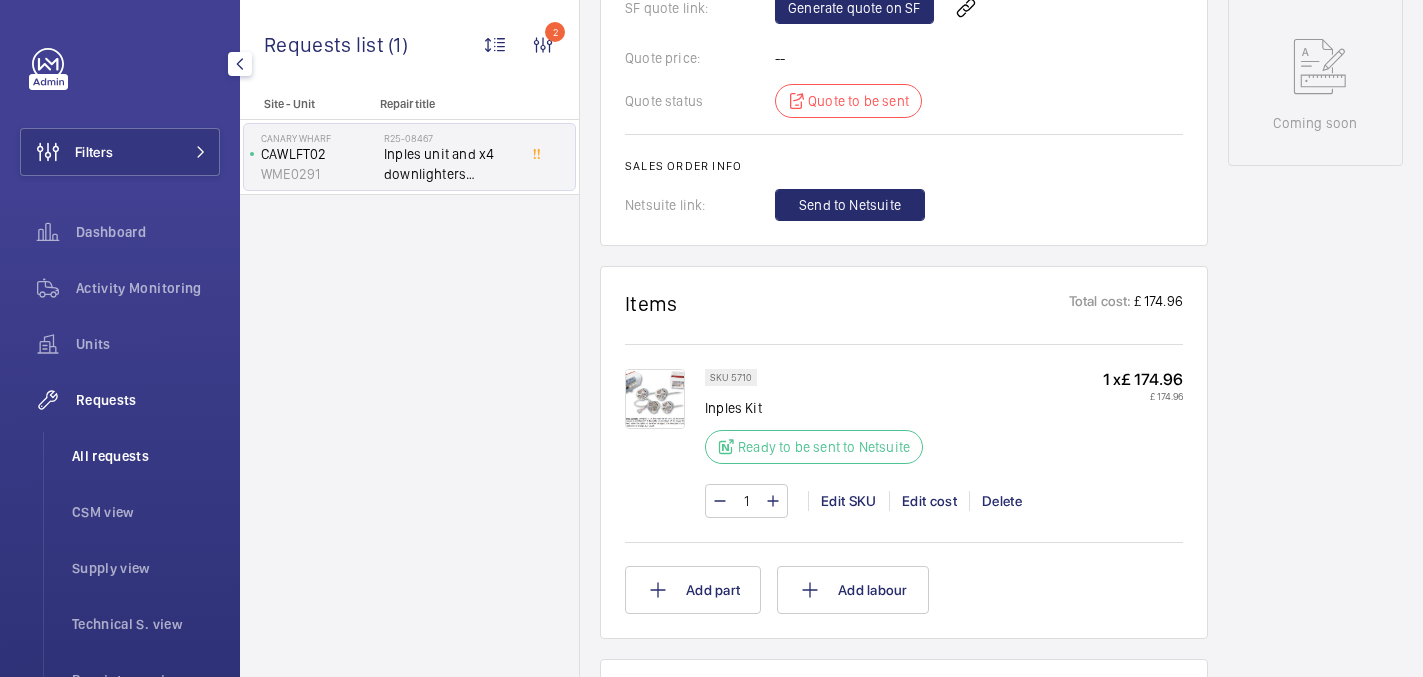 click on "All requests" 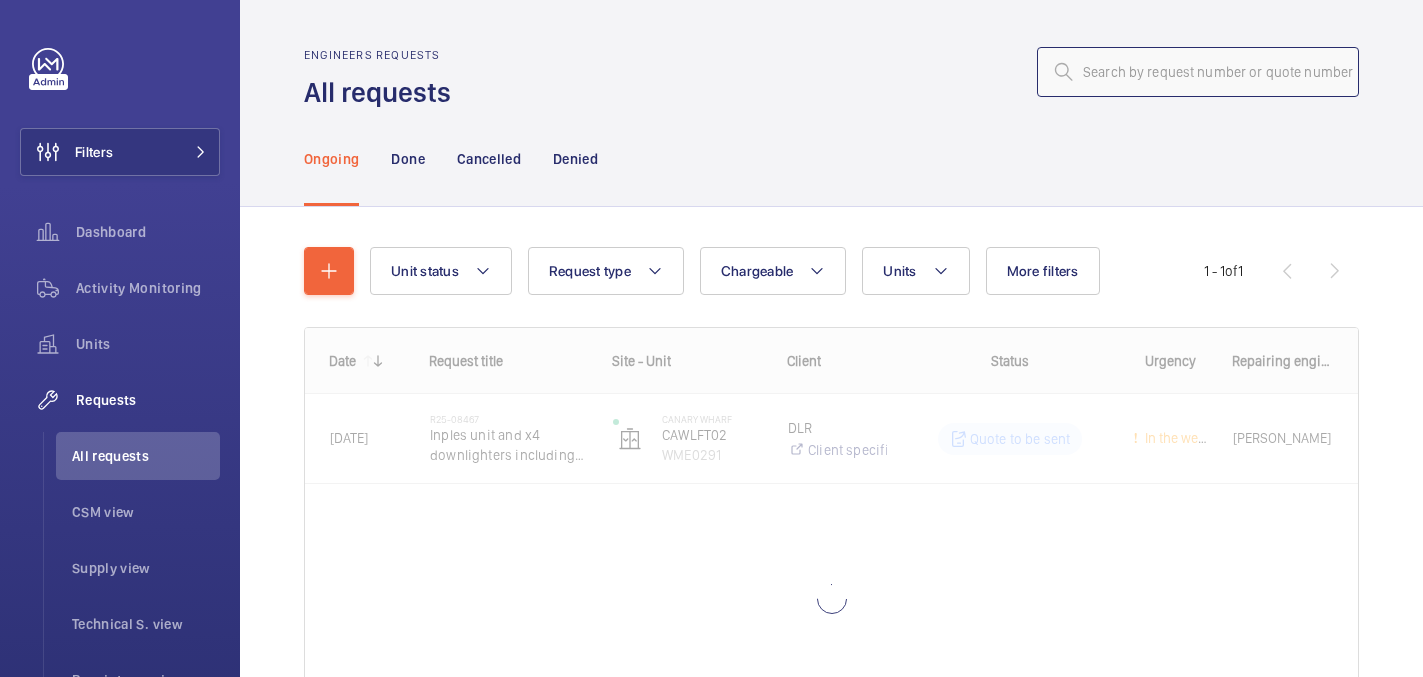 click 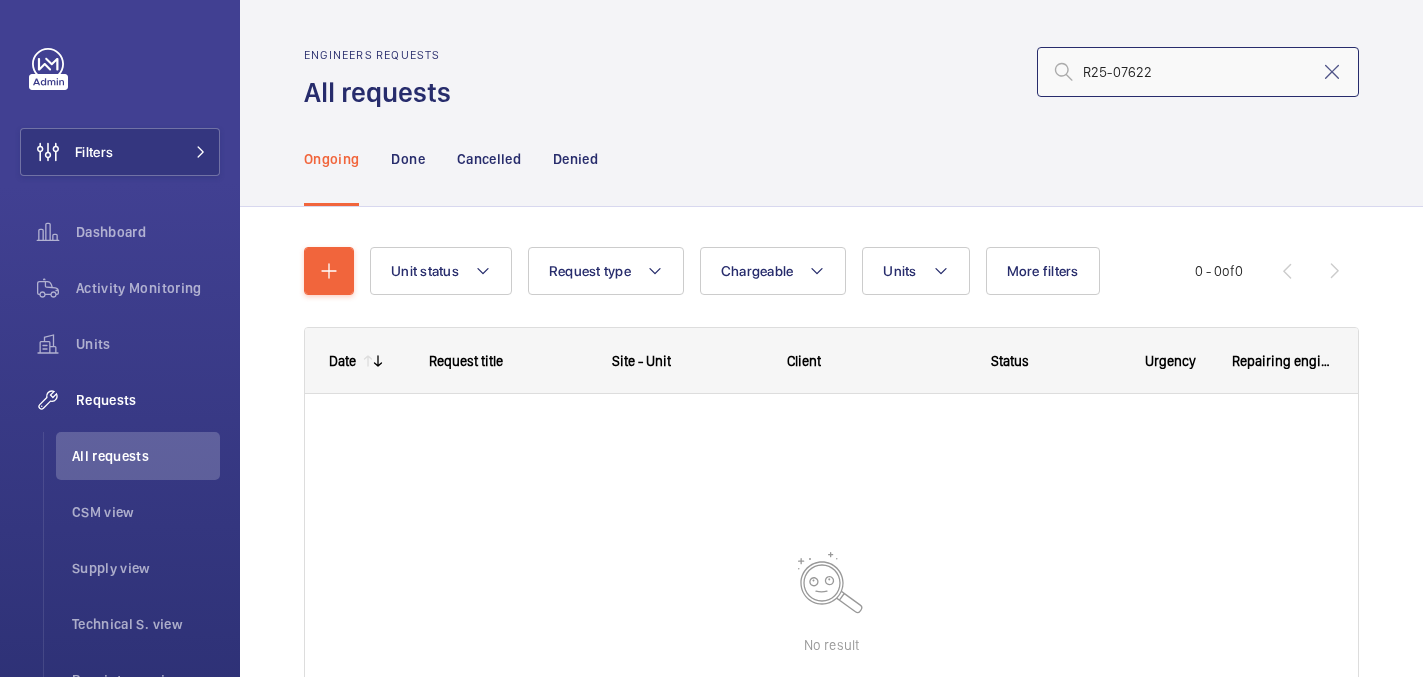 click on "R25-07622" 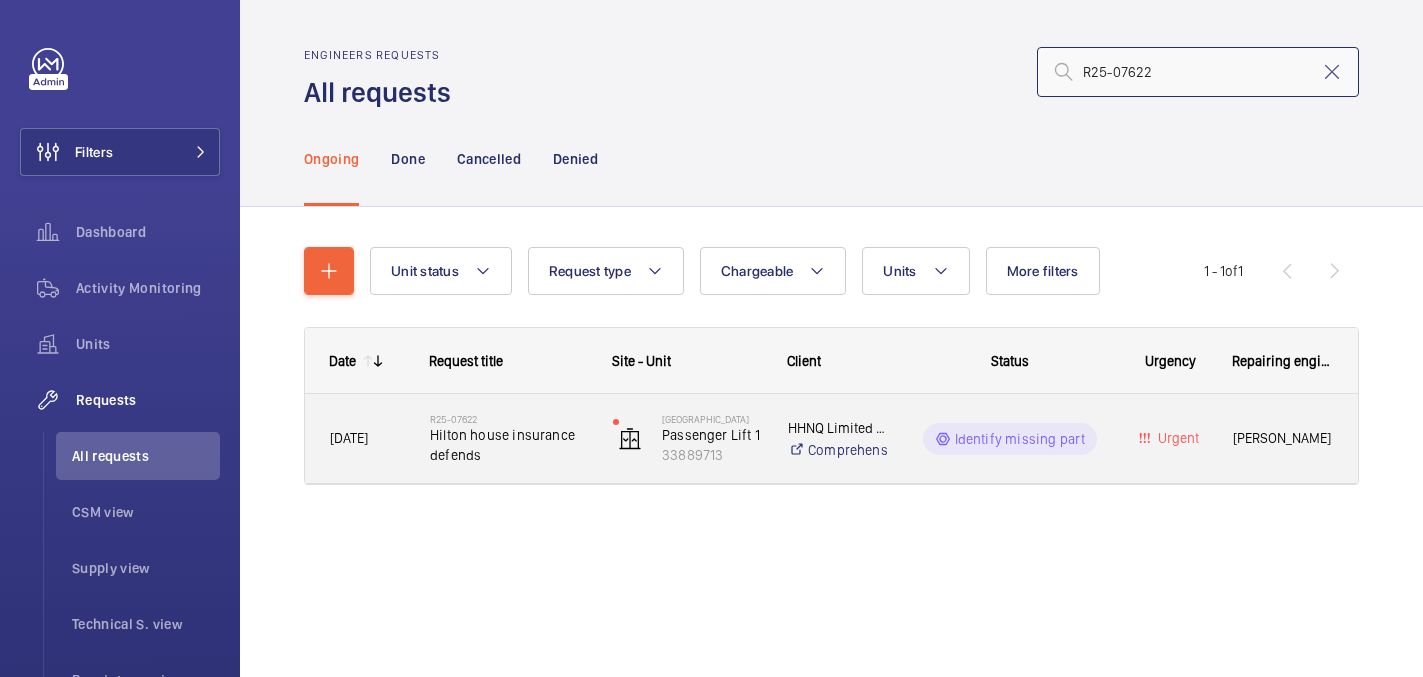 type on "R25-07622" 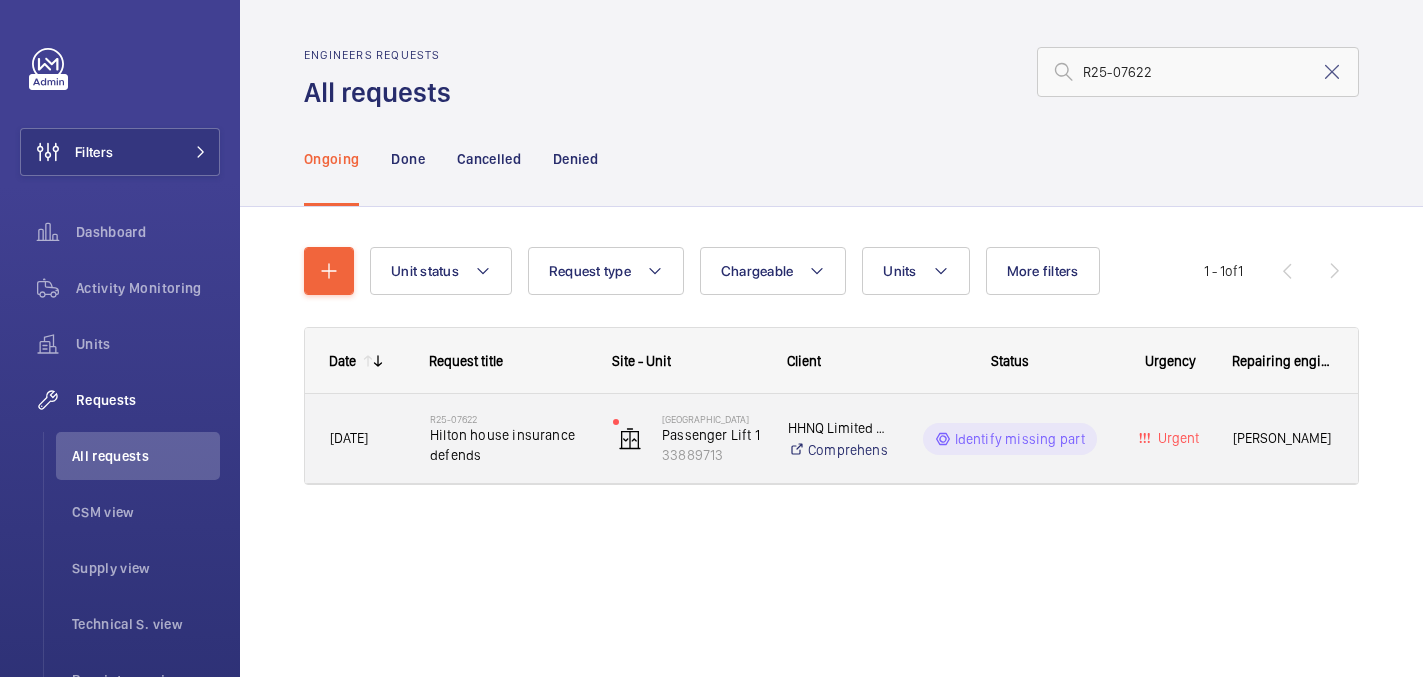 click on "Hilton house insurance defends" 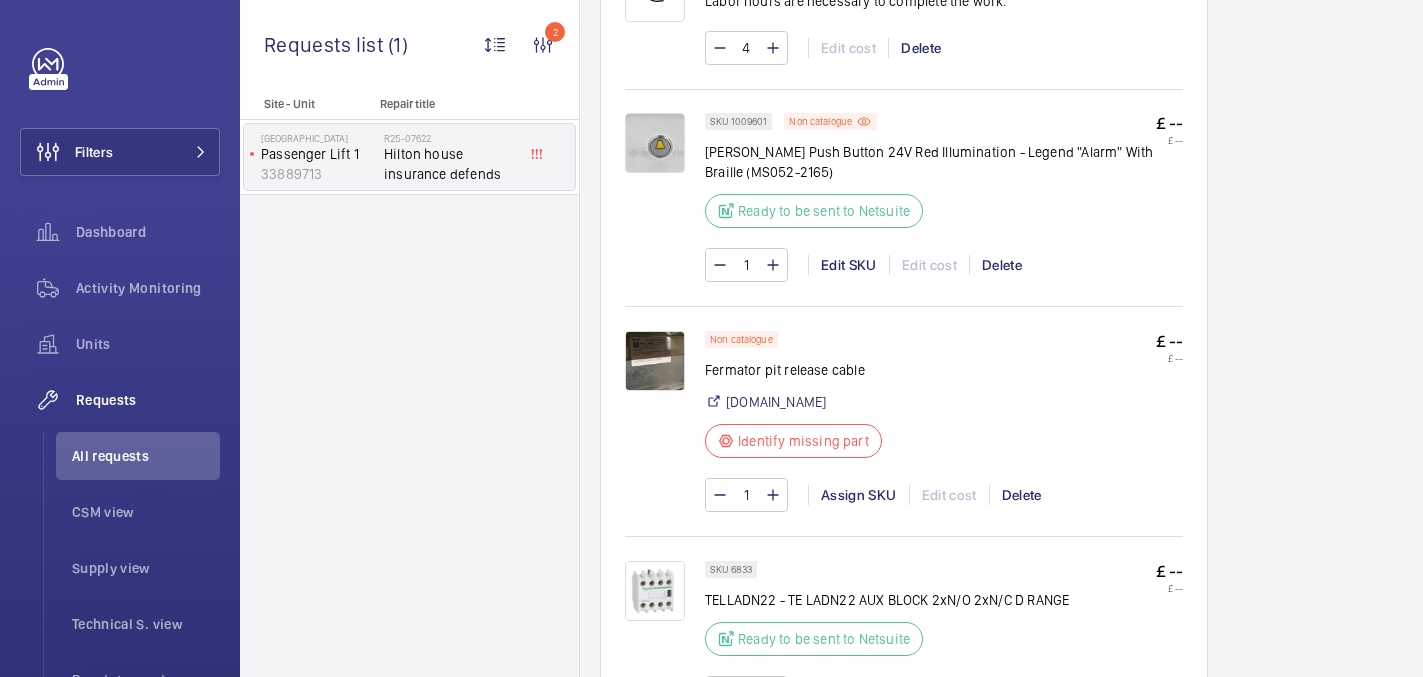 scroll, scrollTop: 1498, scrollLeft: 0, axis: vertical 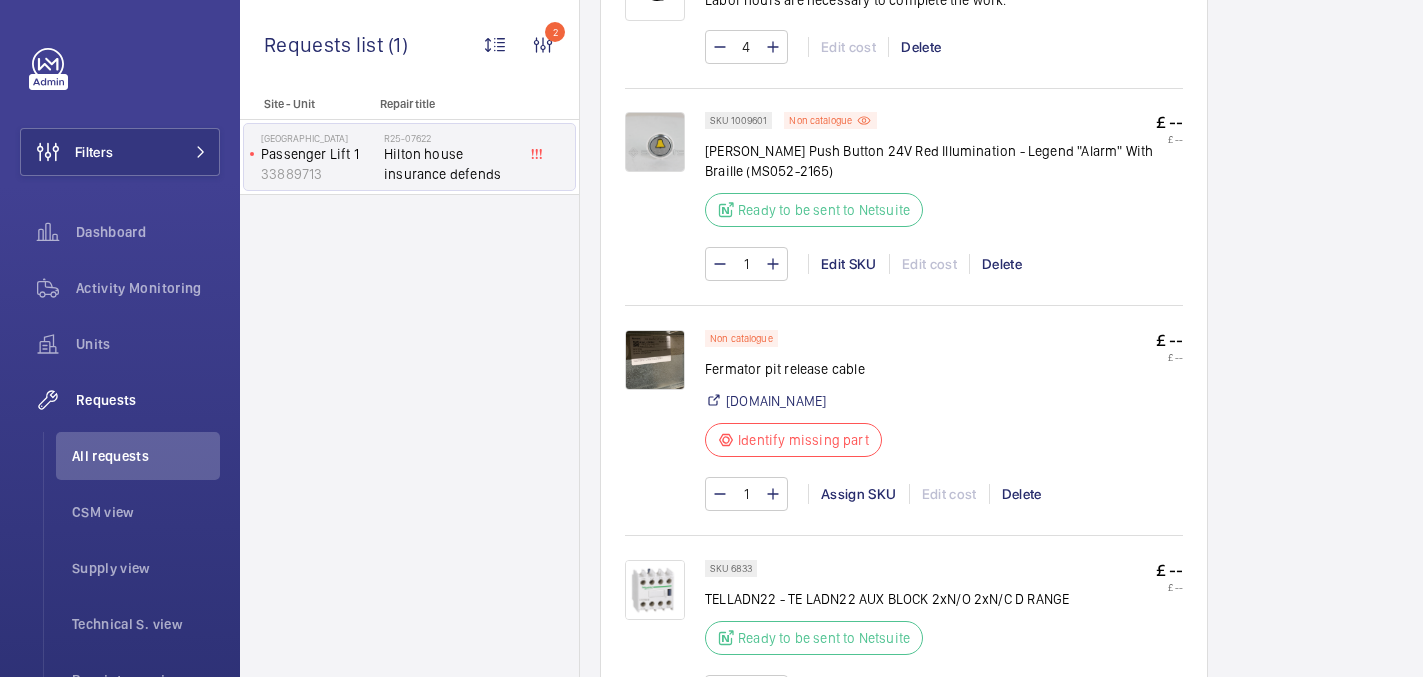 click 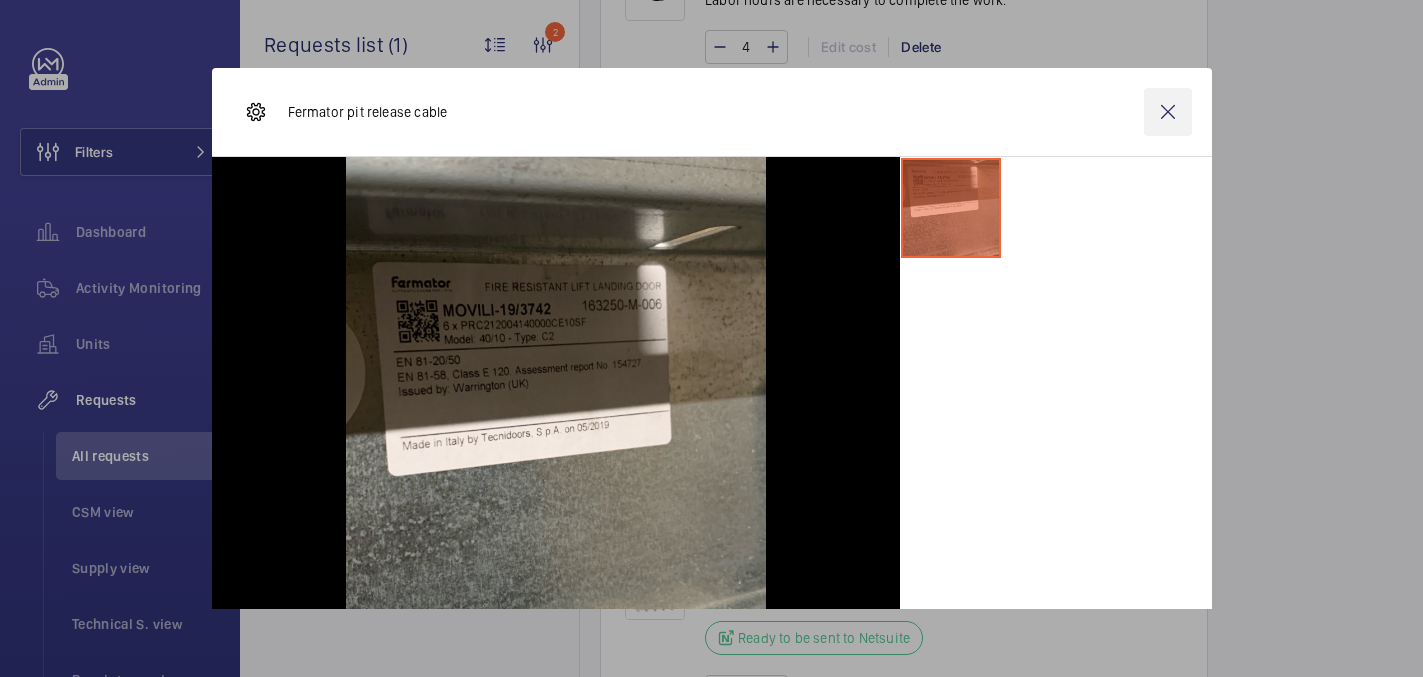 click at bounding box center [1168, 112] 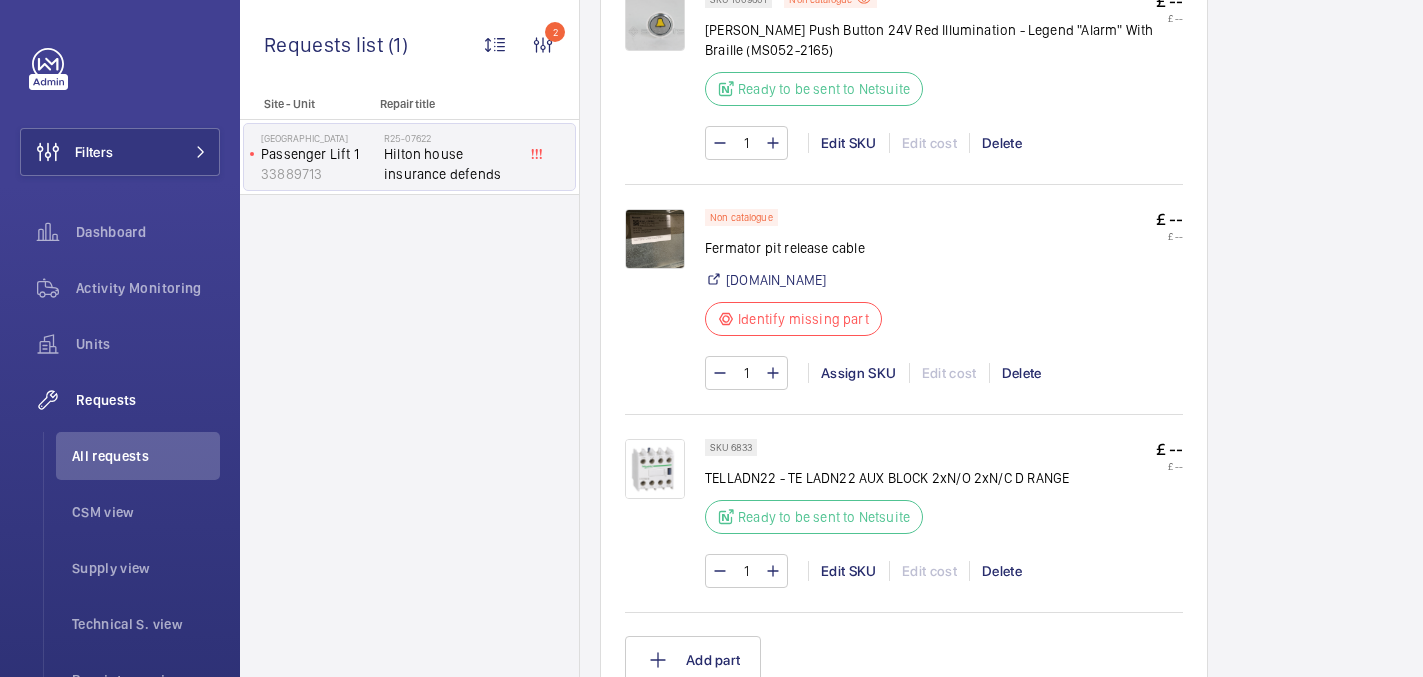 scroll, scrollTop: 1624, scrollLeft: 0, axis: vertical 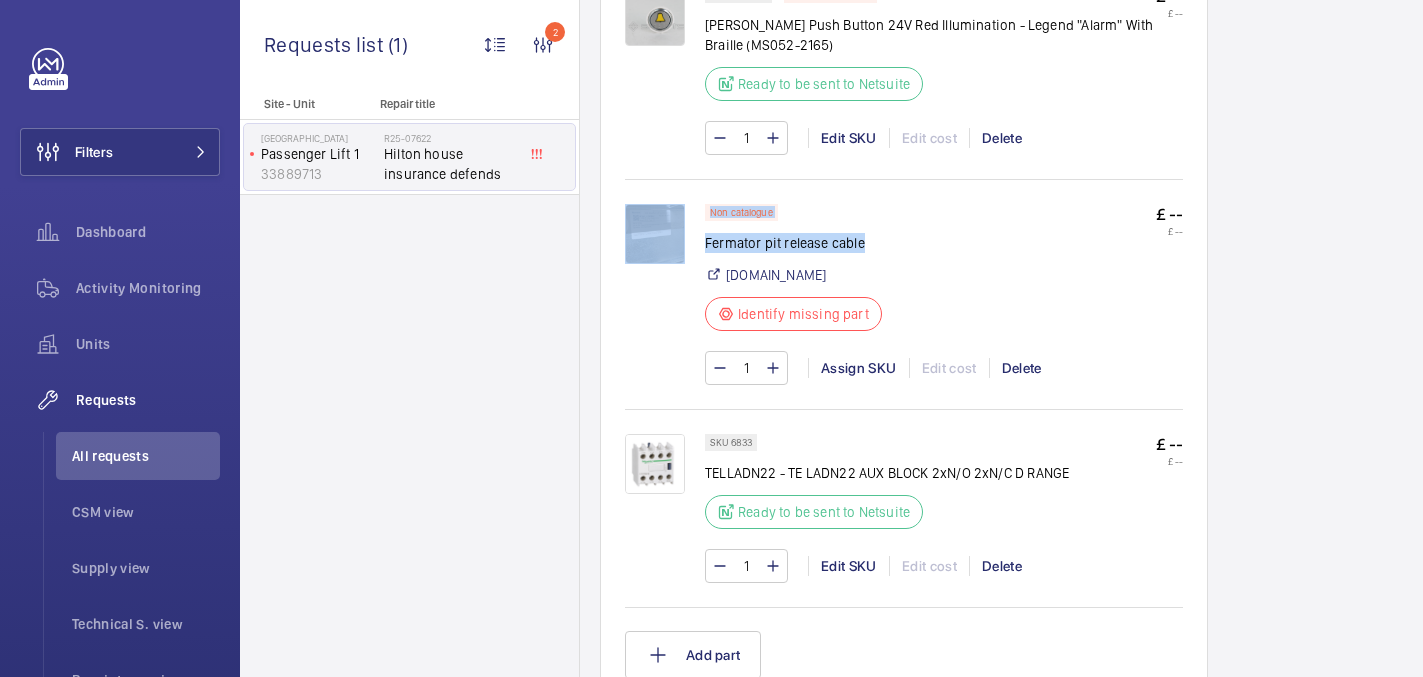 drag, startPoint x: 703, startPoint y: 243, endPoint x: 892, endPoint y: 243, distance: 189 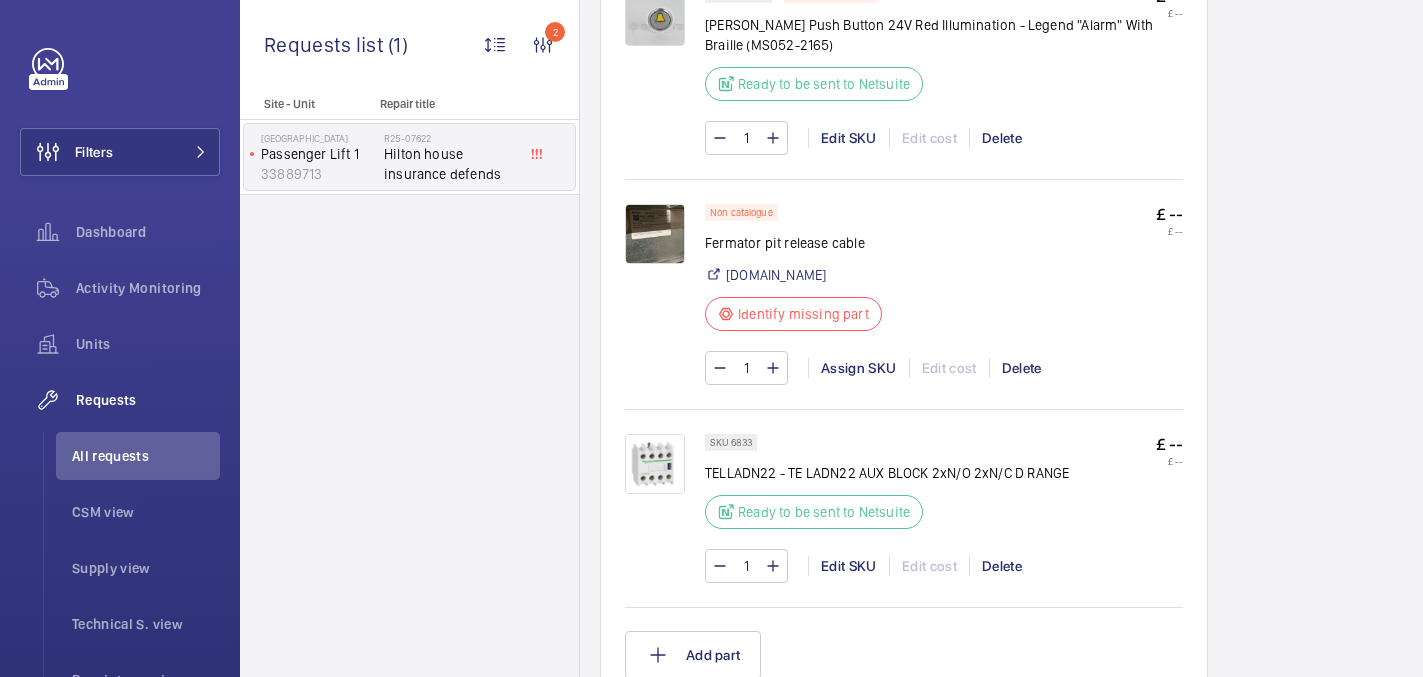 drag, startPoint x: 892, startPoint y: 243, endPoint x: 822, endPoint y: 243, distance: 70 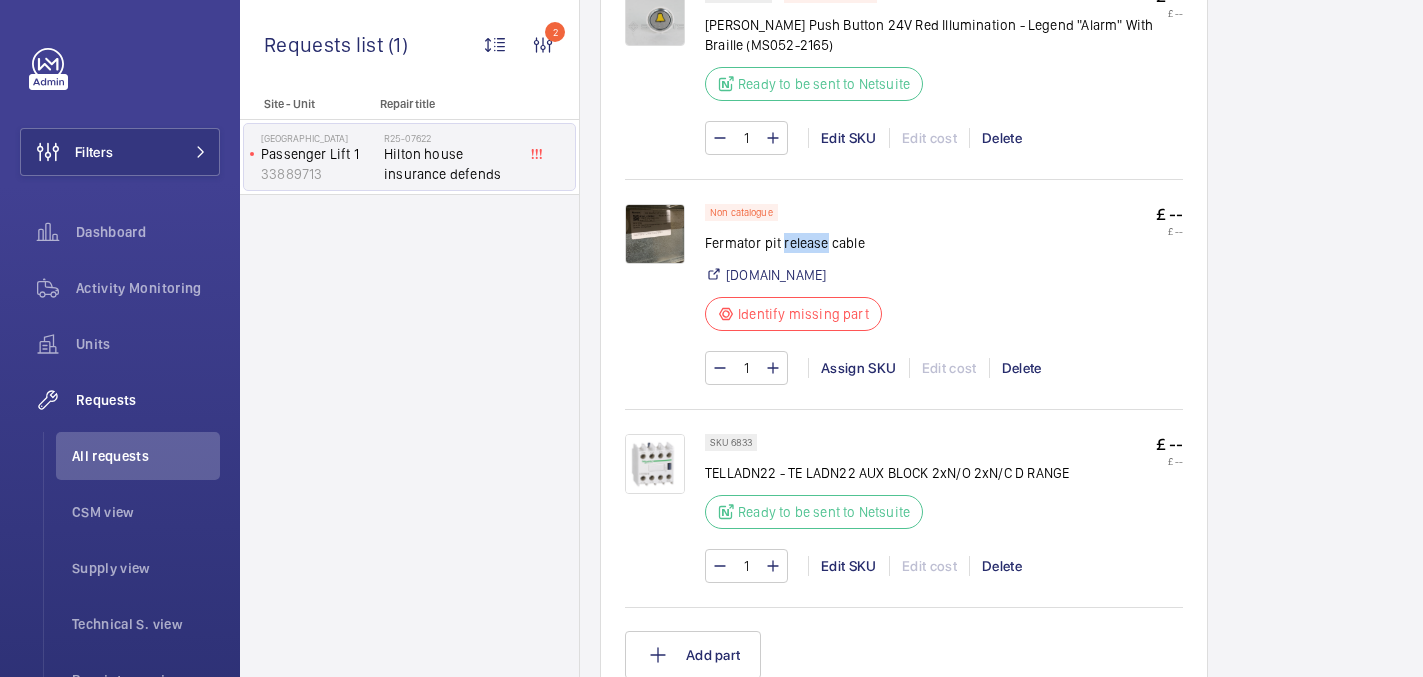 click on "Fermator pit release cable" 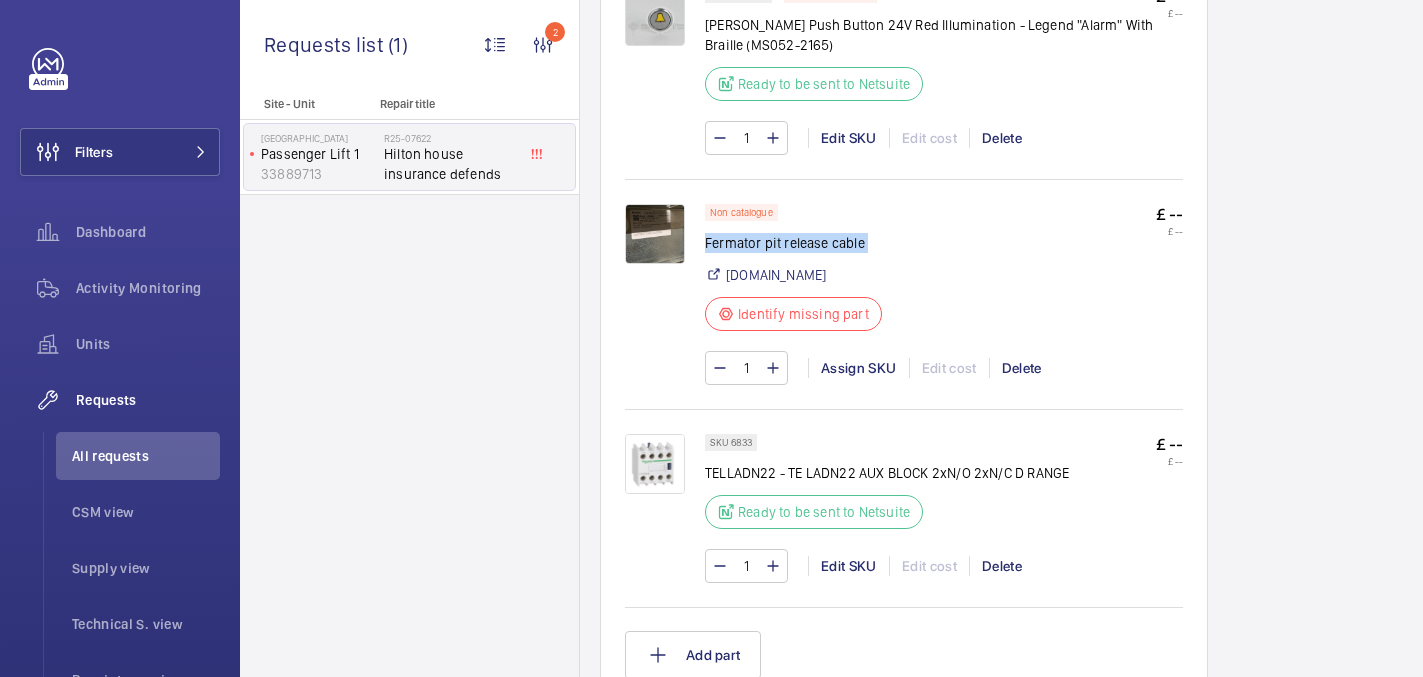 click on "Fermator pit release cable" 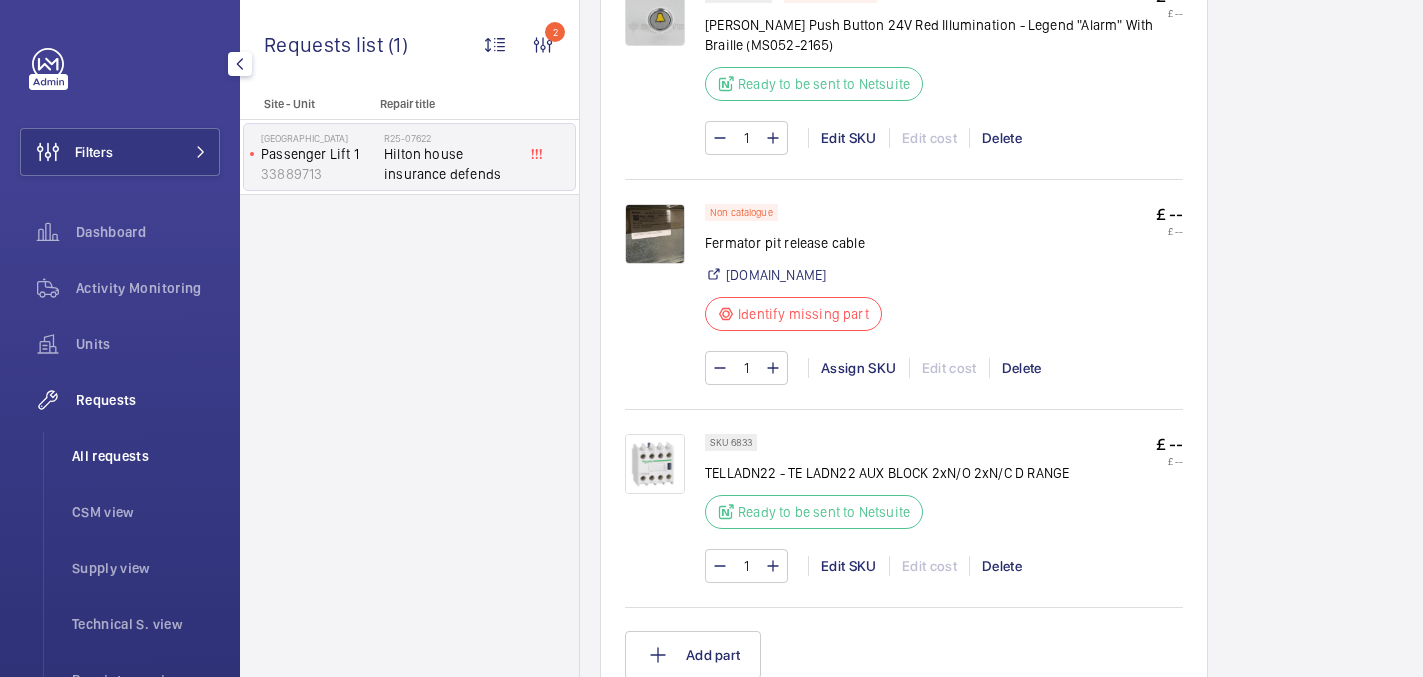 click on "All requests" 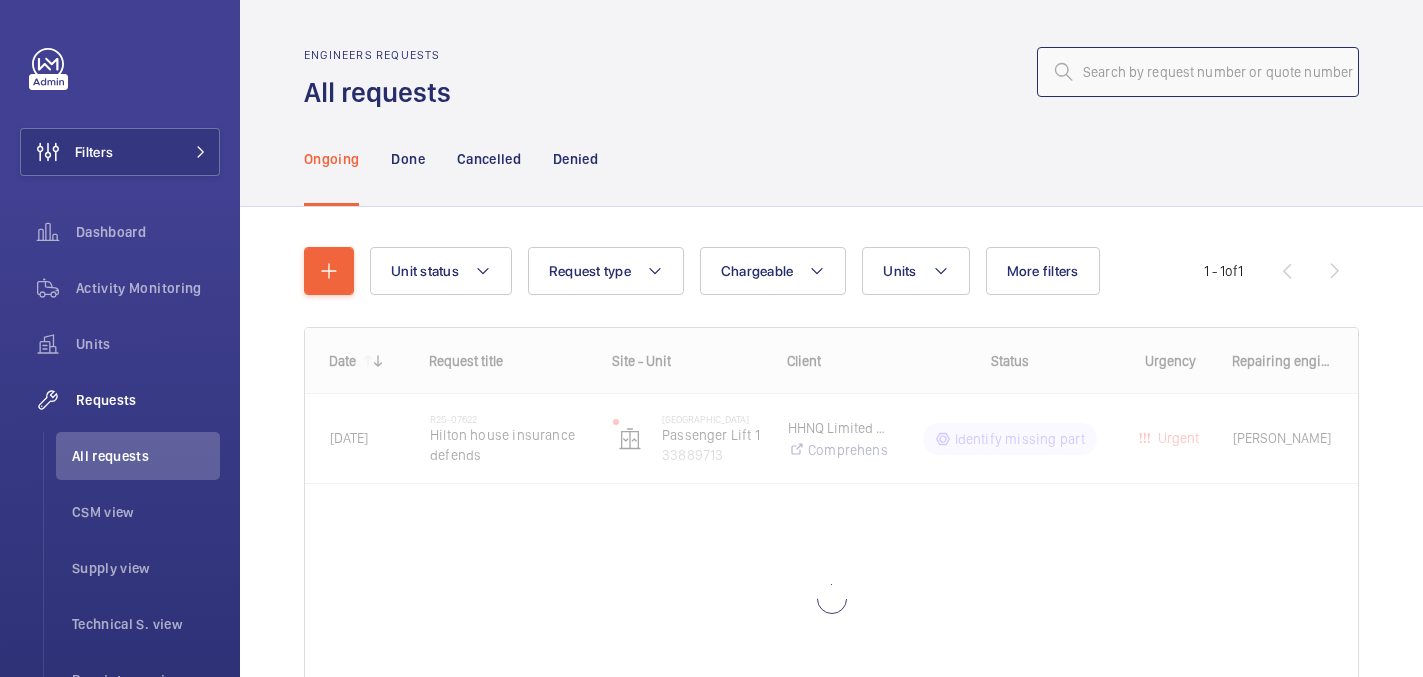 click 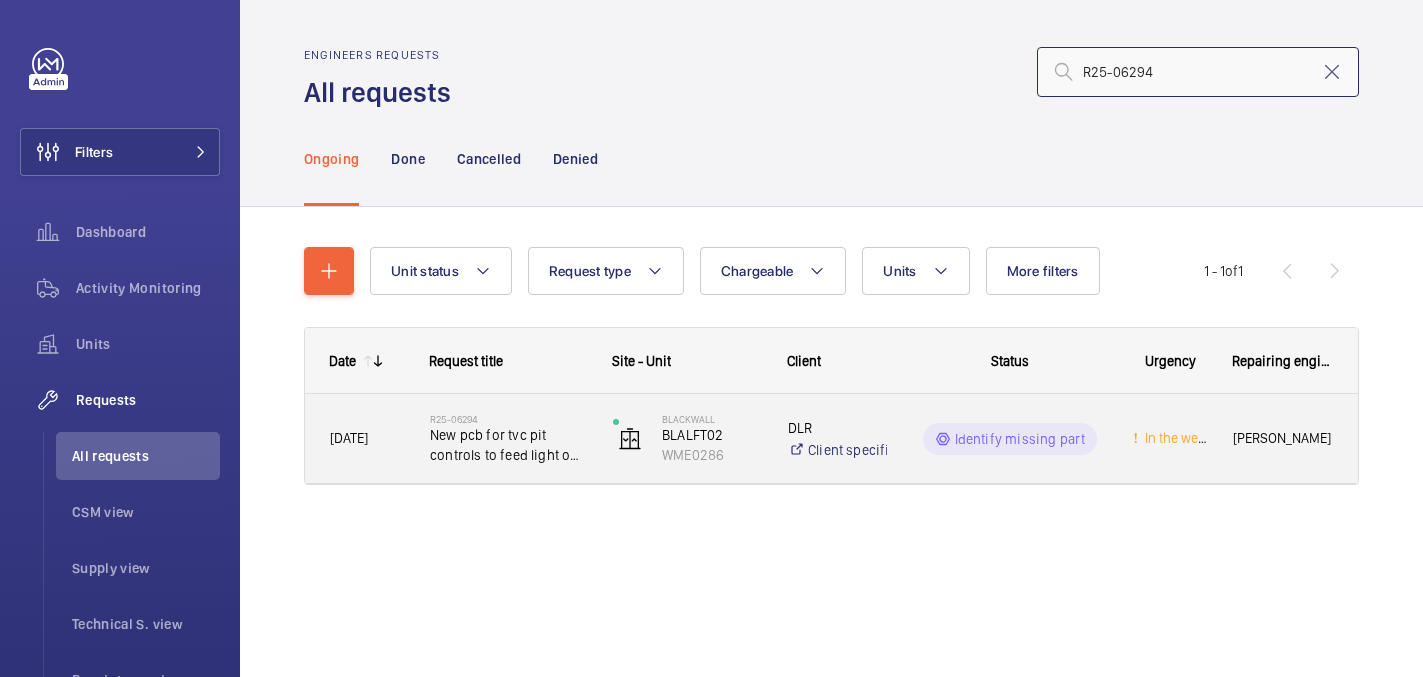 type on "R25-06294" 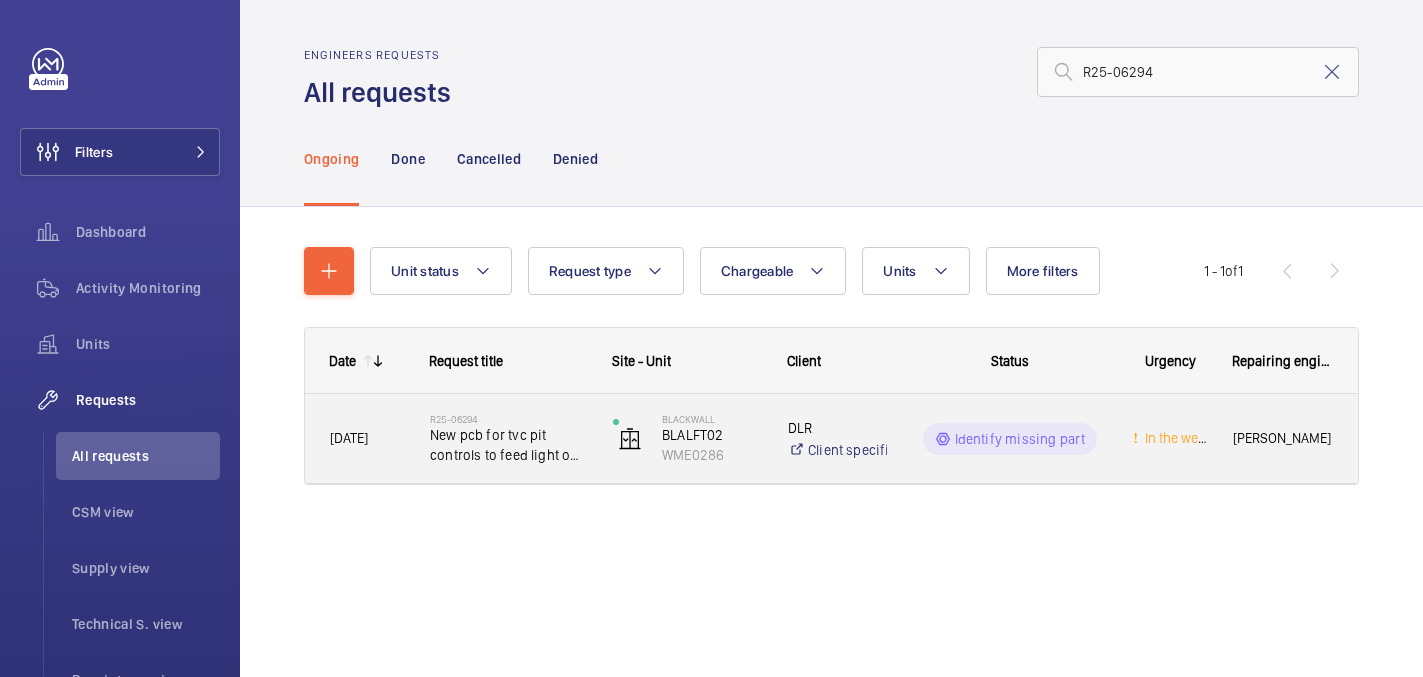 click on "New pcb for tvc pit controls to feed light on unit" 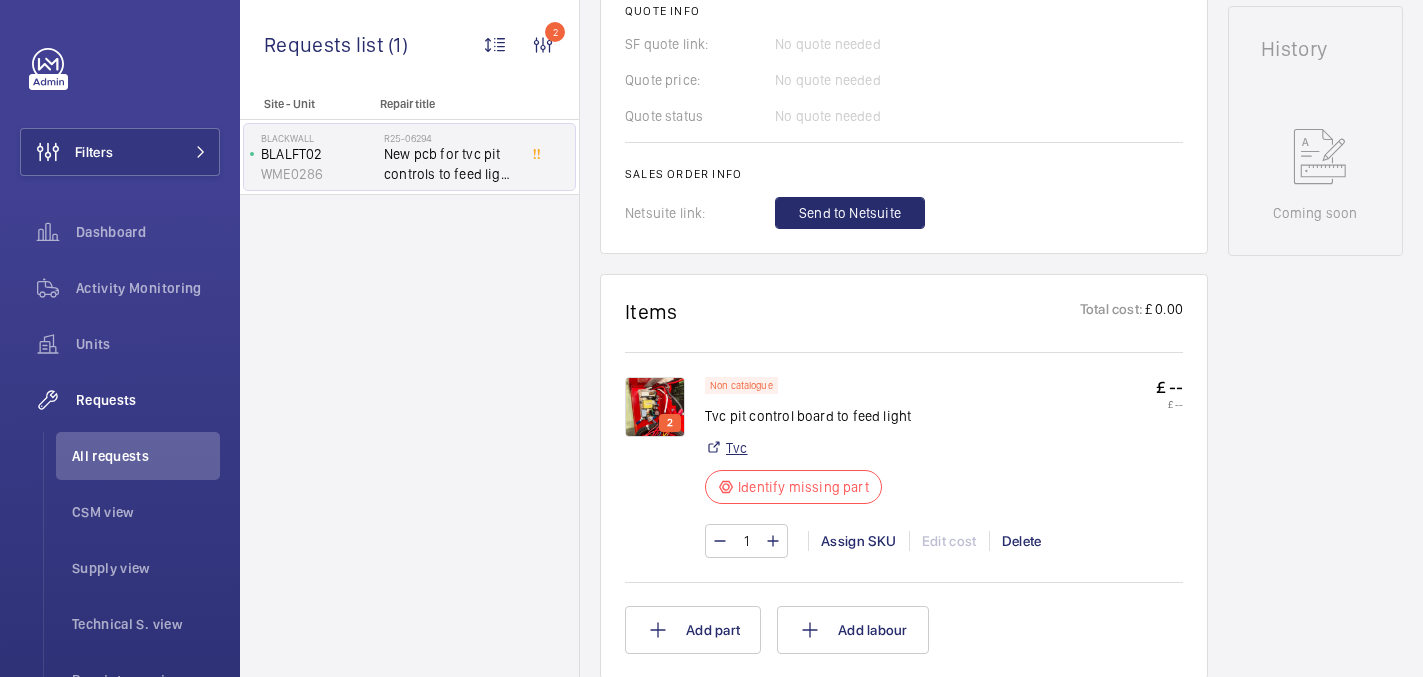 scroll, scrollTop: 857, scrollLeft: 0, axis: vertical 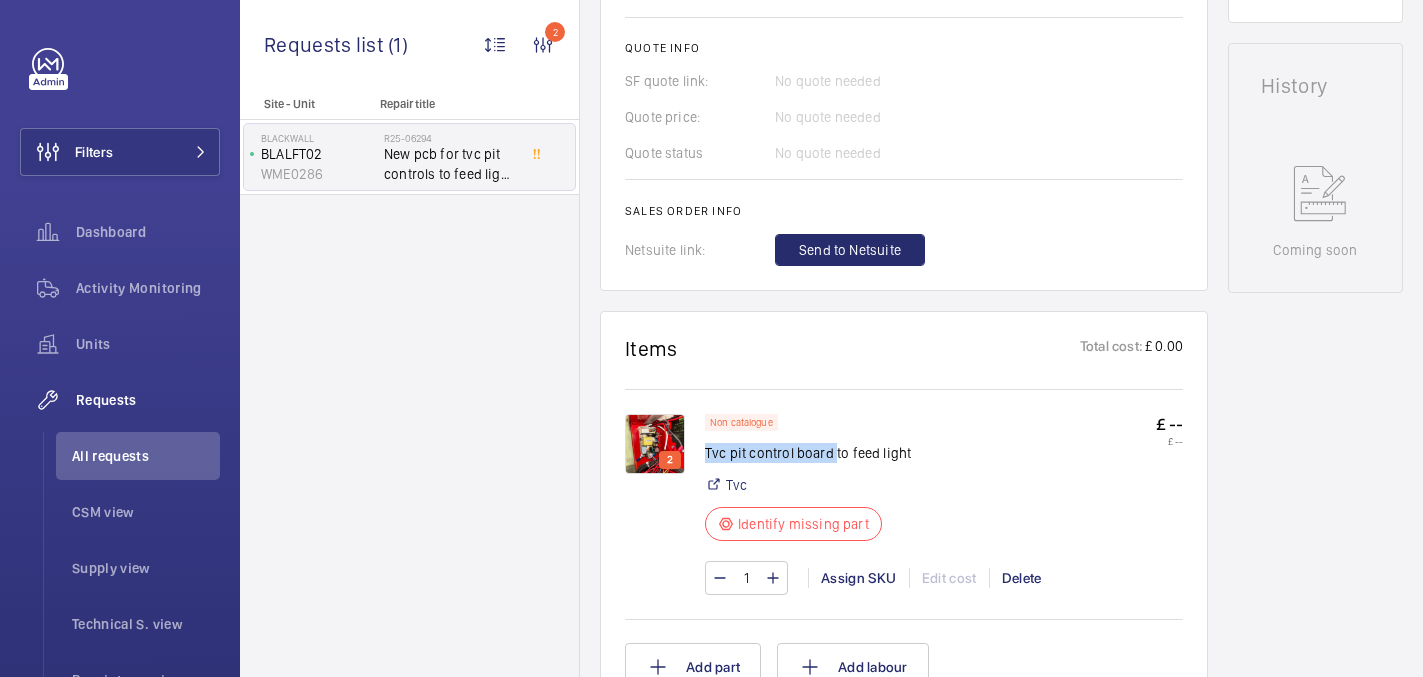 drag, startPoint x: 705, startPoint y: 458, endPoint x: 835, endPoint y: 452, distance: 130.13838 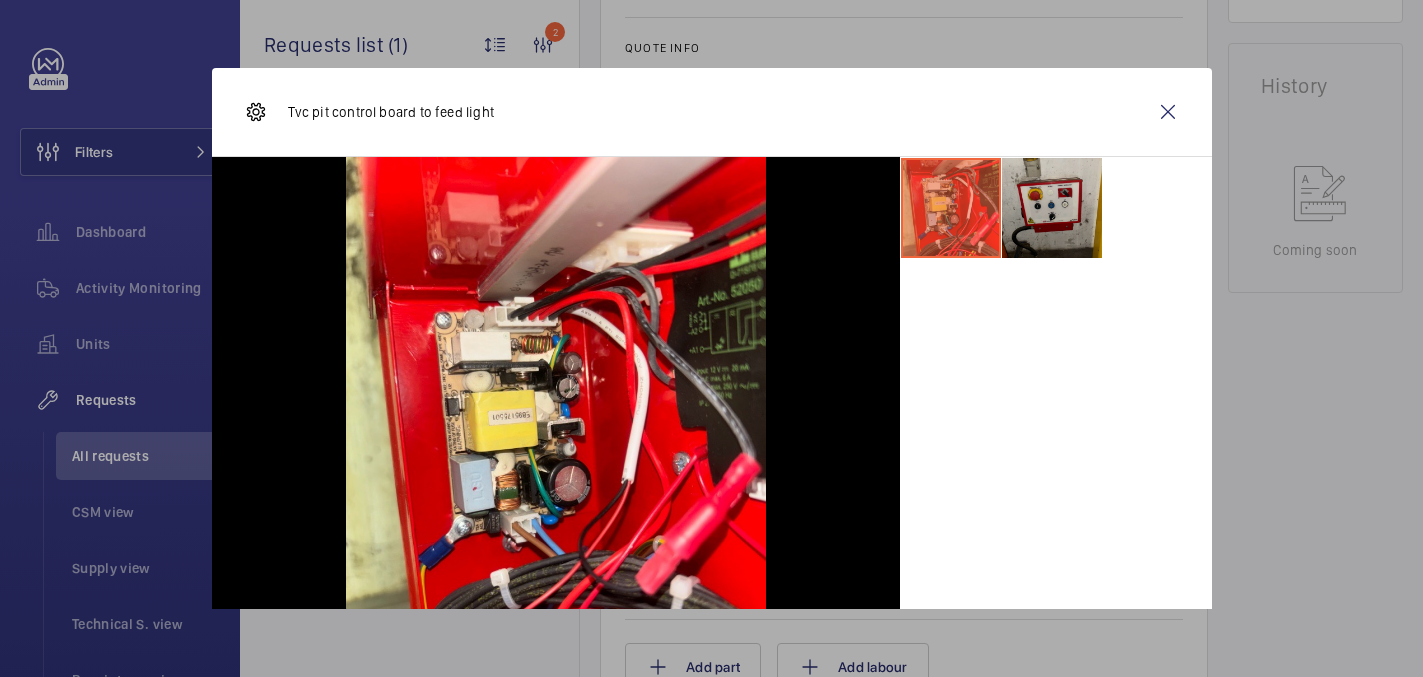click at bounding box center (1052, 208) 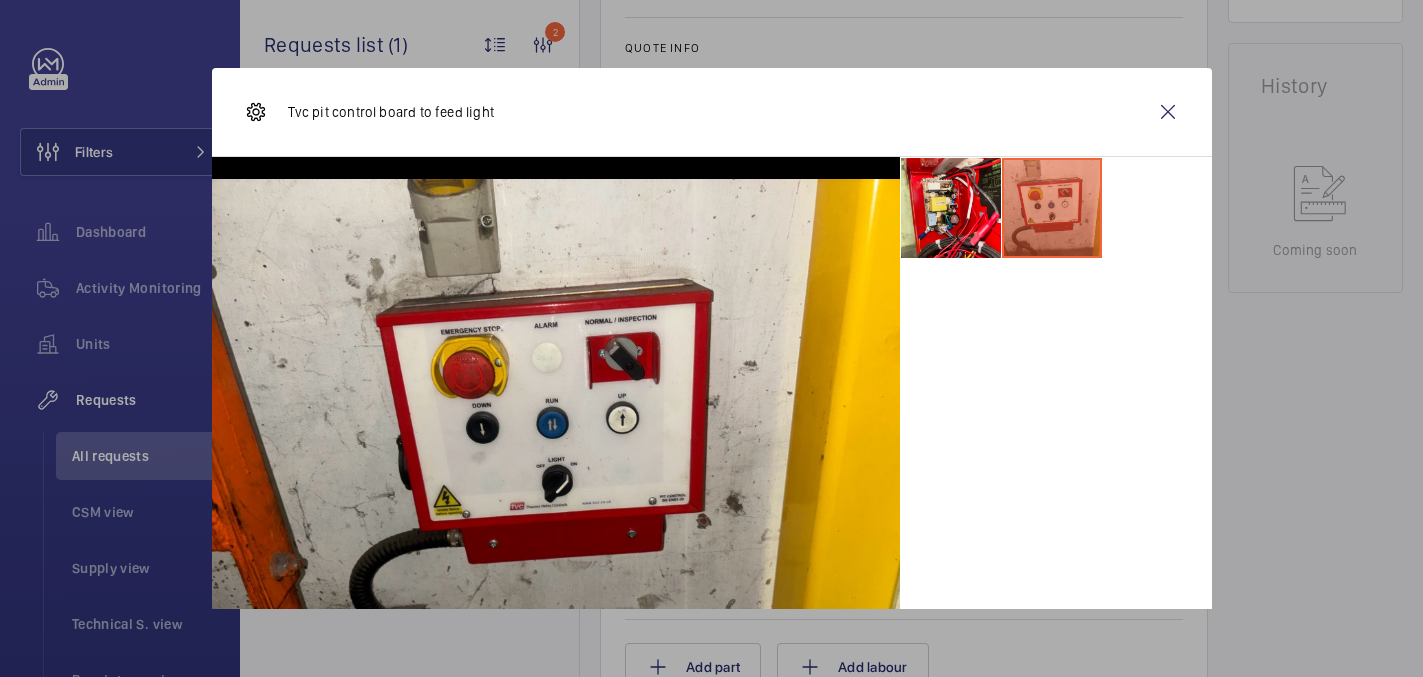 drag, startPoint x: 1157, startPoint y: 128, endPoint x: 1106, endPoint y: 10, distance: 128.5496 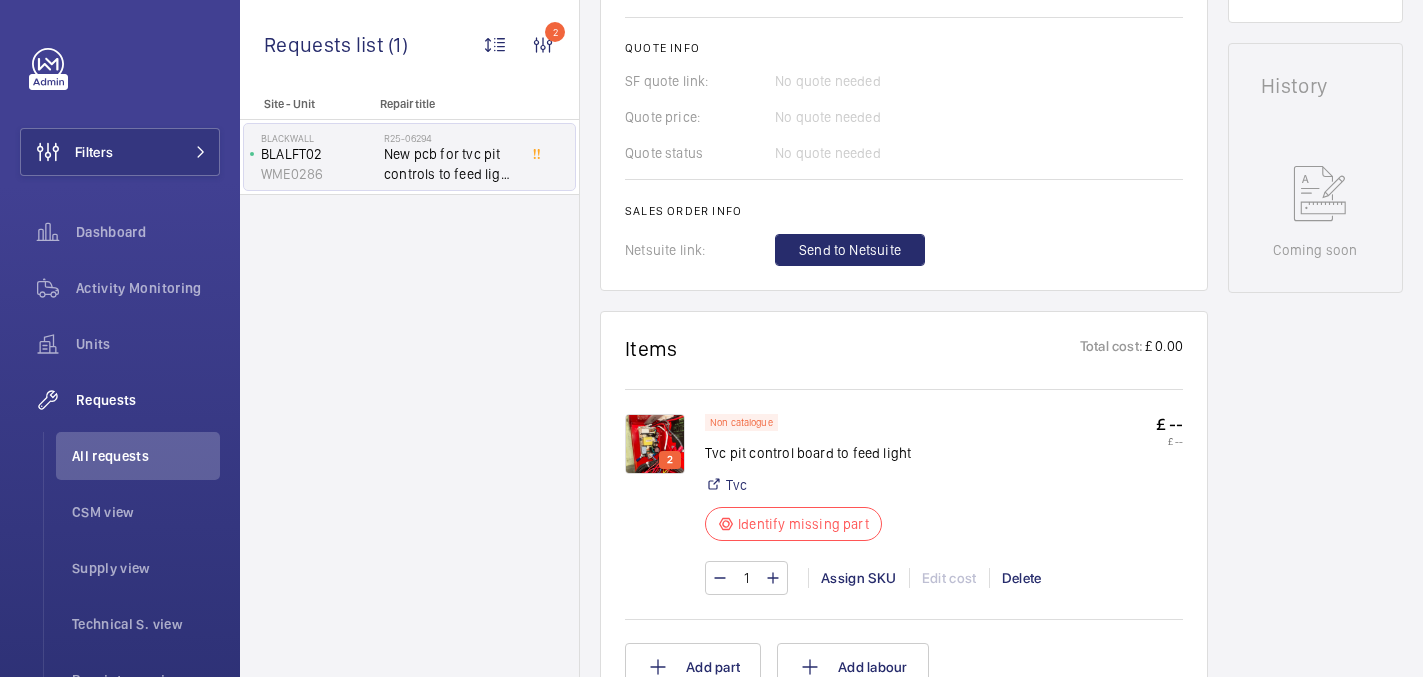 click on "1 Assign SKU Edit cost Delete" 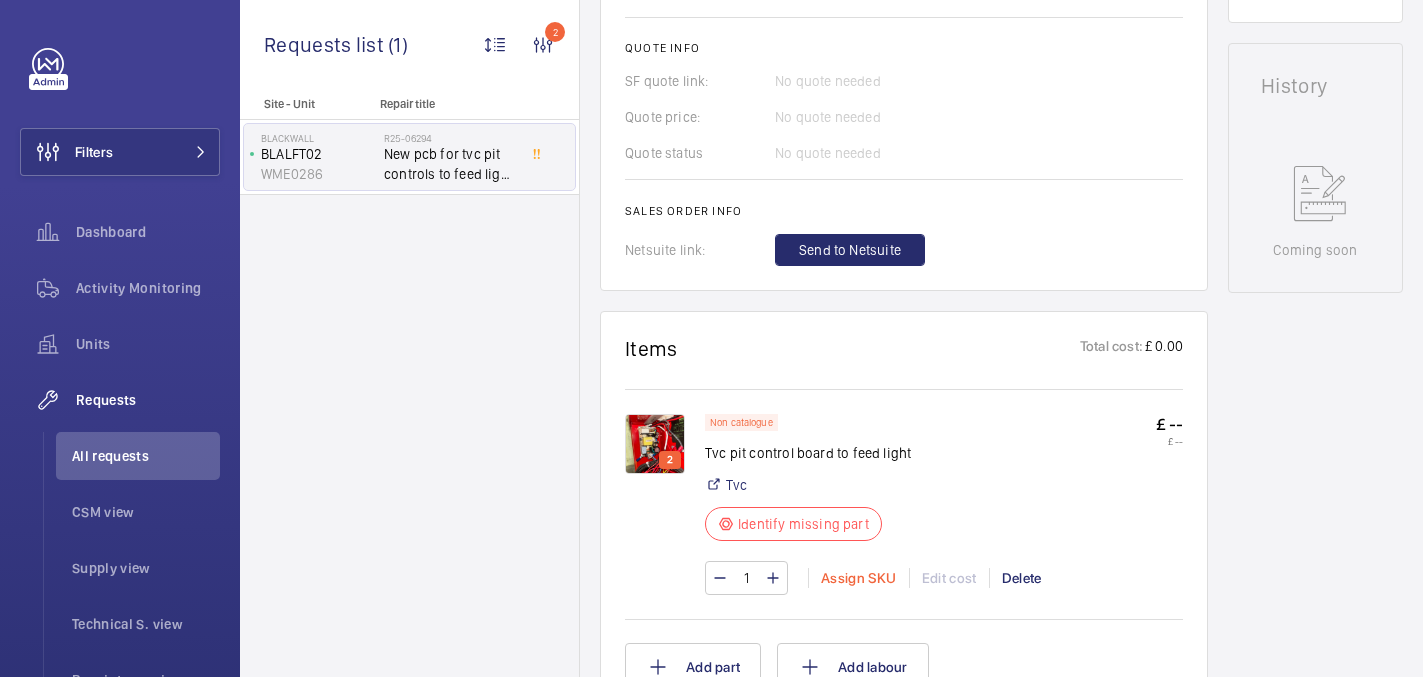 click on "Assign SKU" 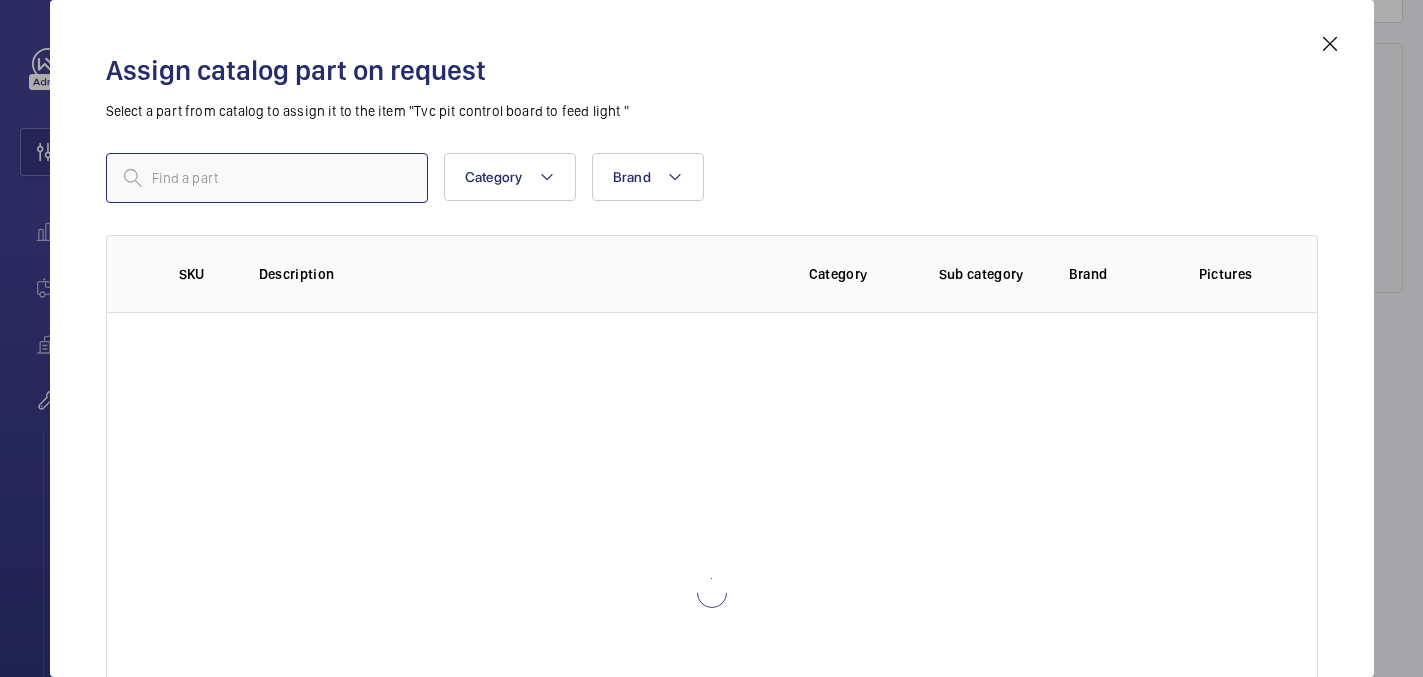 click at bounding box center [267, 178] 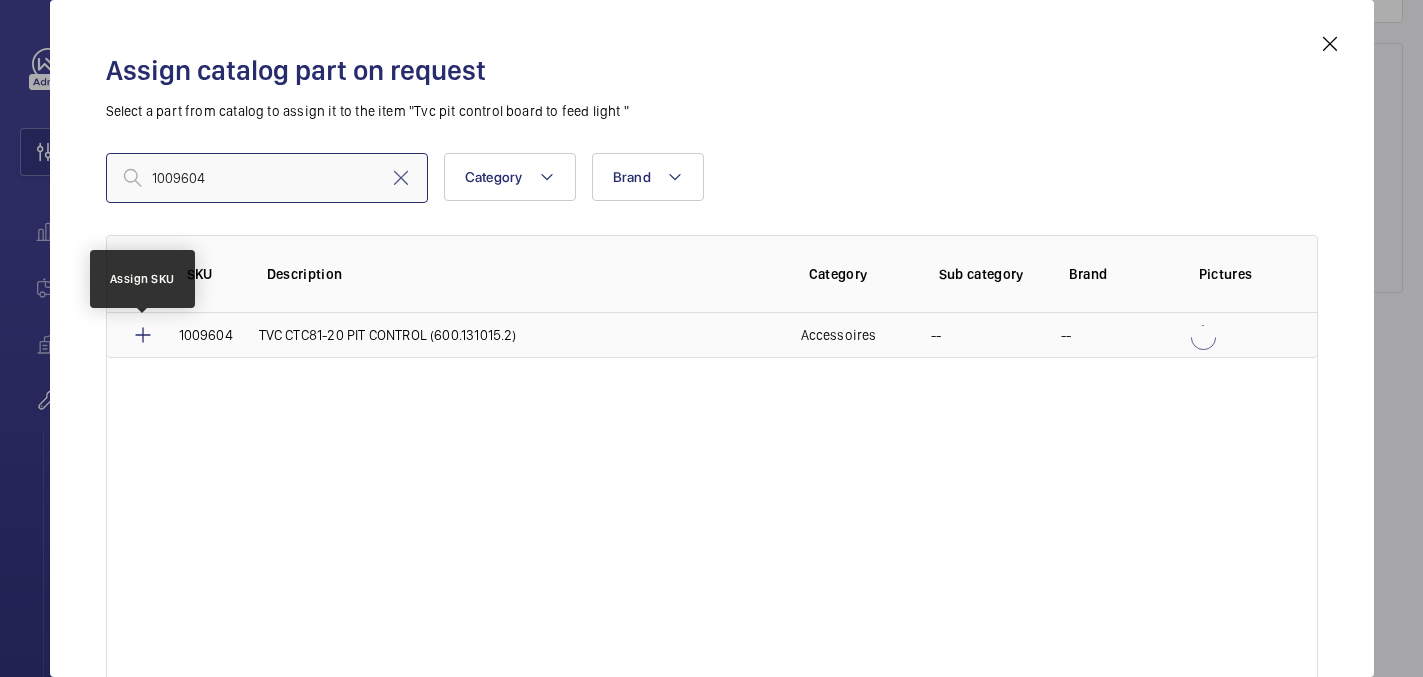 type on "1009604" 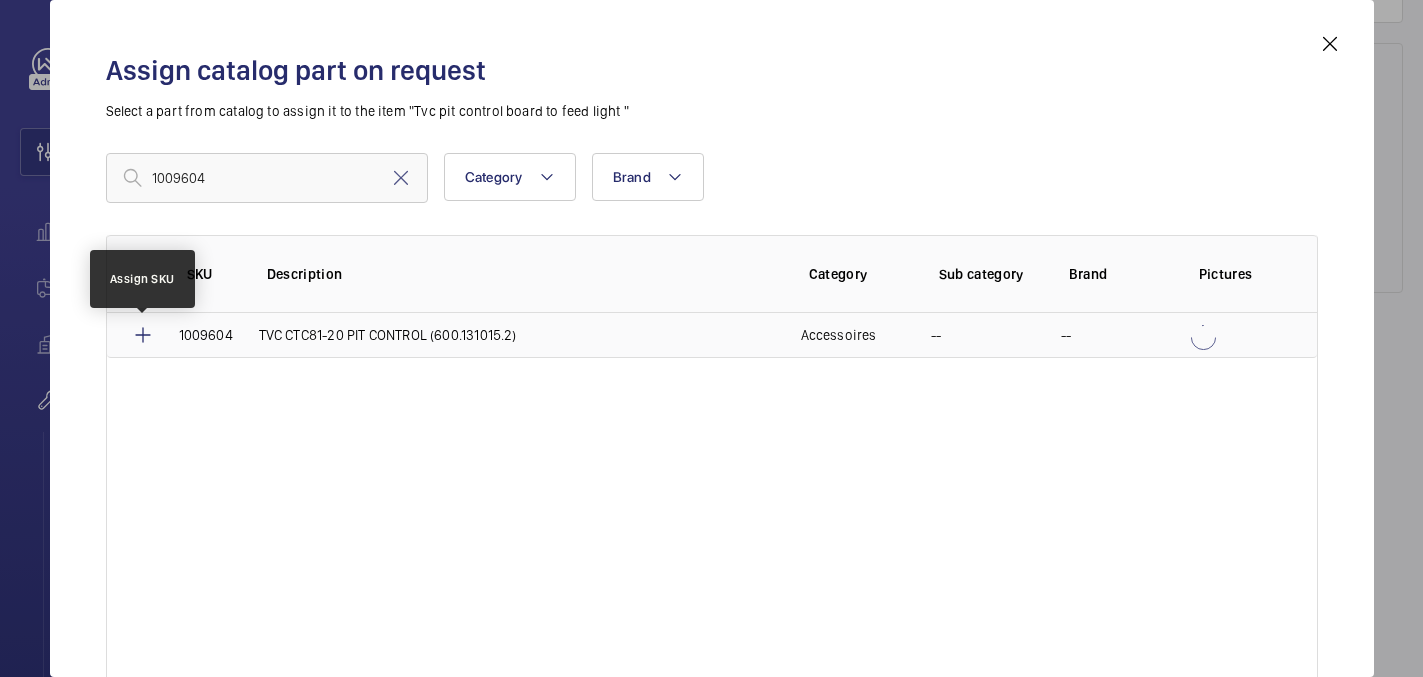 click at bounding box center (143, 335) 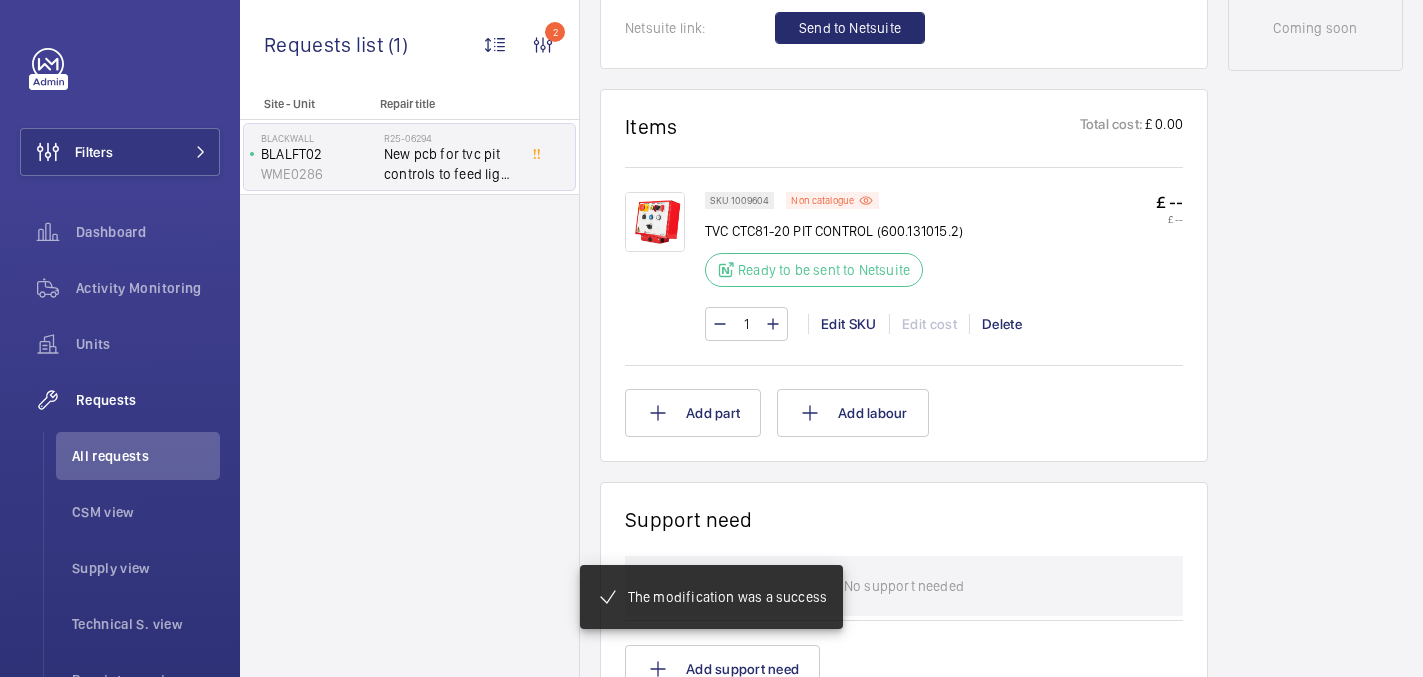 scroll, scrollTop: 1099, scrollLeft: 0, axis: vertical 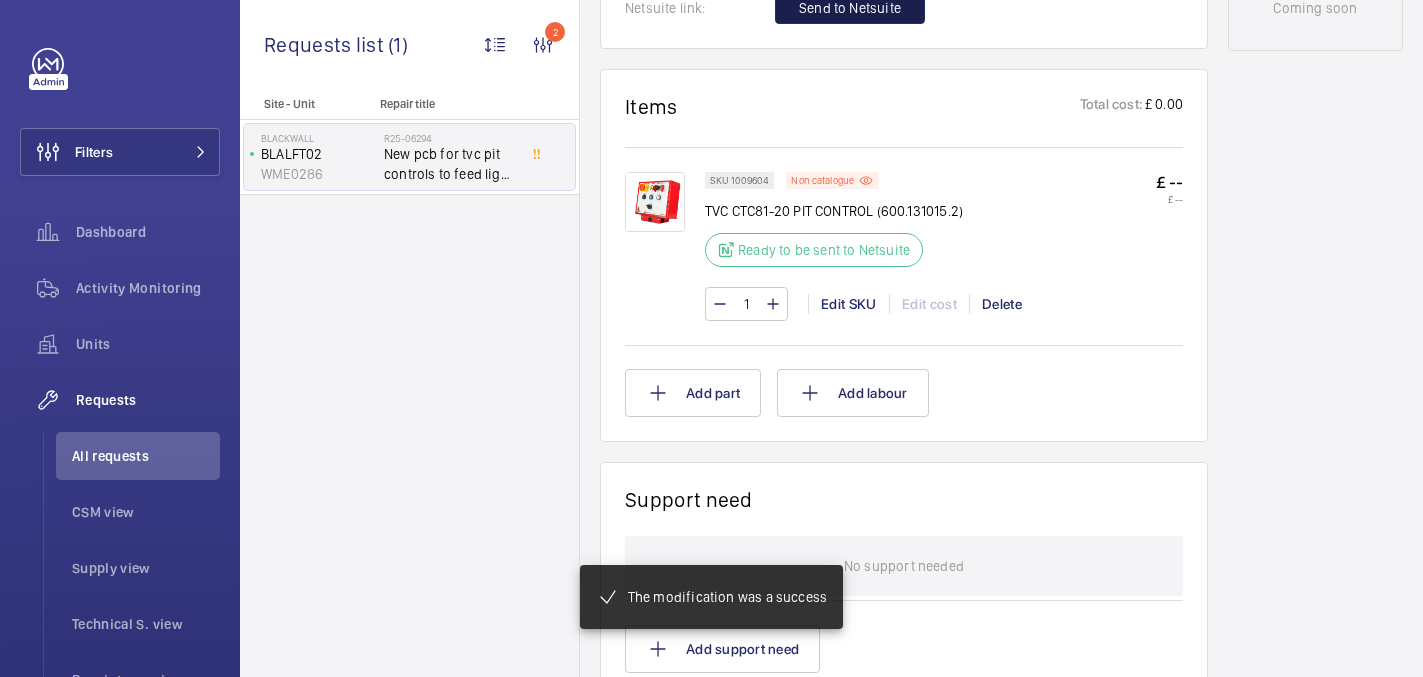click on "Send to Netsuite" 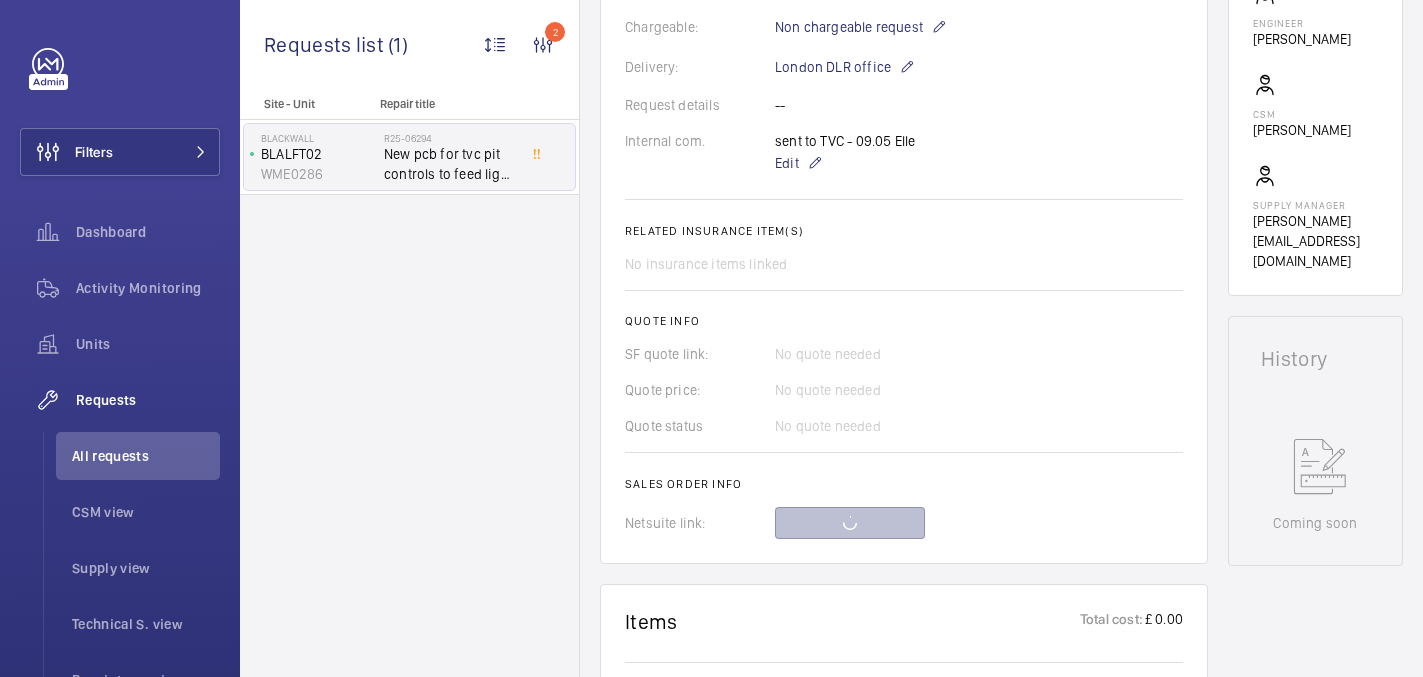 scroll, scrollTop: 0, scrollLeft: 0, axis: both 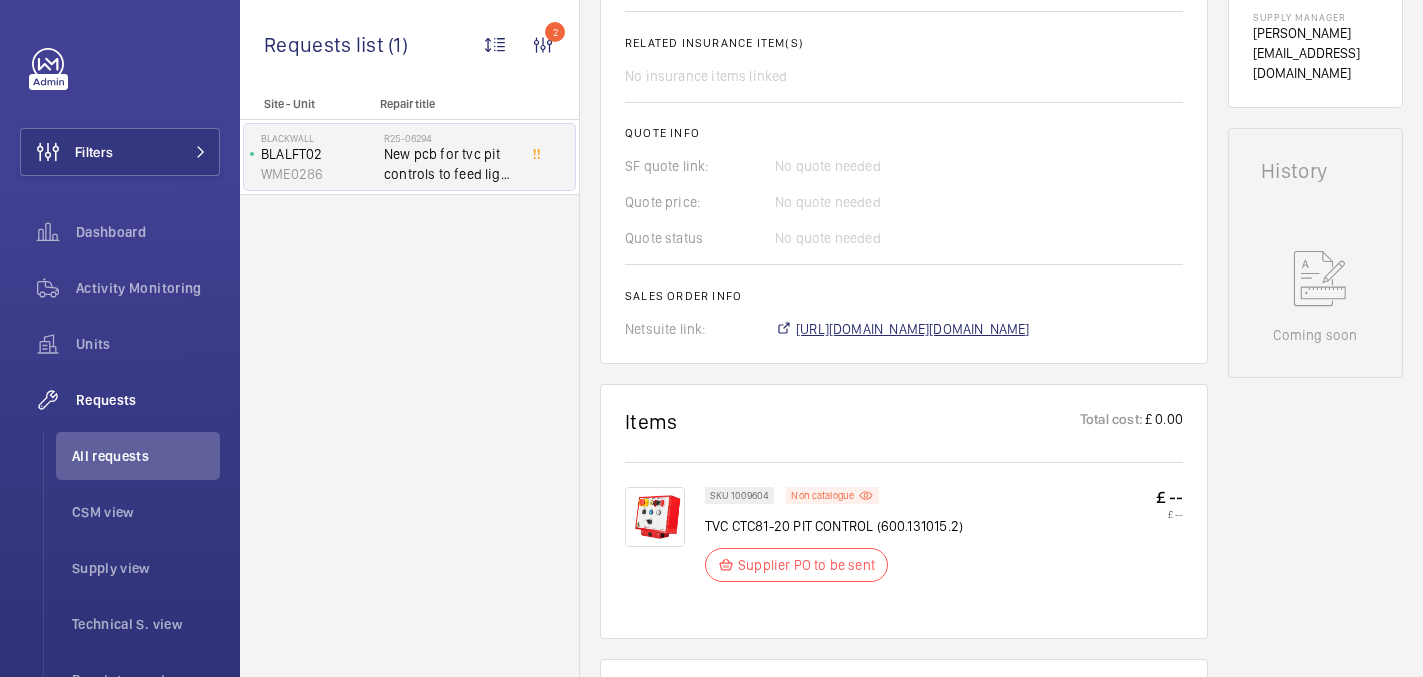 click on "https://6461500.app.netsuite.com/app/accounting/transactions/salesord.nl?id=2791765" 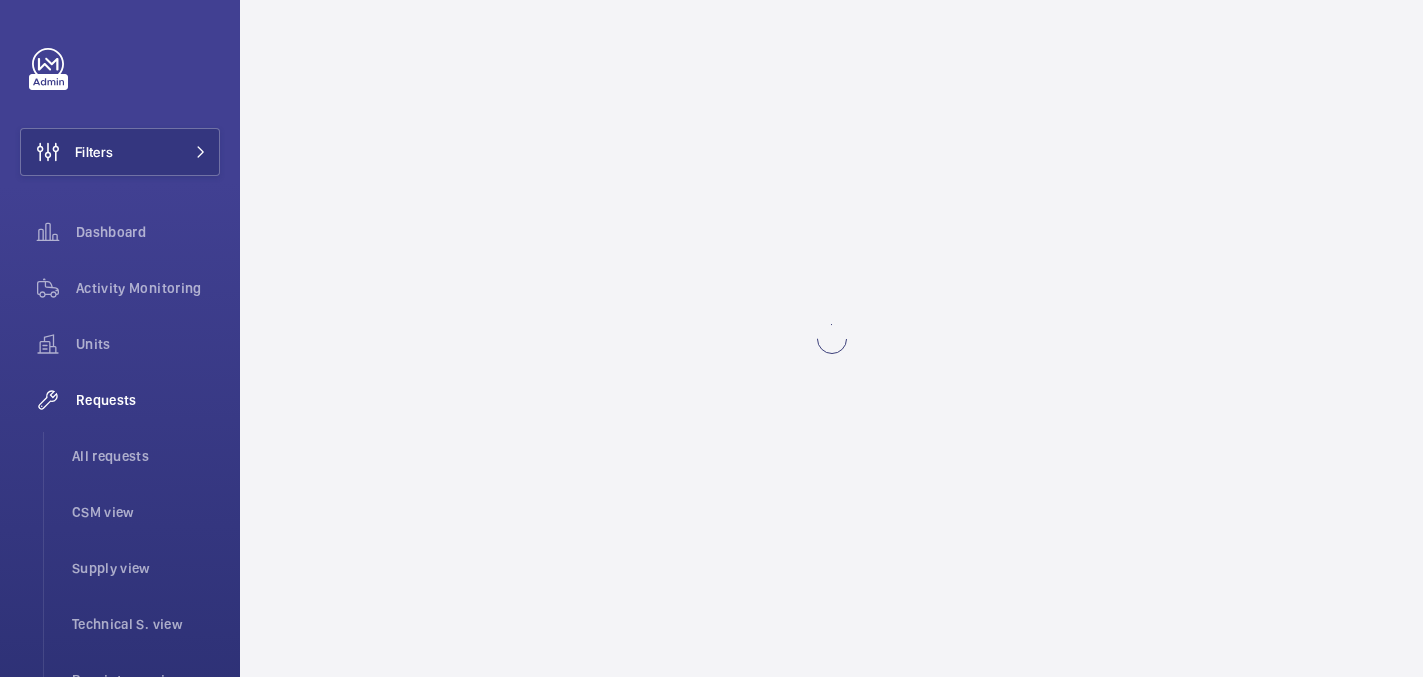 scroll, scrollTop: 0, scrollLeft: 0, axis: both 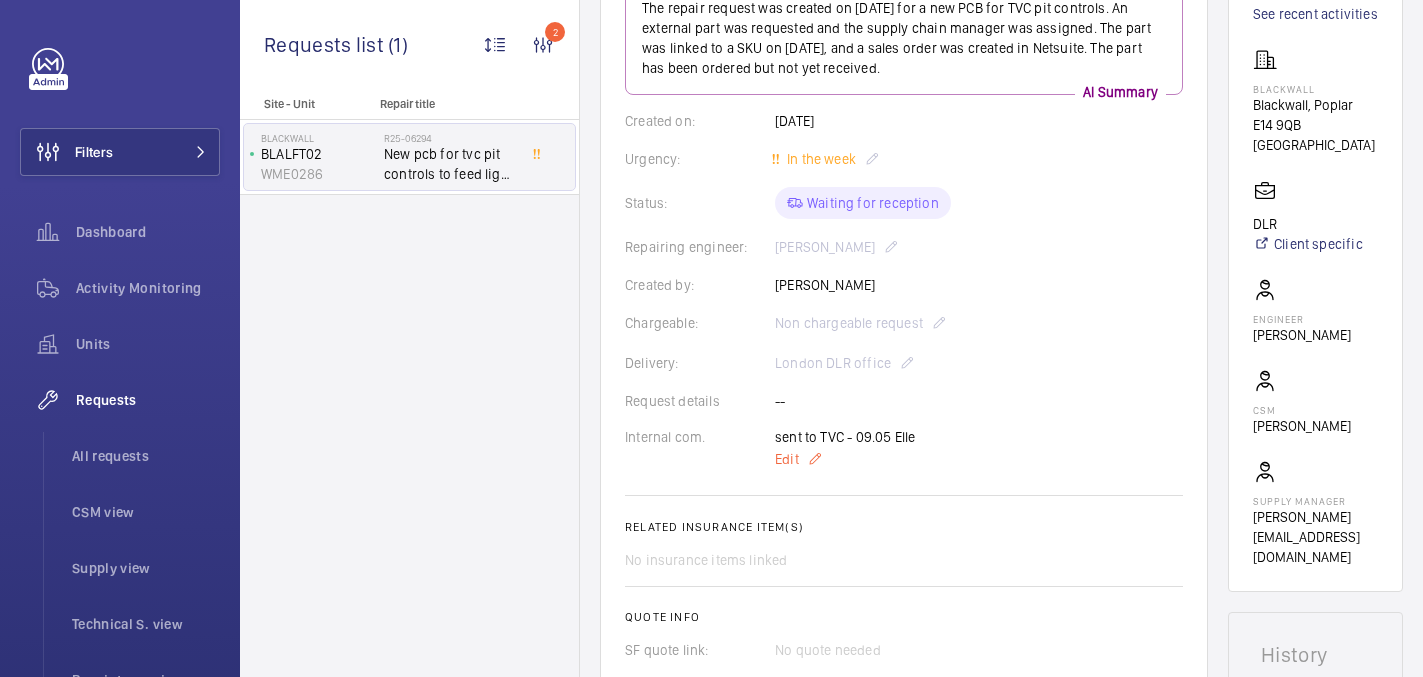 click on "Edit" 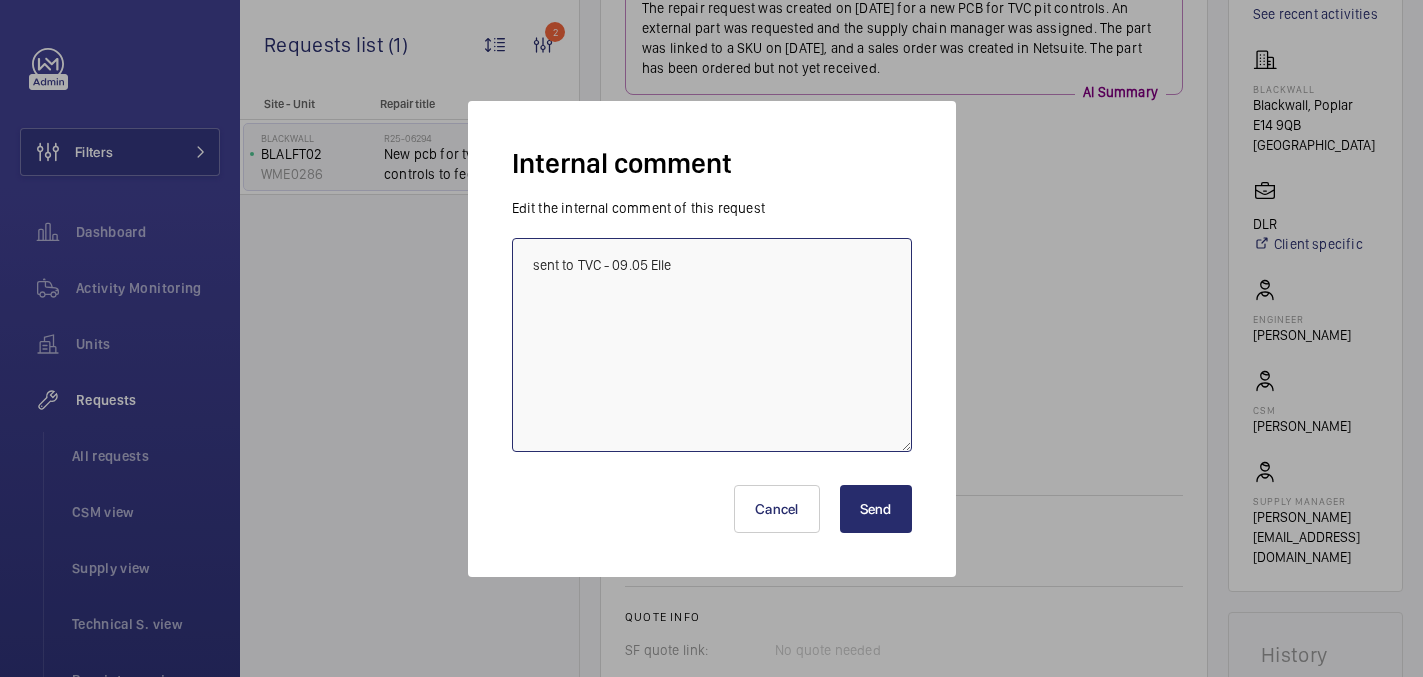 click on "sent to TVC - 09.05 Elle" at bounding box center [712, 345] 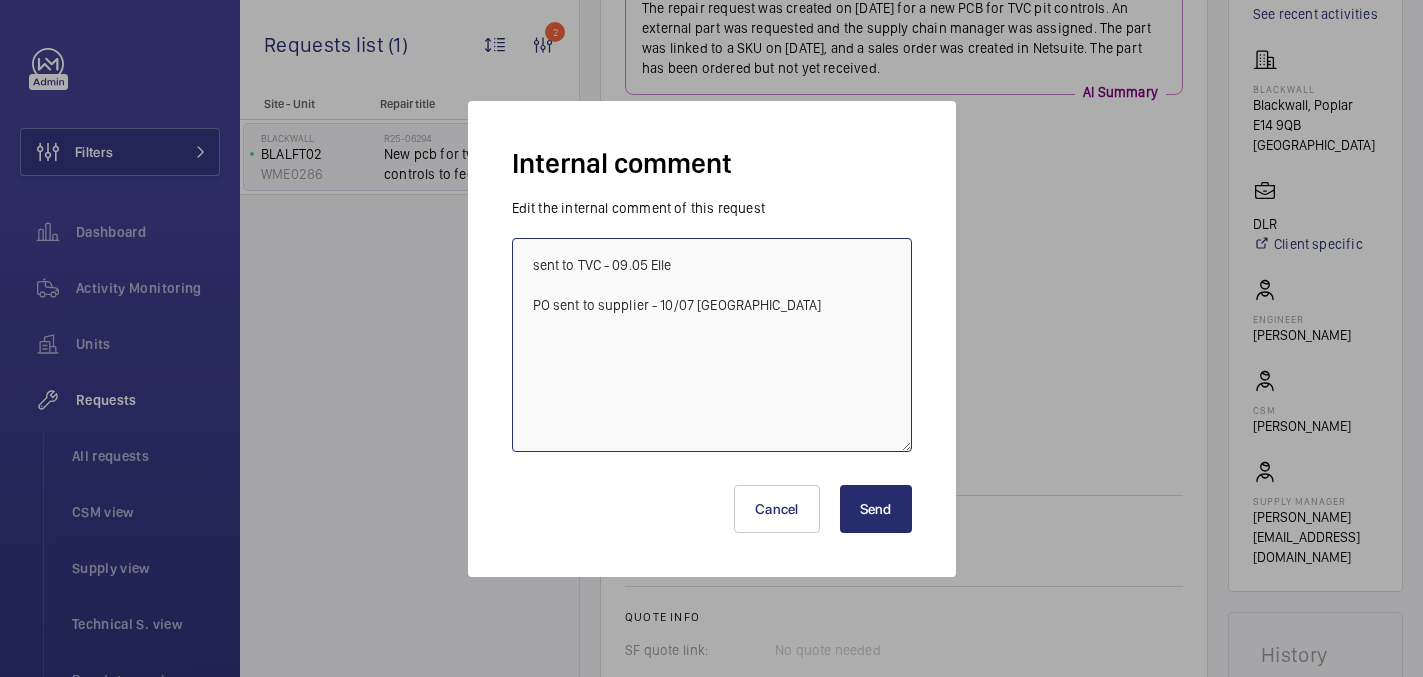 type on "sent to TVC - 09.05 Elle
PO sent to supplier - 10/07 india" 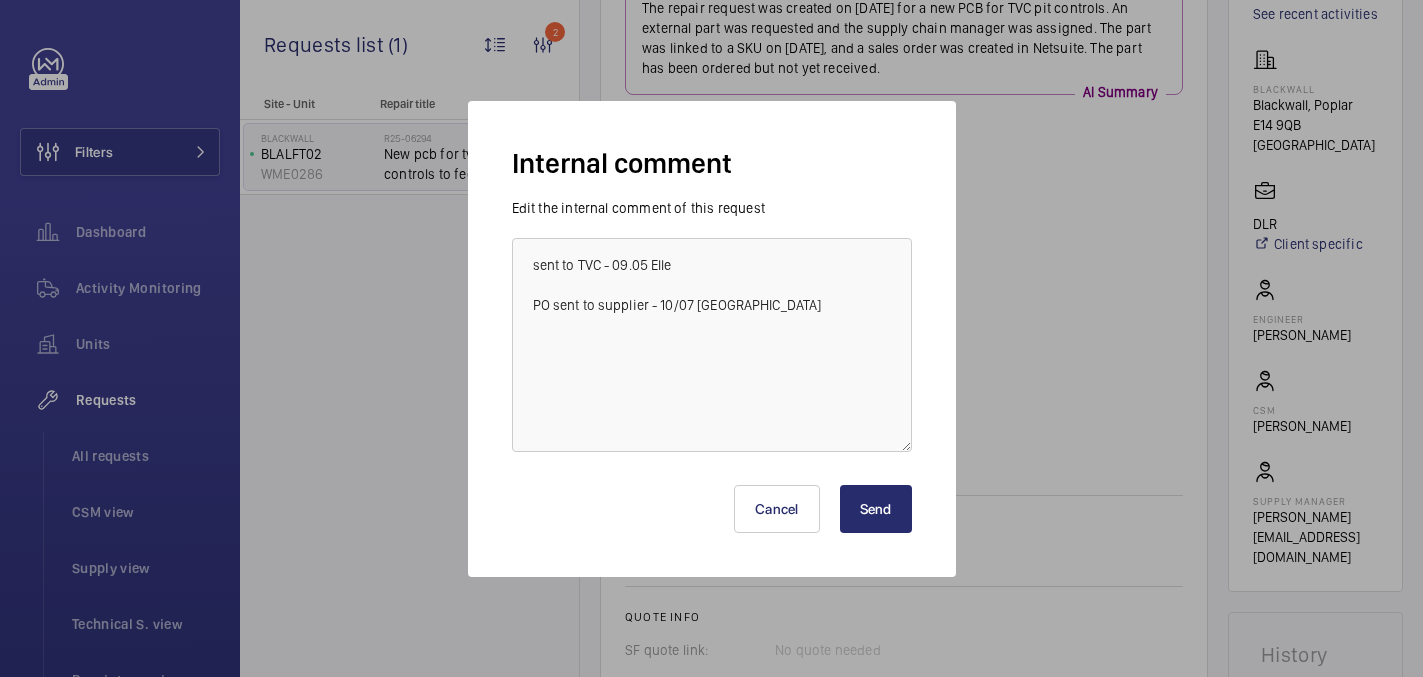 click on "Send" at bounding box center [876, 509] 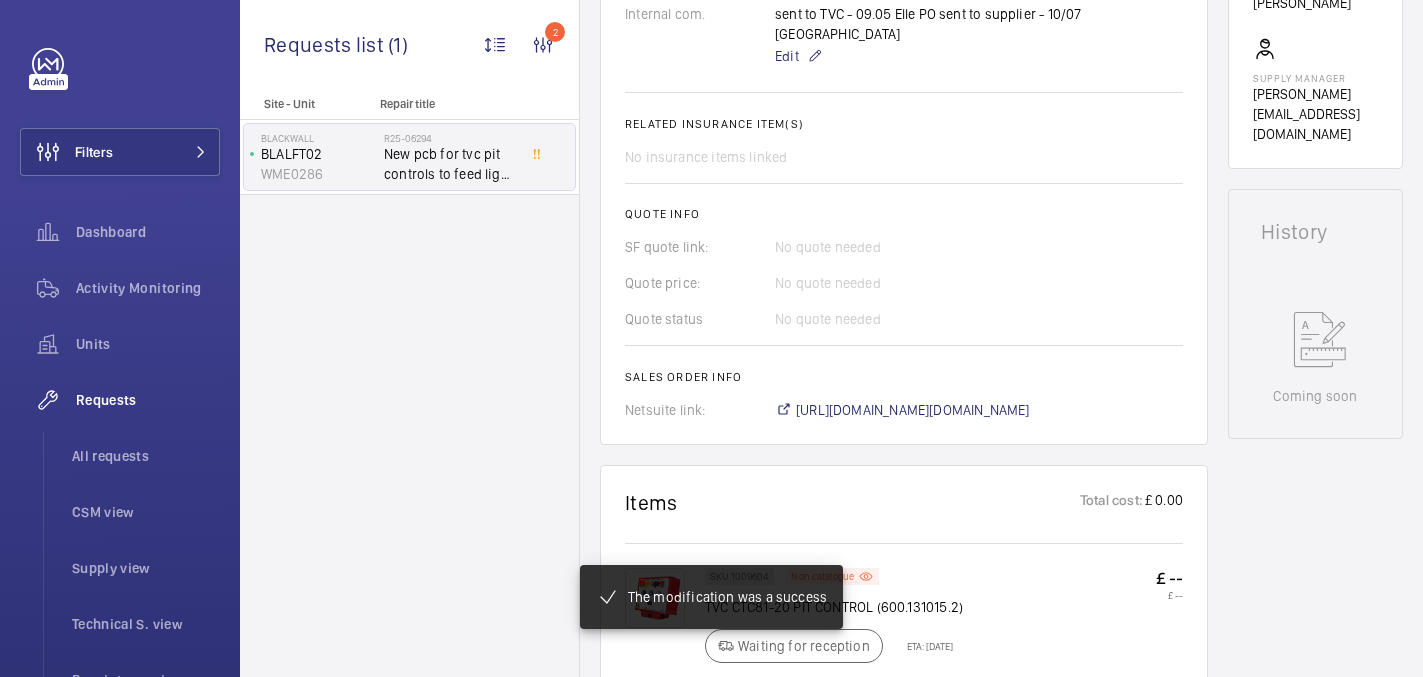 scroll, scrollTop: 0, scrollLeft: 0, axis: both 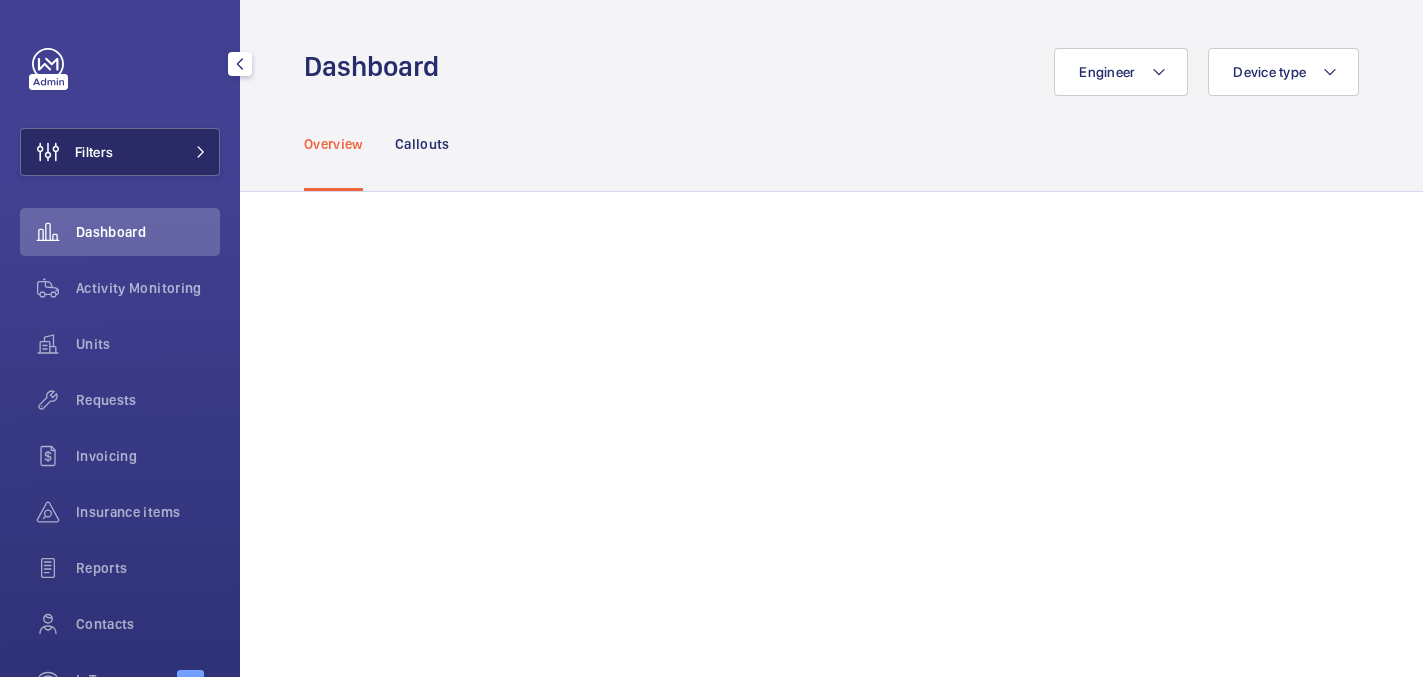 click on "Filters" 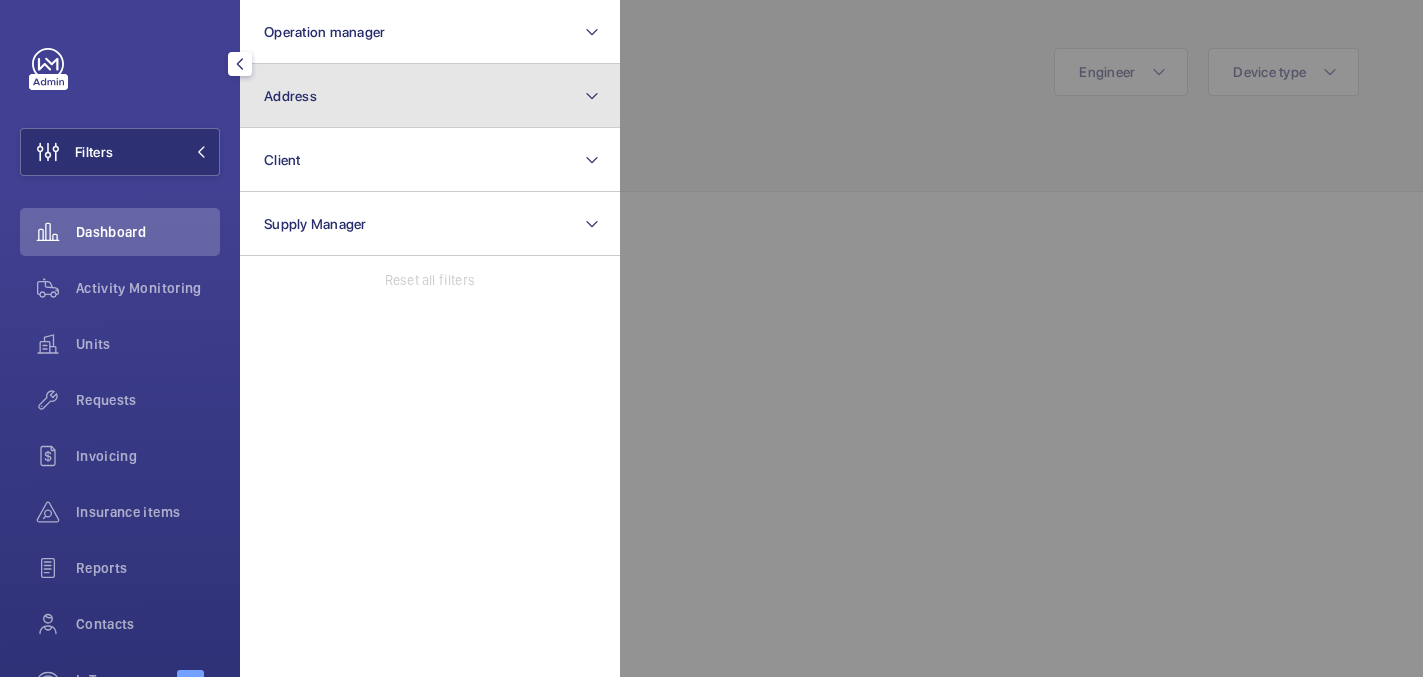 click on "Address" 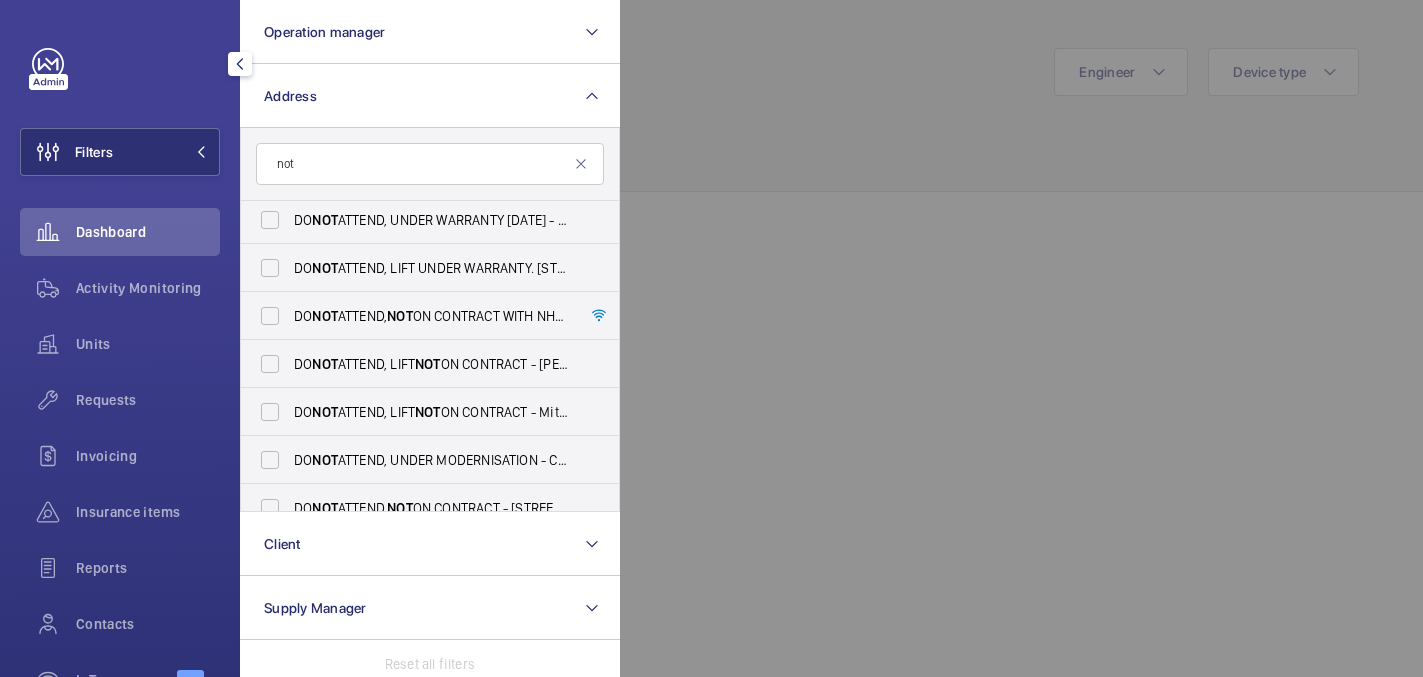 scroll, scrollTop: 0, scrollLeft: 0, axis: both 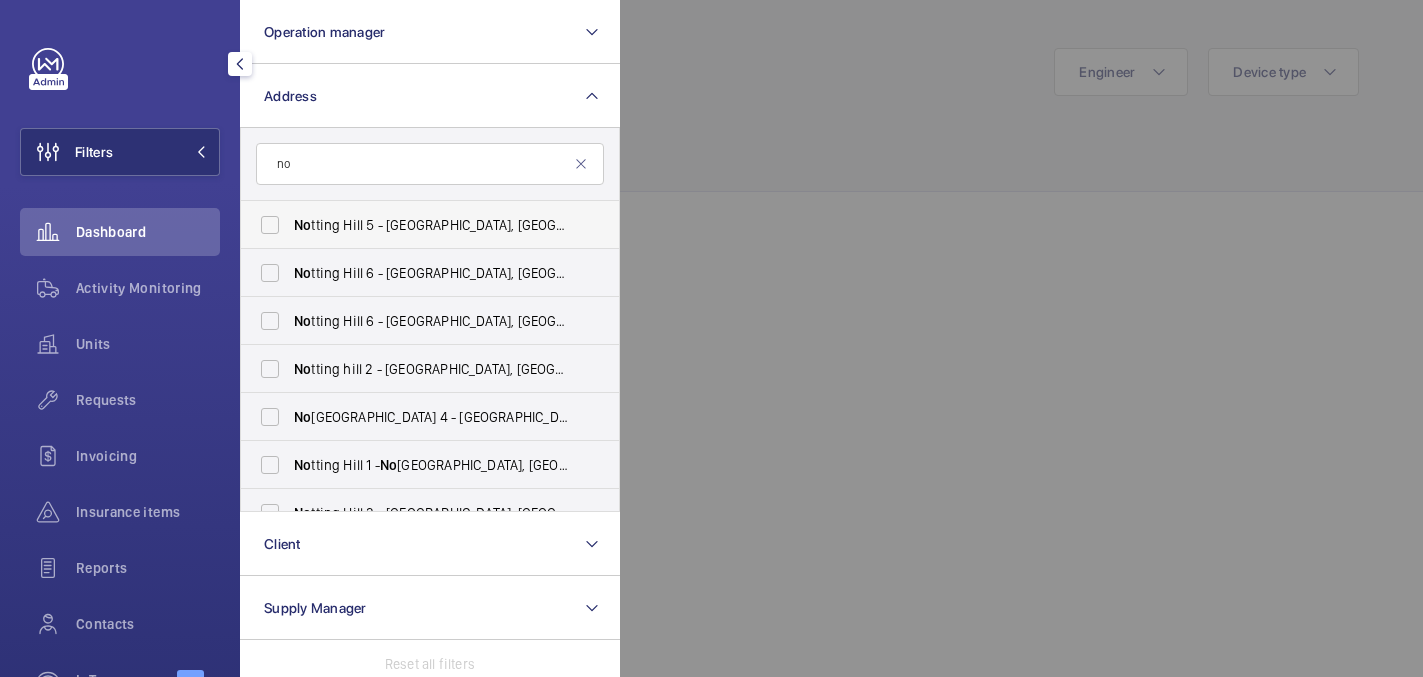 type on "n" 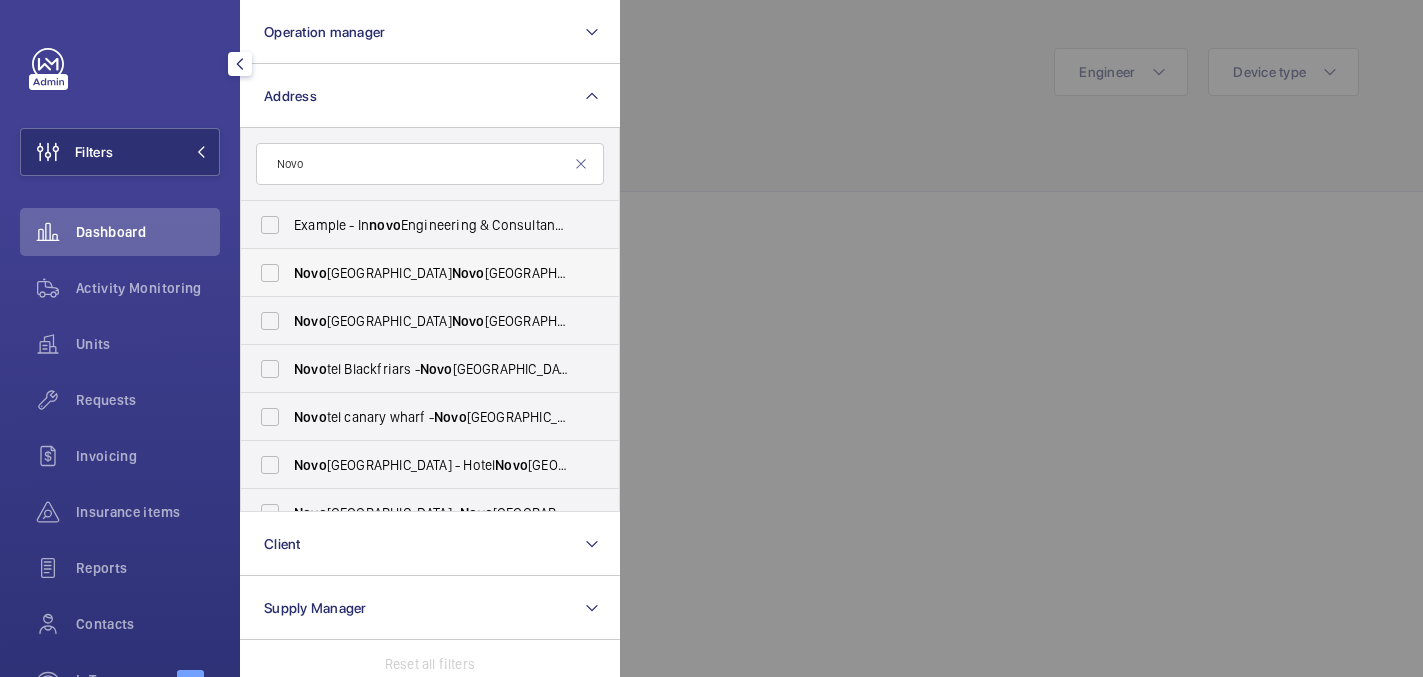 type on "Novo" 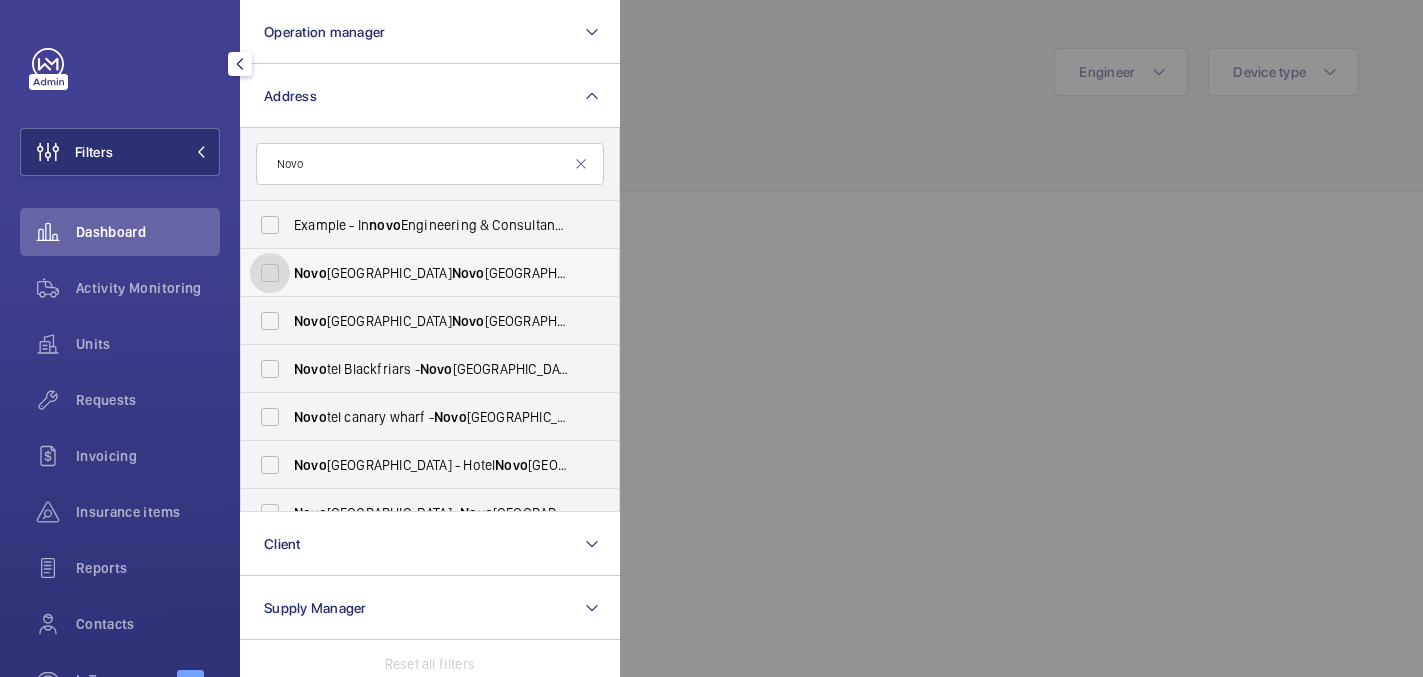 click on "Novo tel London West - ParkBee  Novo tel Hotel London West - Hammersmith, LONDON W6 8DW" at bounding box center [270, 273] 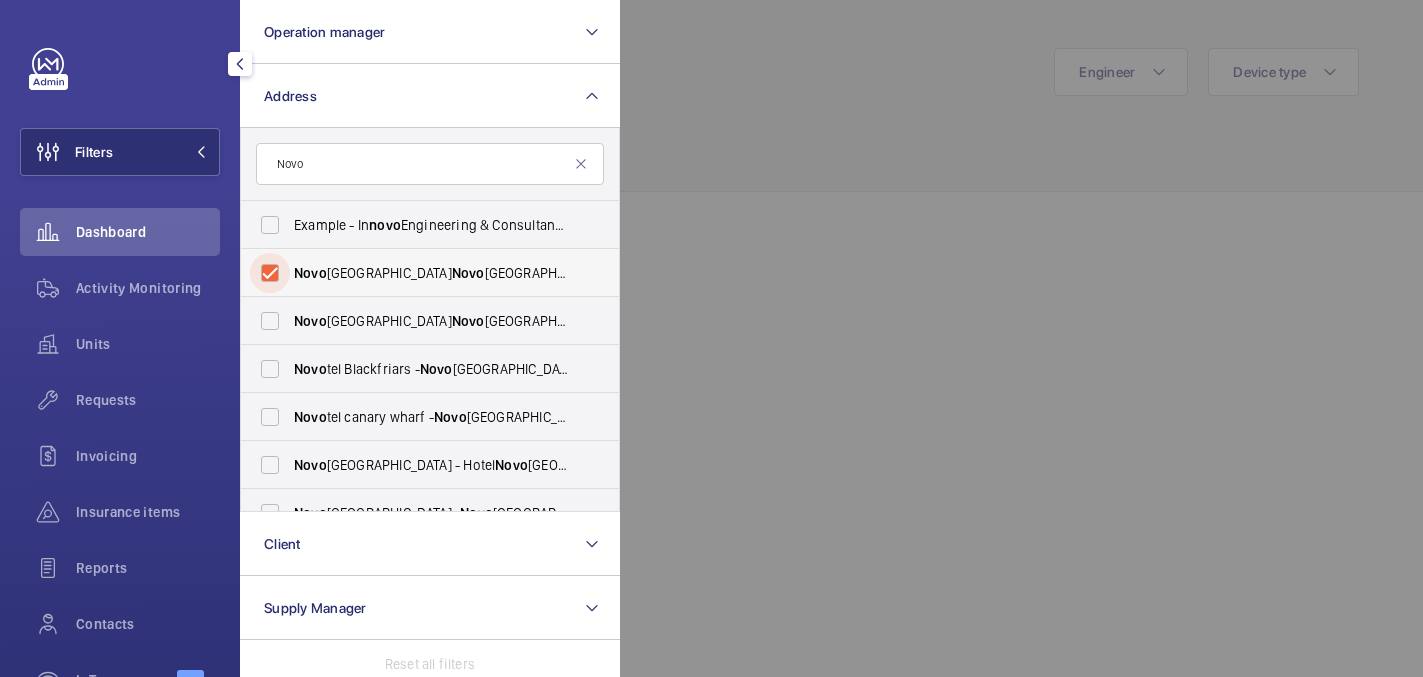 checkbox on "true" 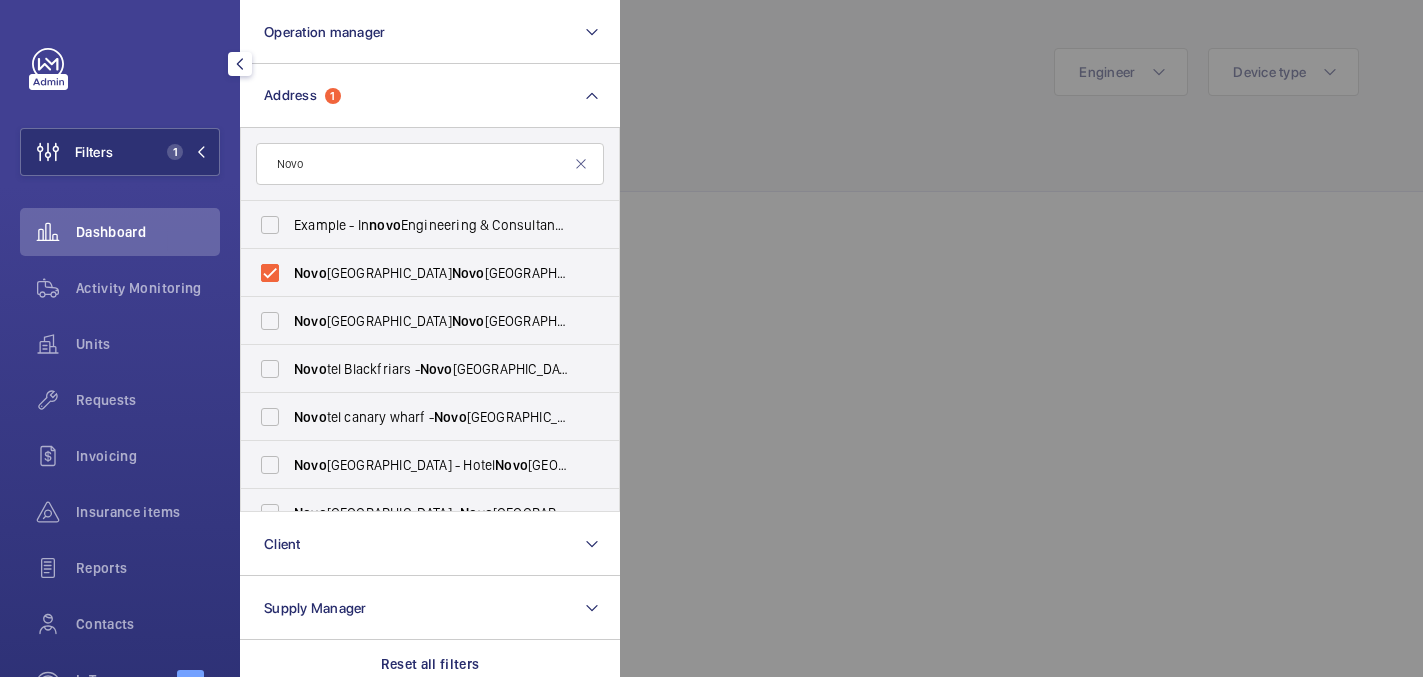 click 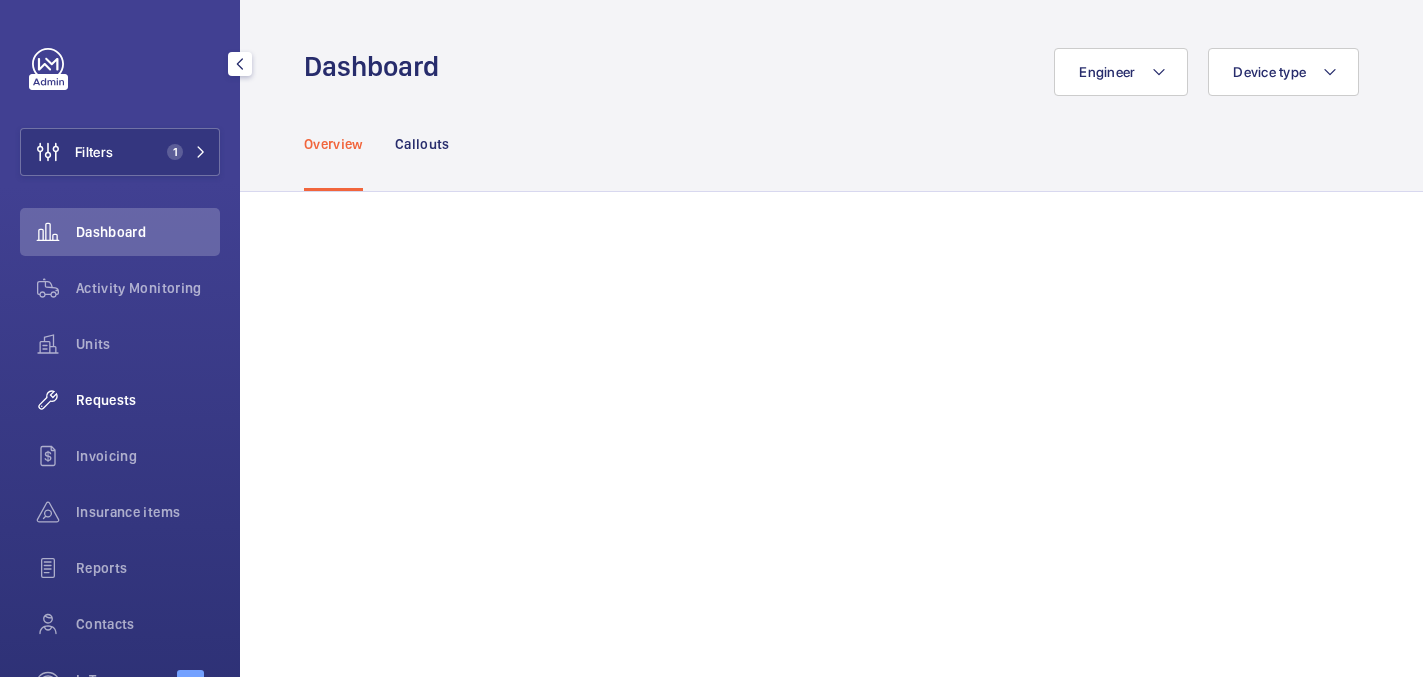 click on "Requests" 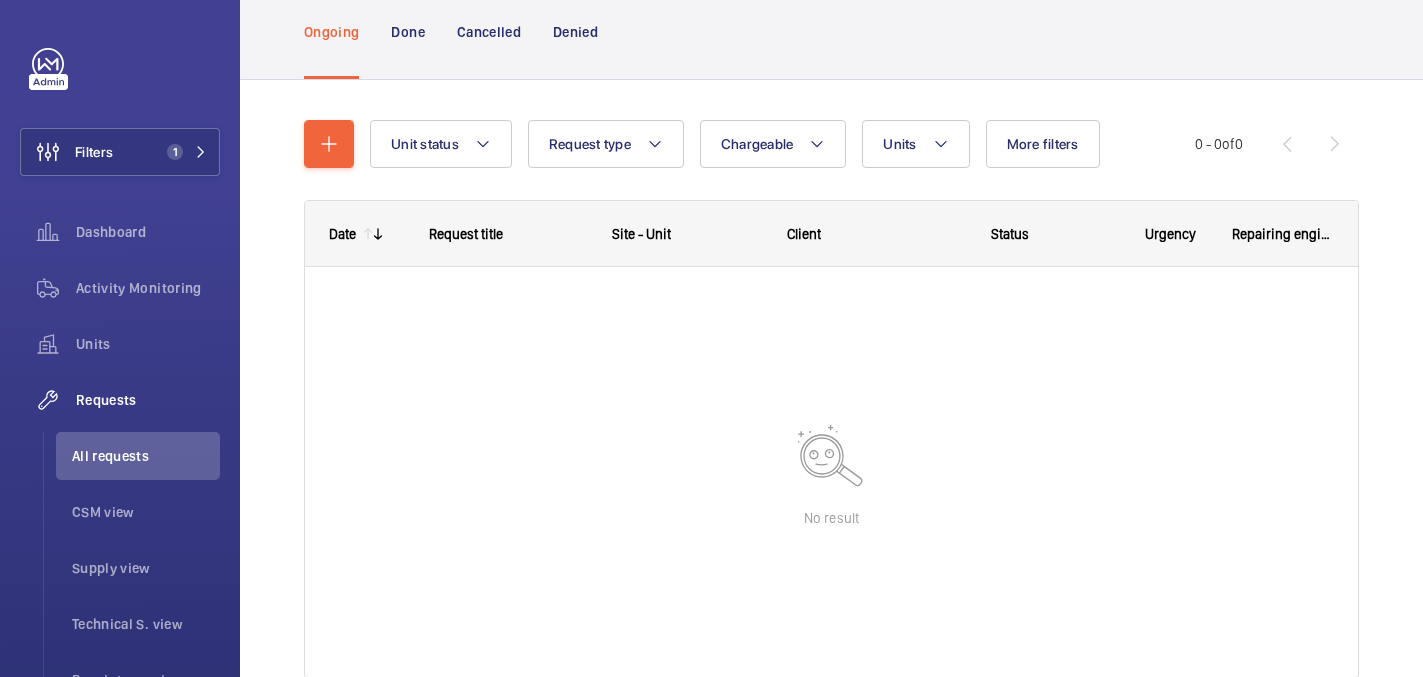 scroll, scrollTop: 0, scrollLeft: 0, axis: both 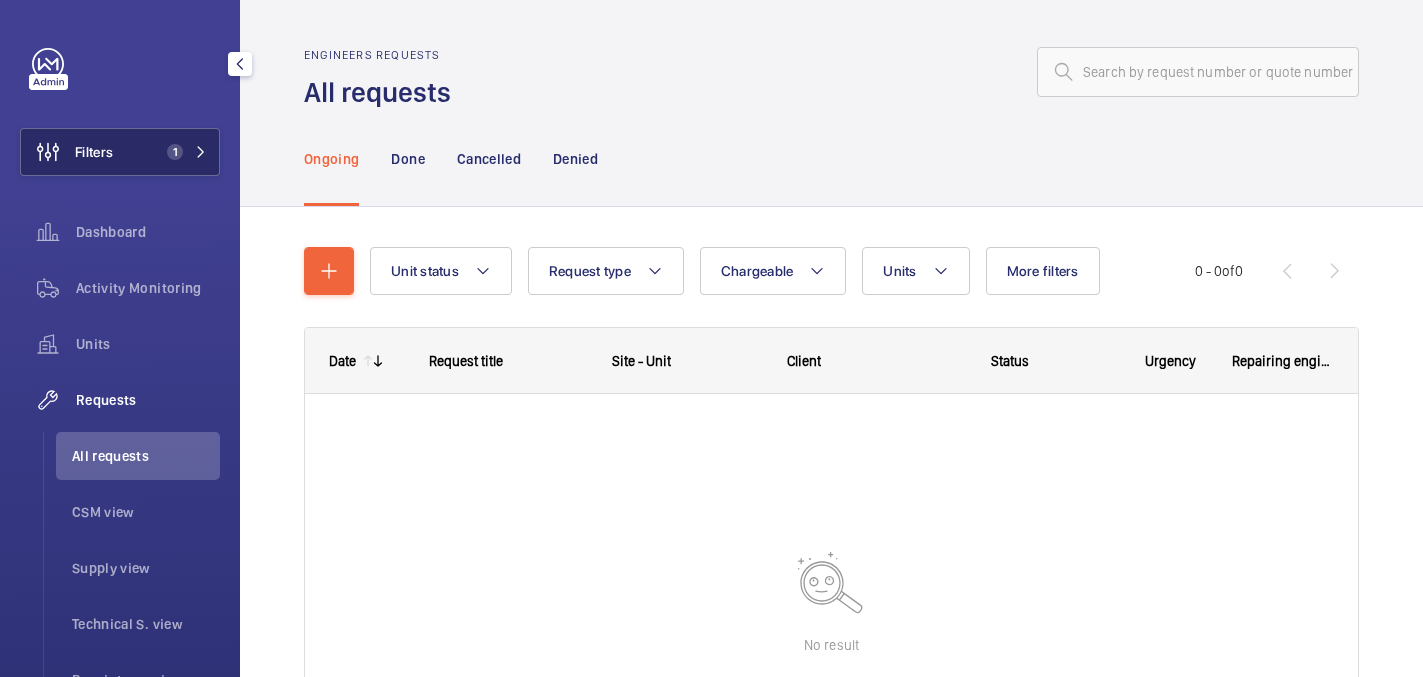 click on "1" 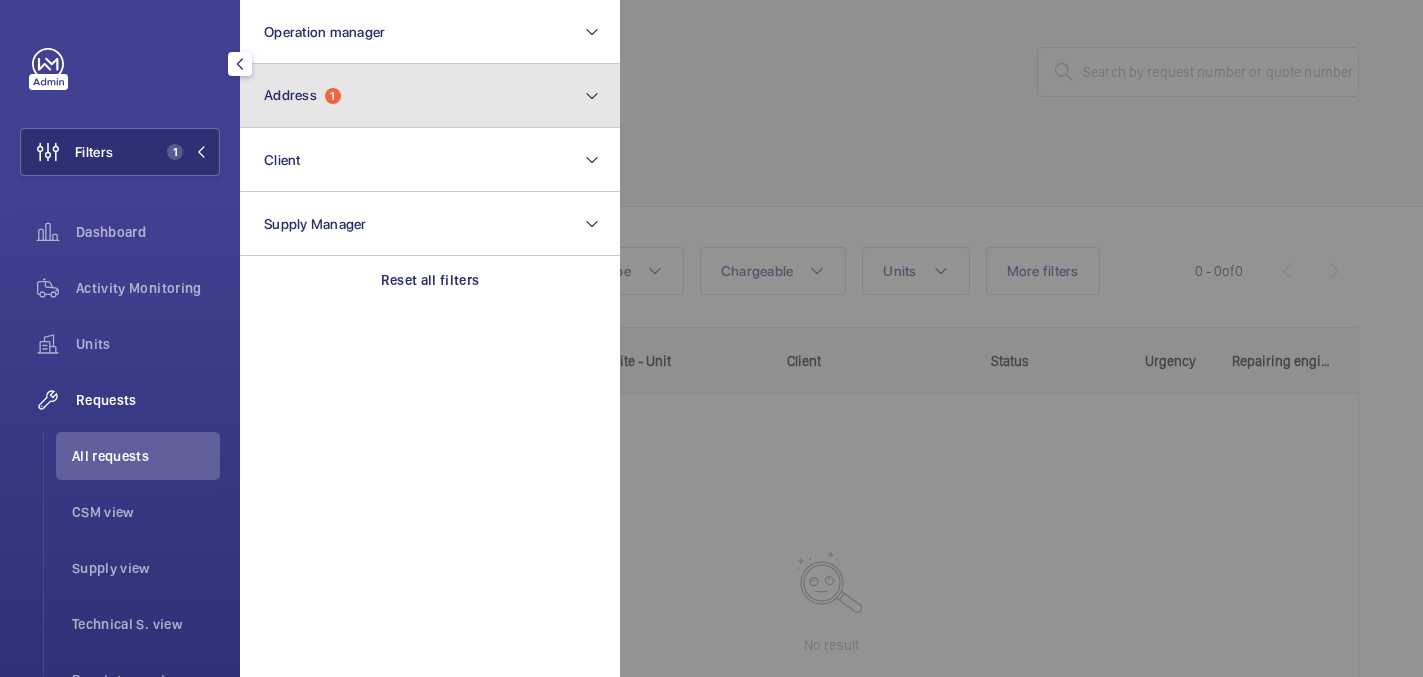 click on "Address  1" 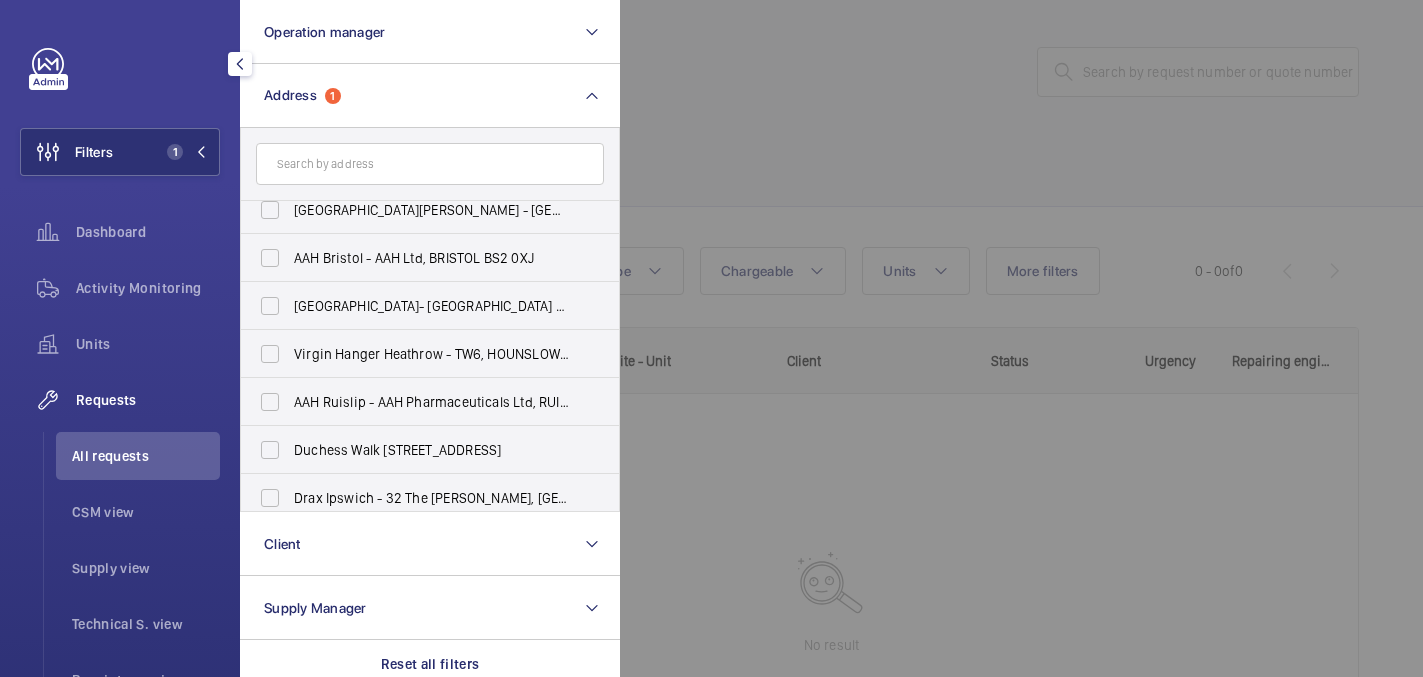 scroll, scrollTop: 3123, scrollLeft: 0, axis: vertical 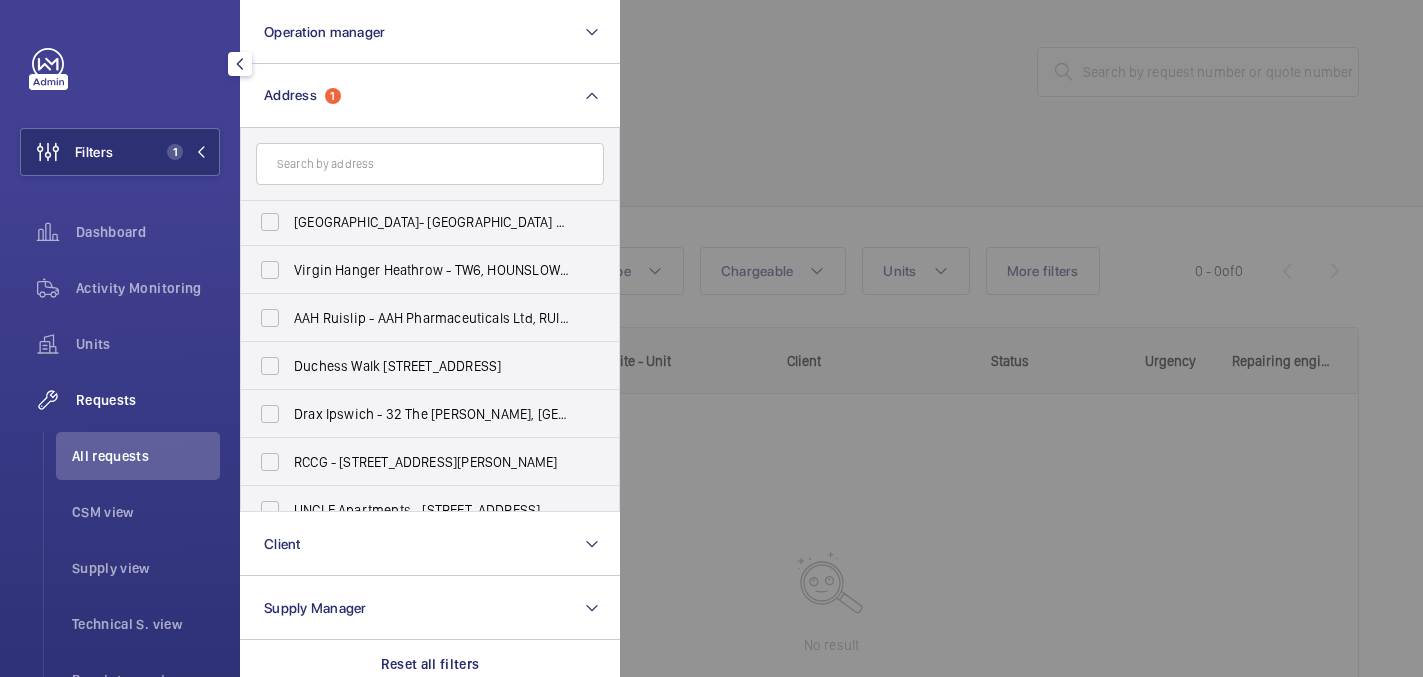 click 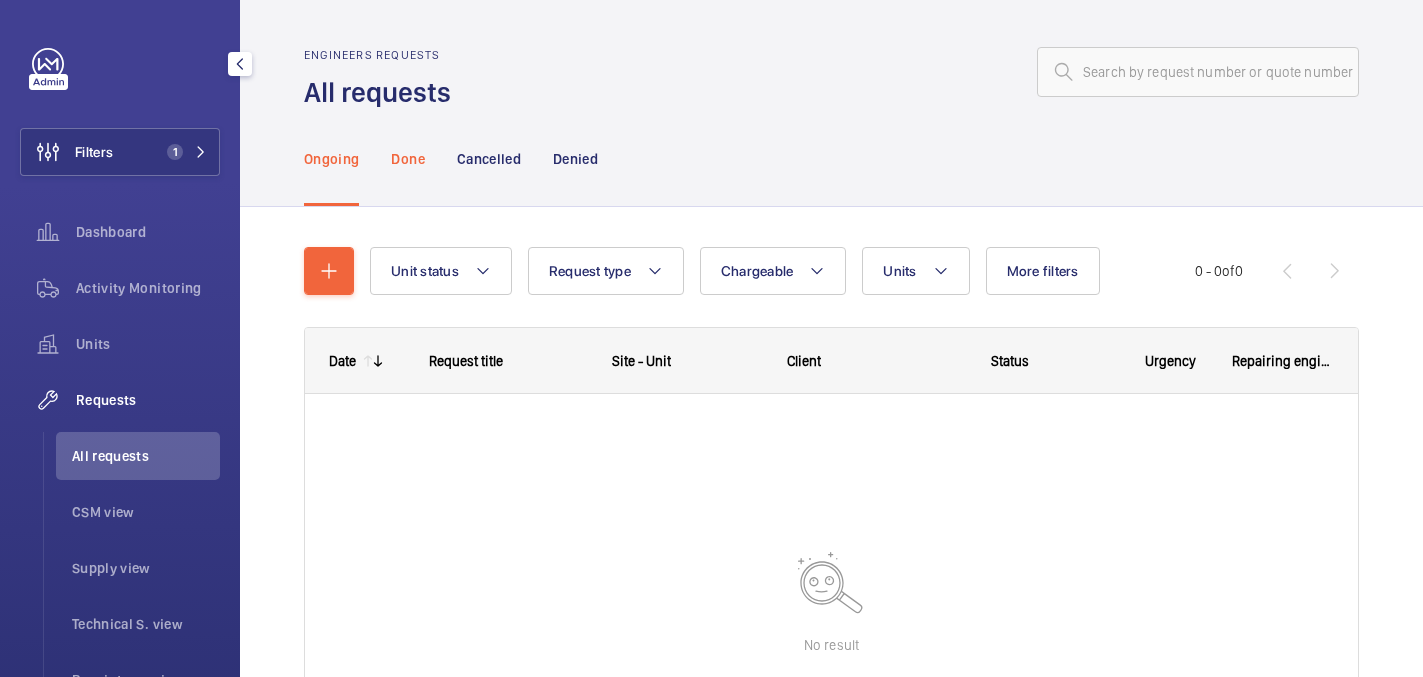click on "Done" 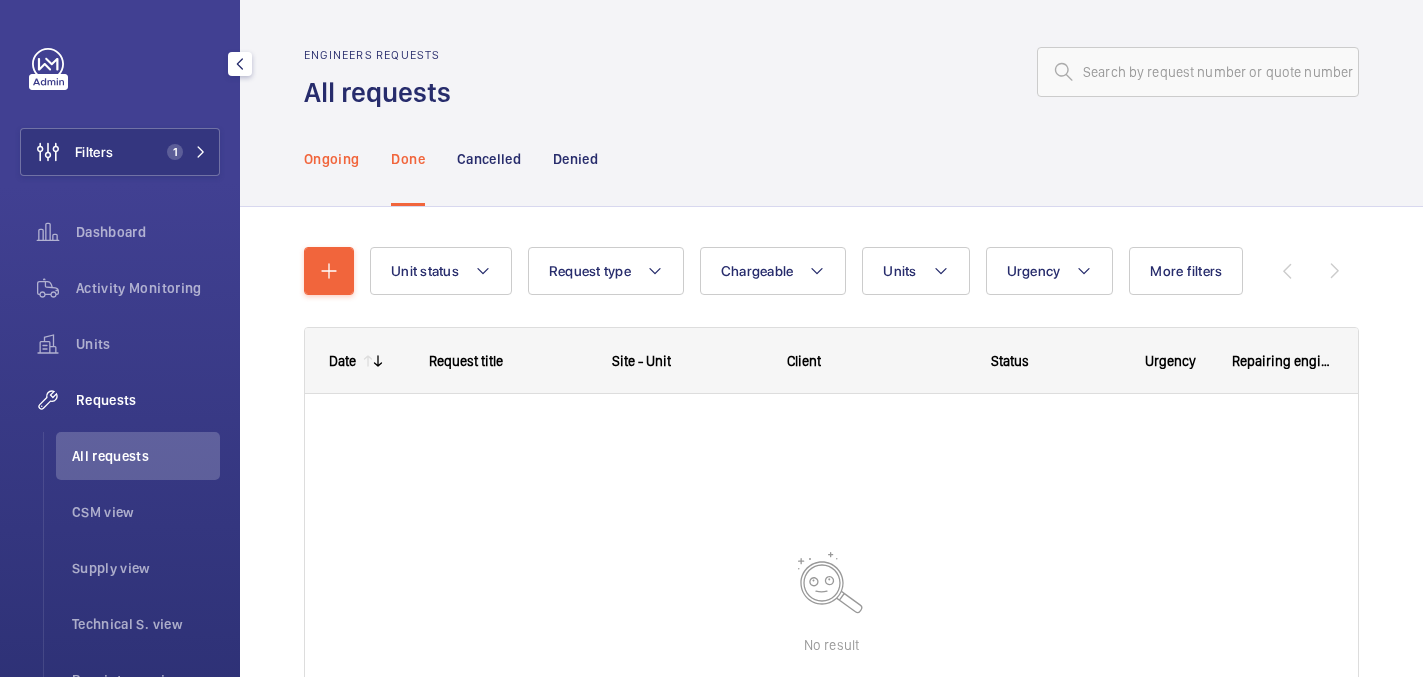 click on "Ongoing" 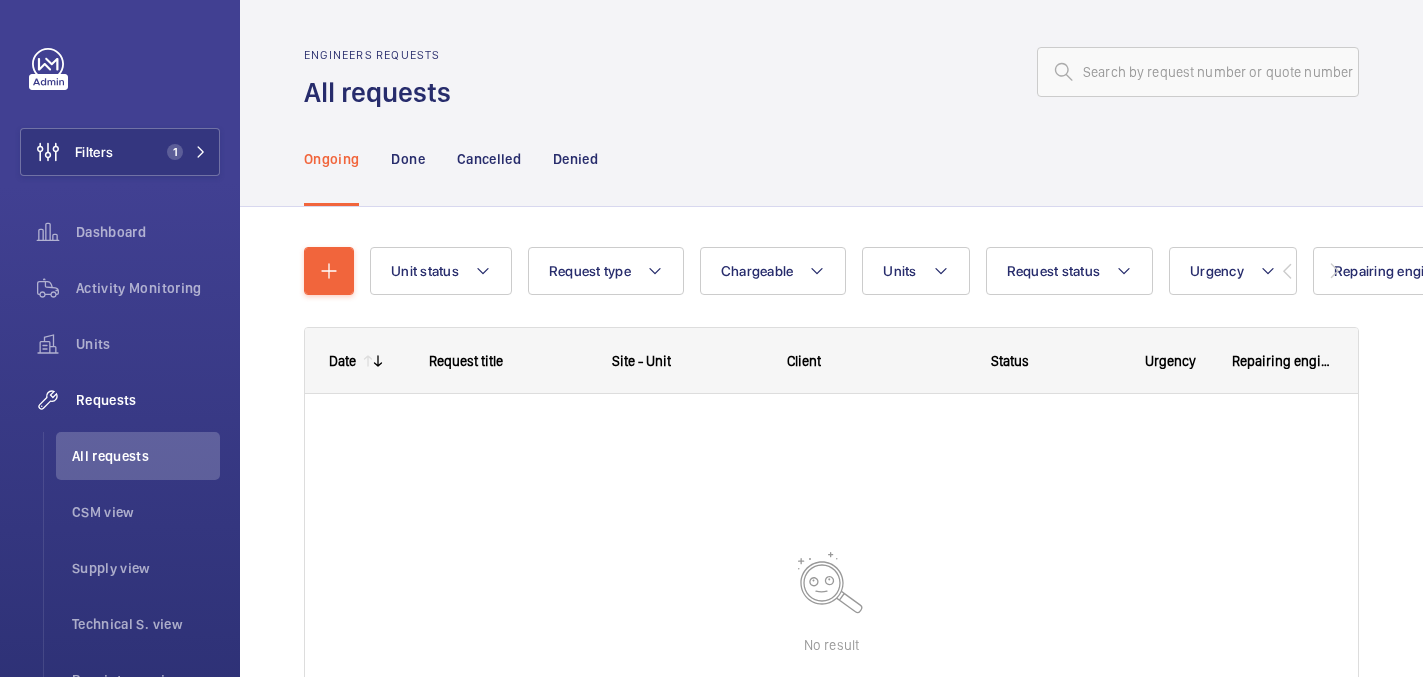 scroll, scrollTop: 0, scrollLeft: 0, axis: both 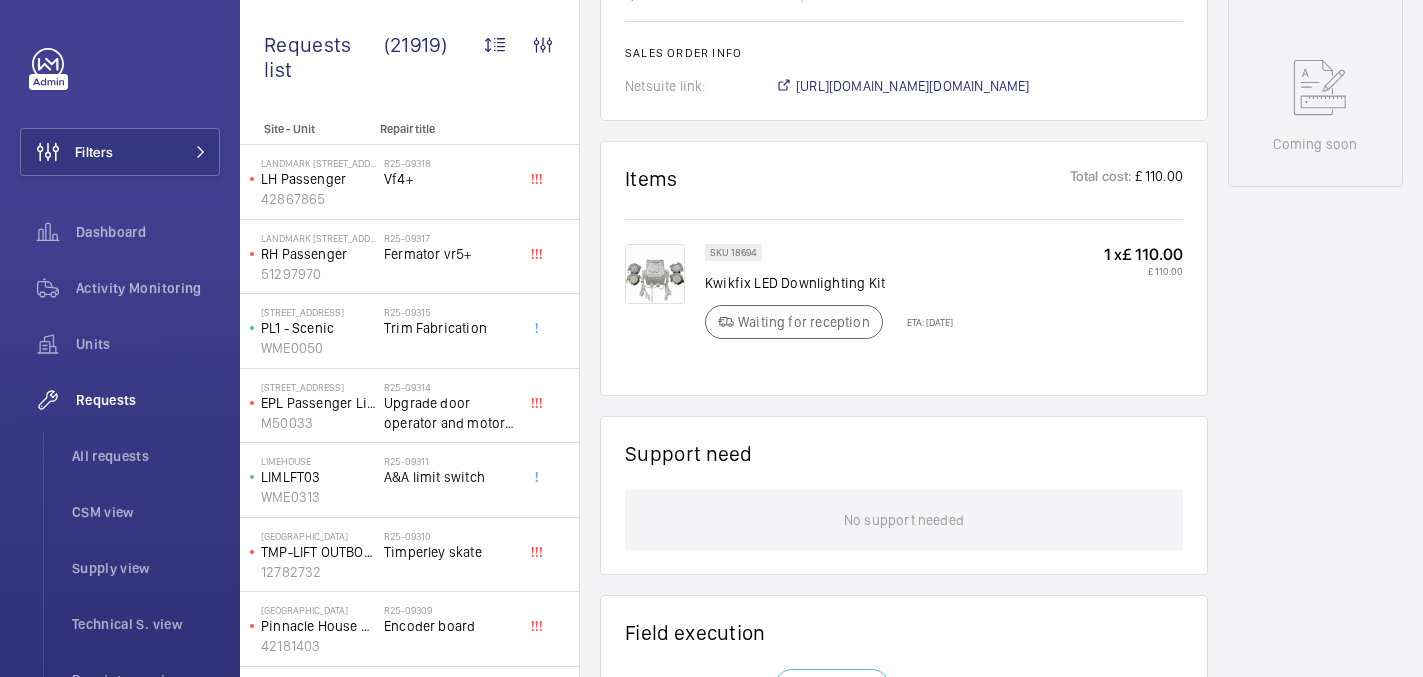 click 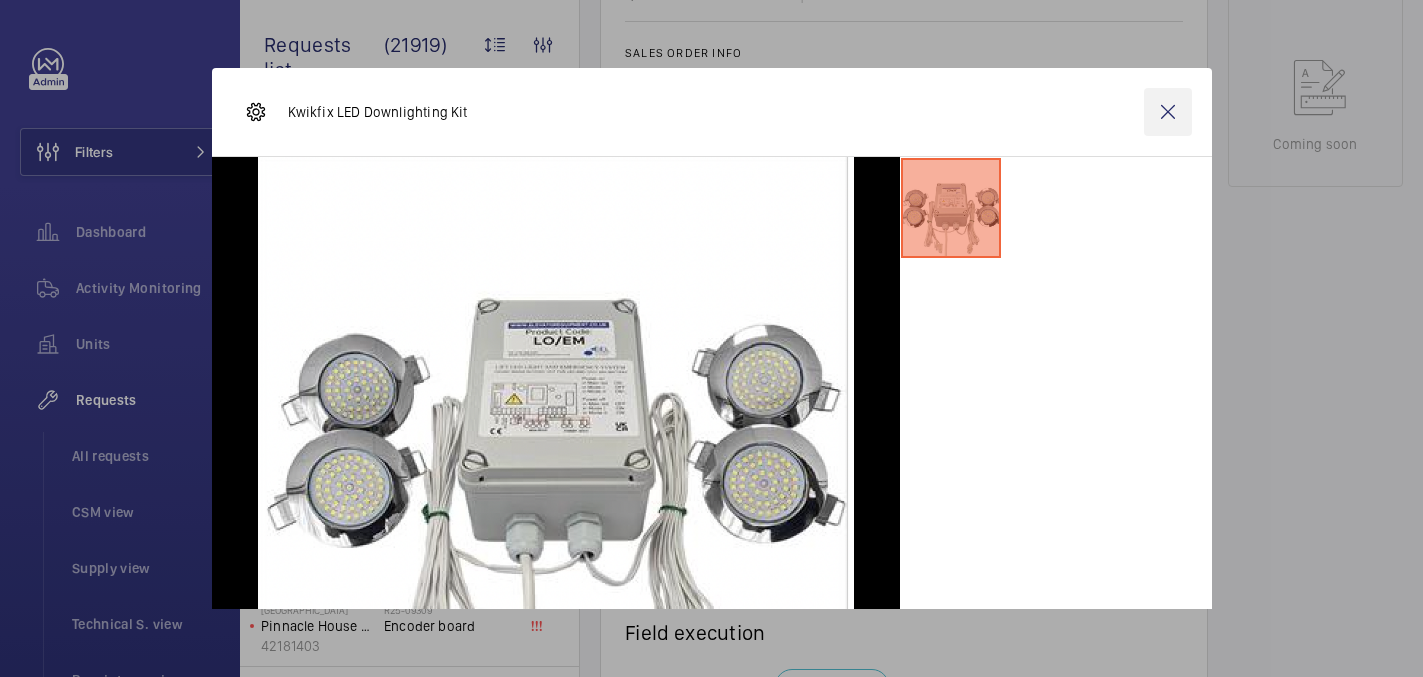 click at bounding box center [1168, 112] 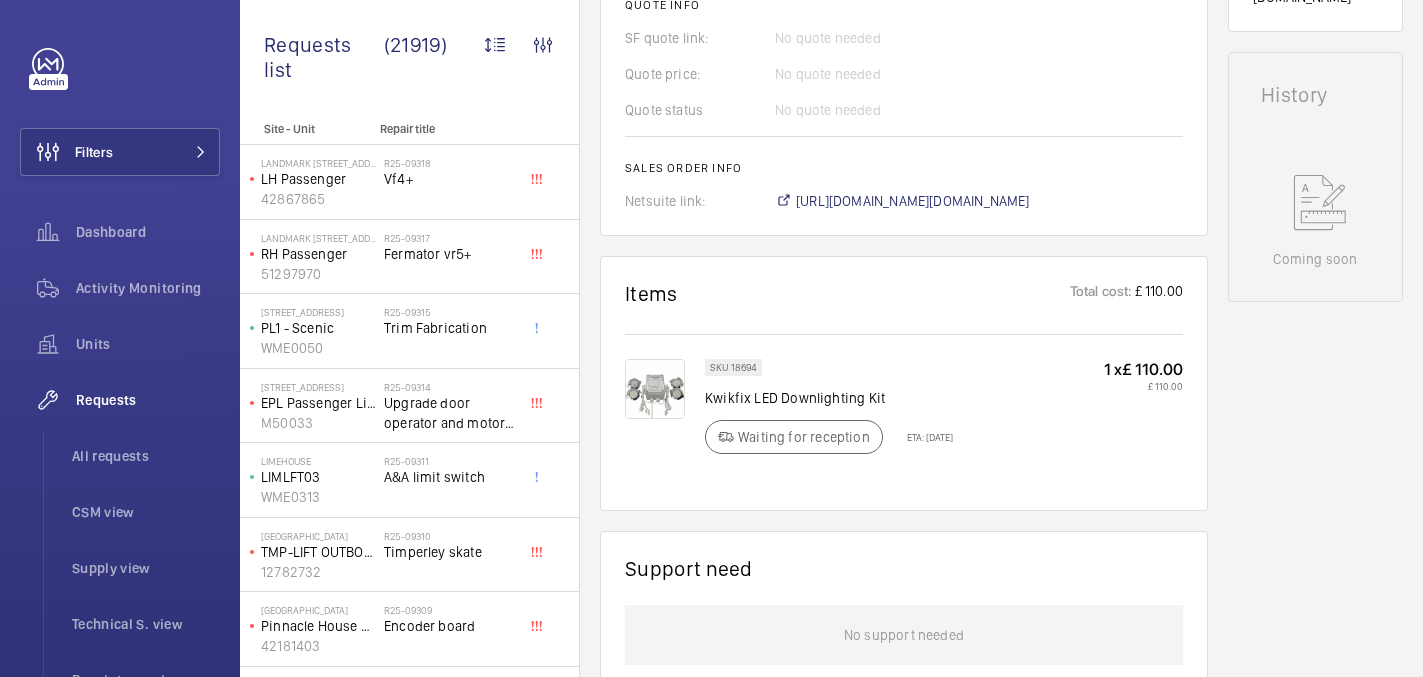 scroll, scrollTop: 922, scrollLeft: 0, axis: vertical 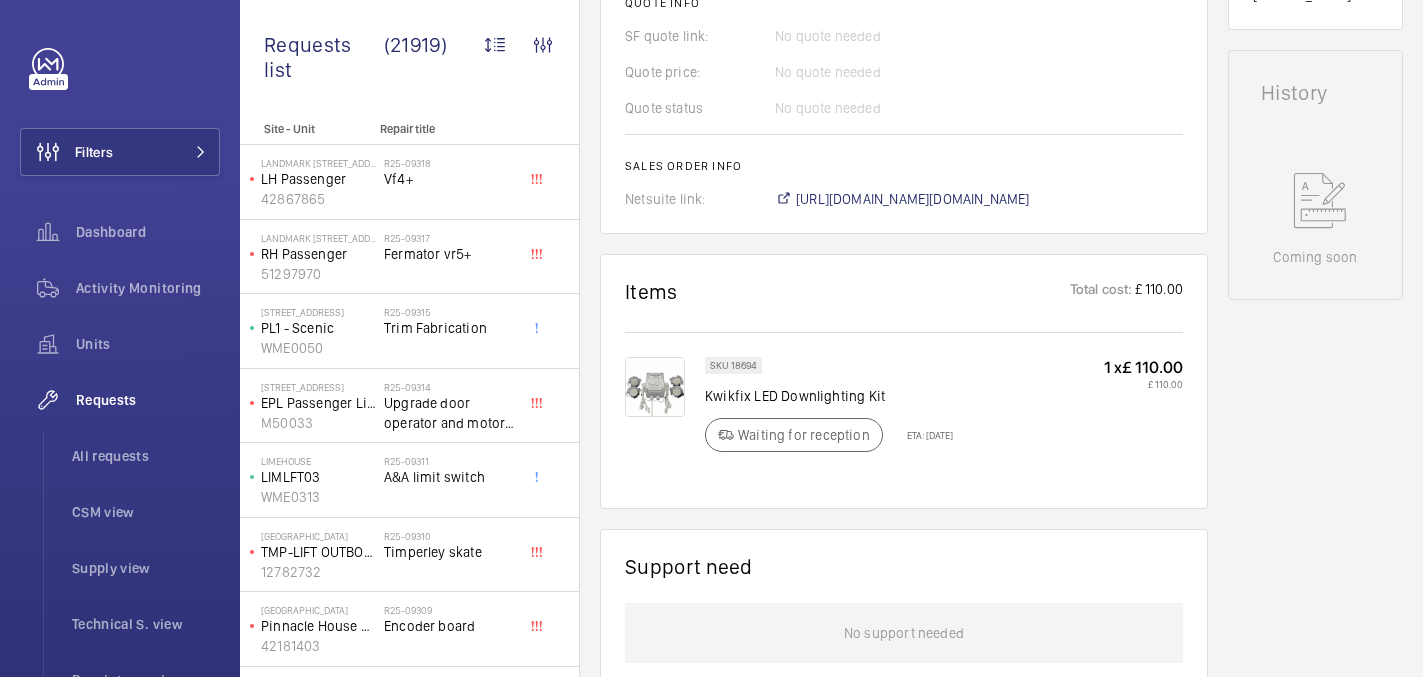 click 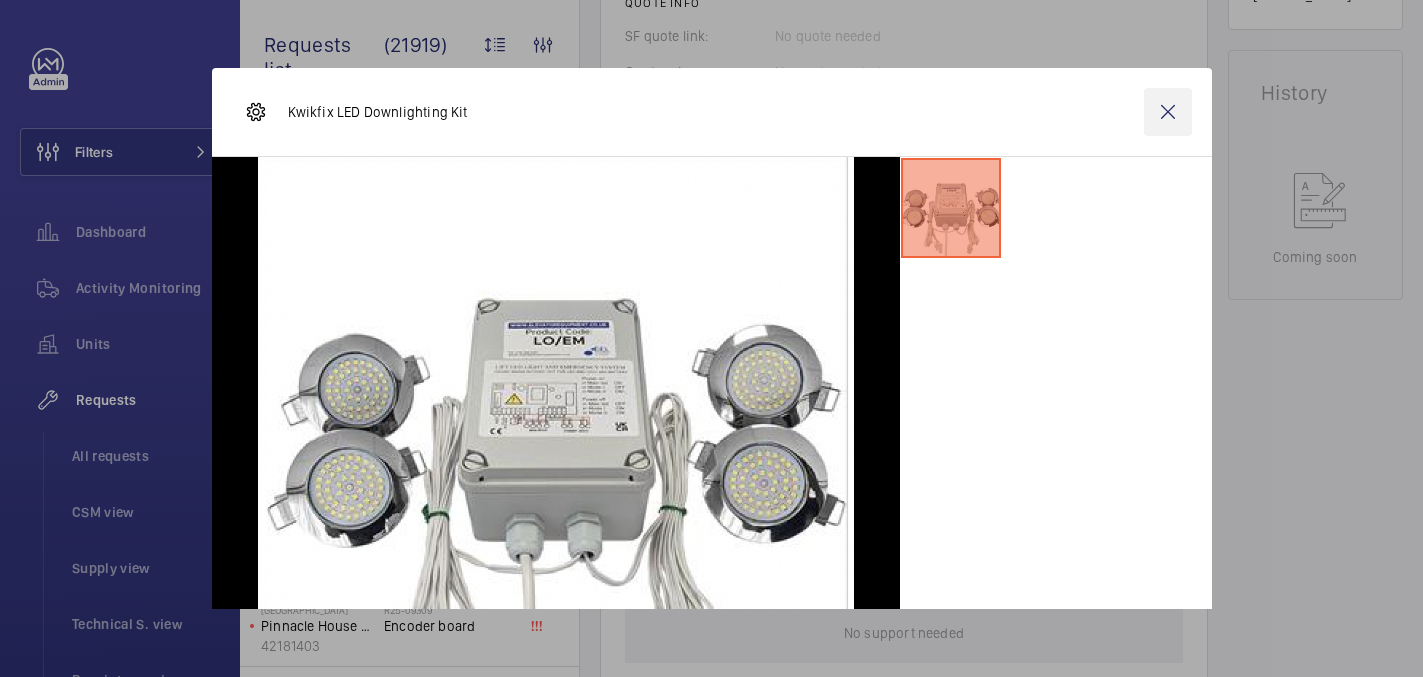 click at bounding box center (1168, 112) 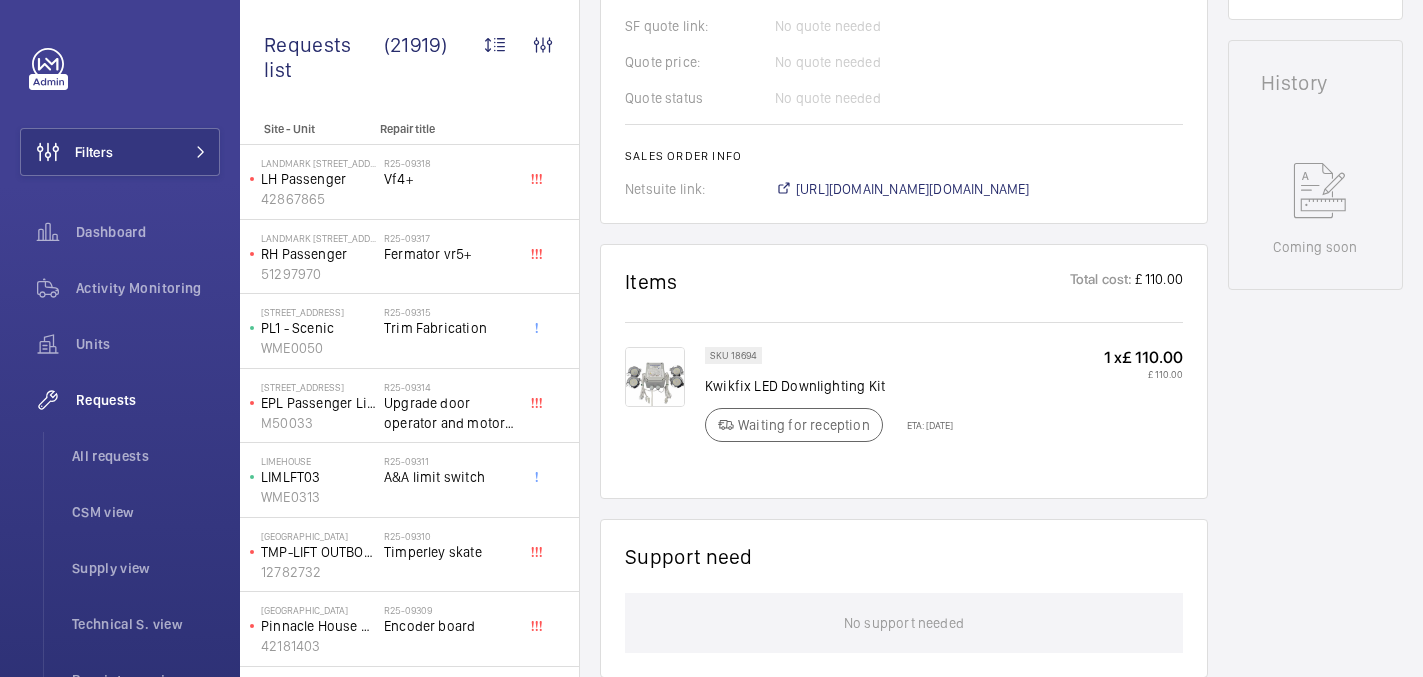 scroll, scrollTop: 937, scrollLeft: 0, axis: vertical 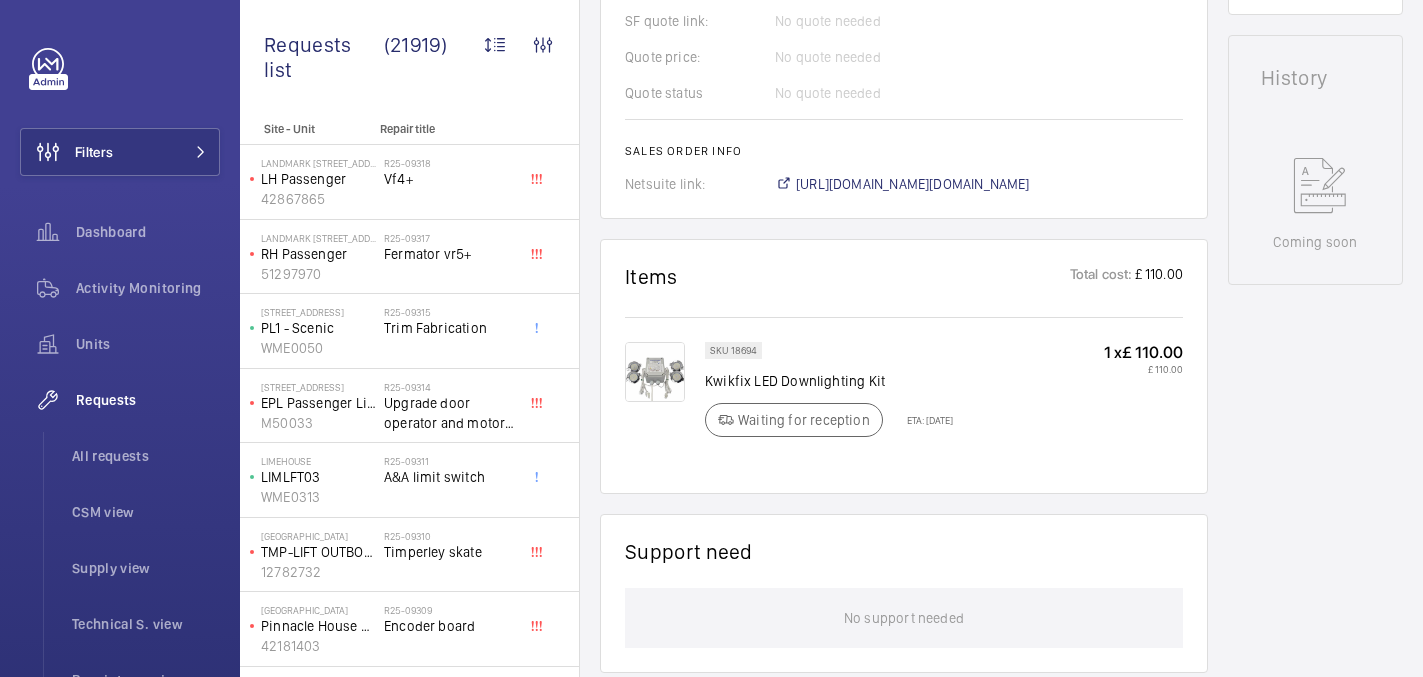 click 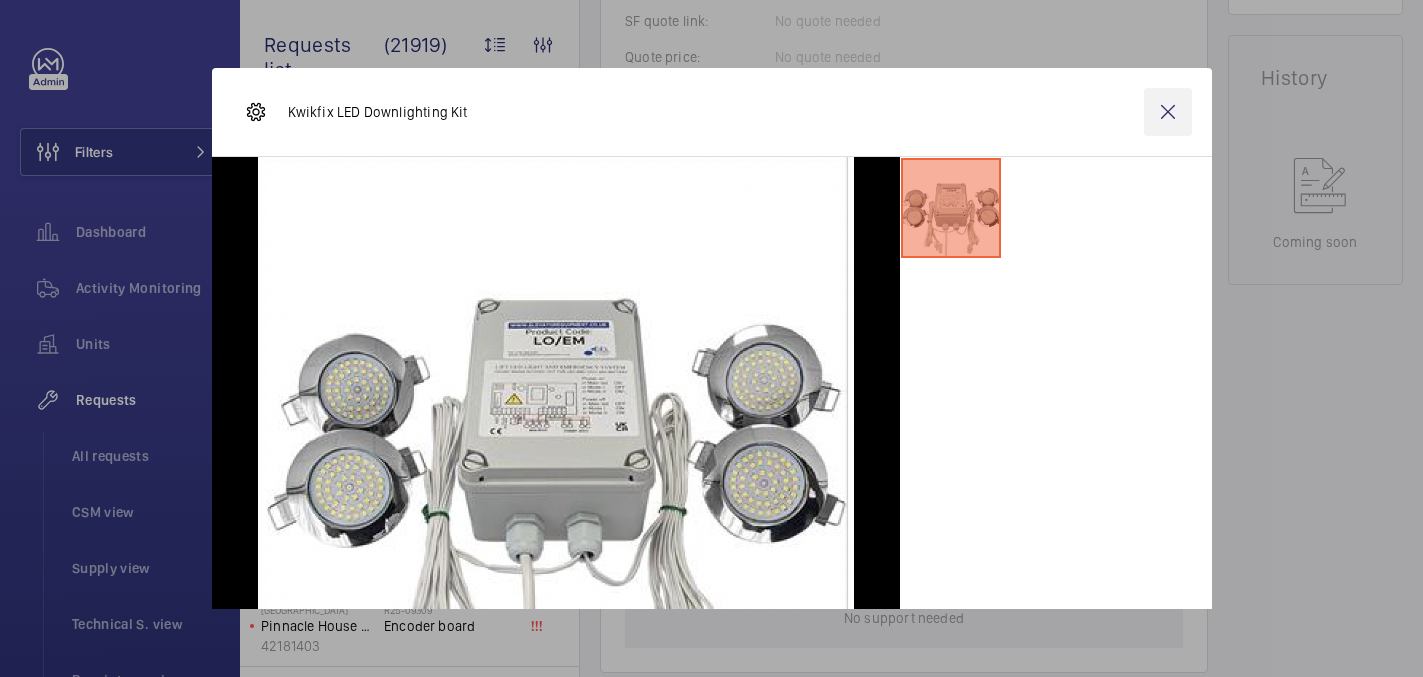 click at bounding box center (1168, 112) 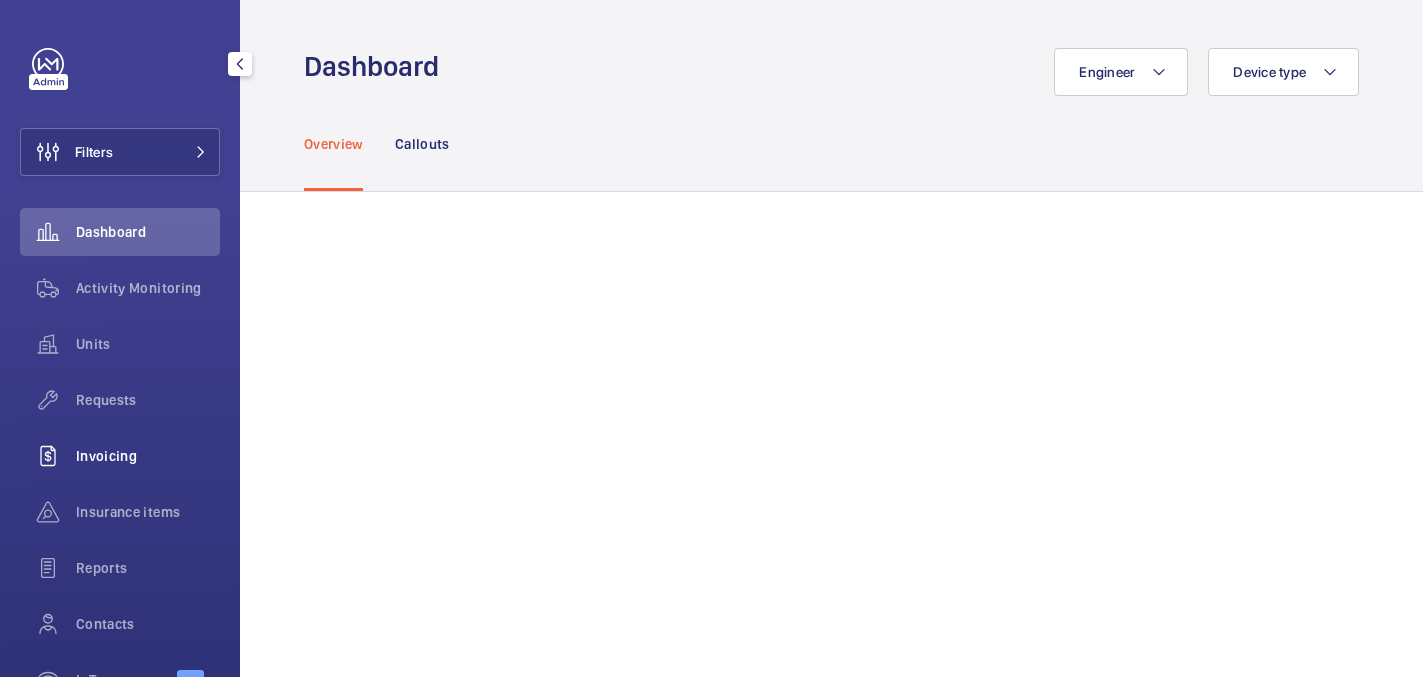 scroll, scrollTop: 0, scrollLeft: 0, axis: both 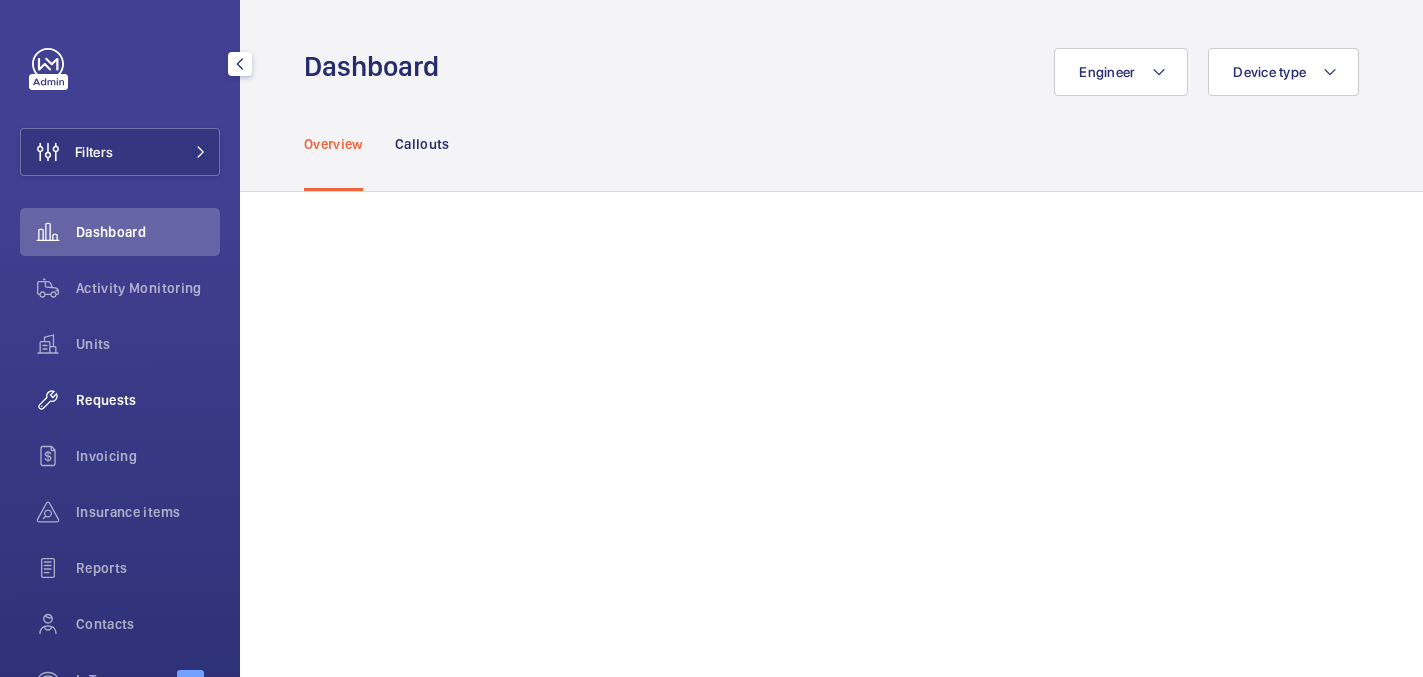 click on "Requests" 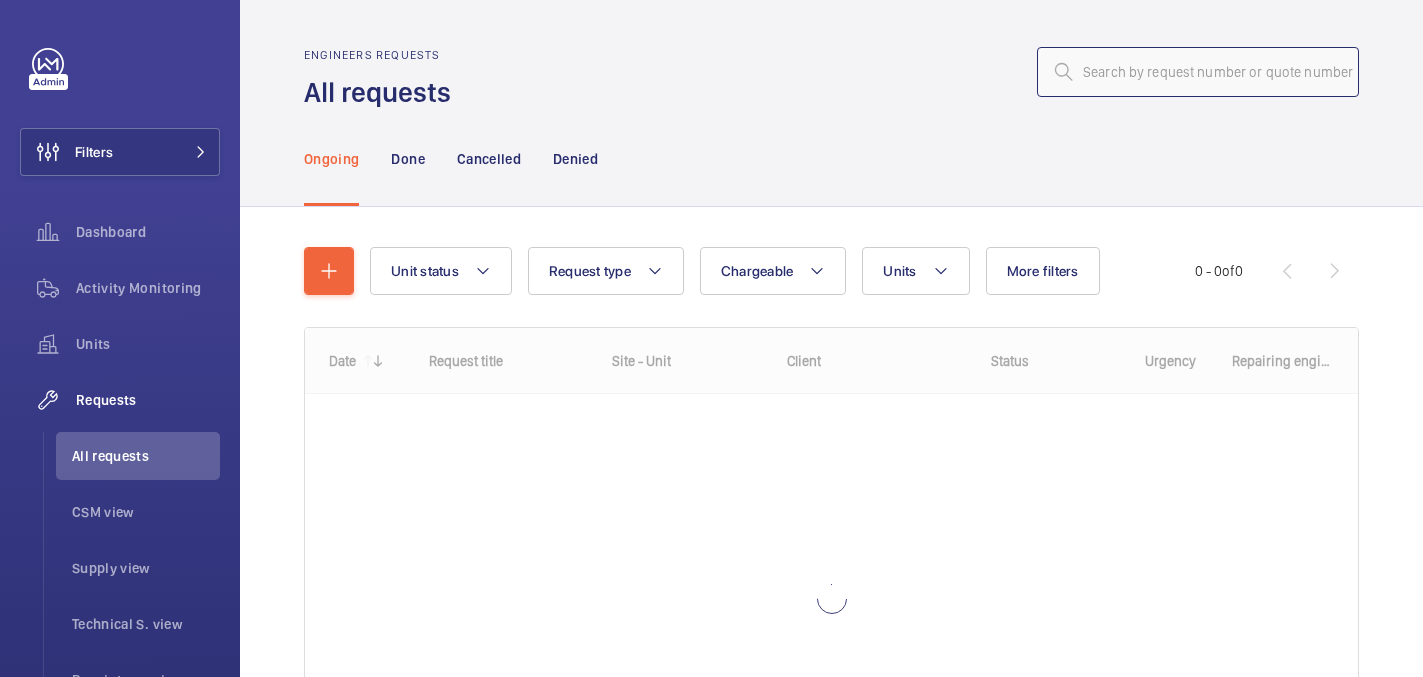 click 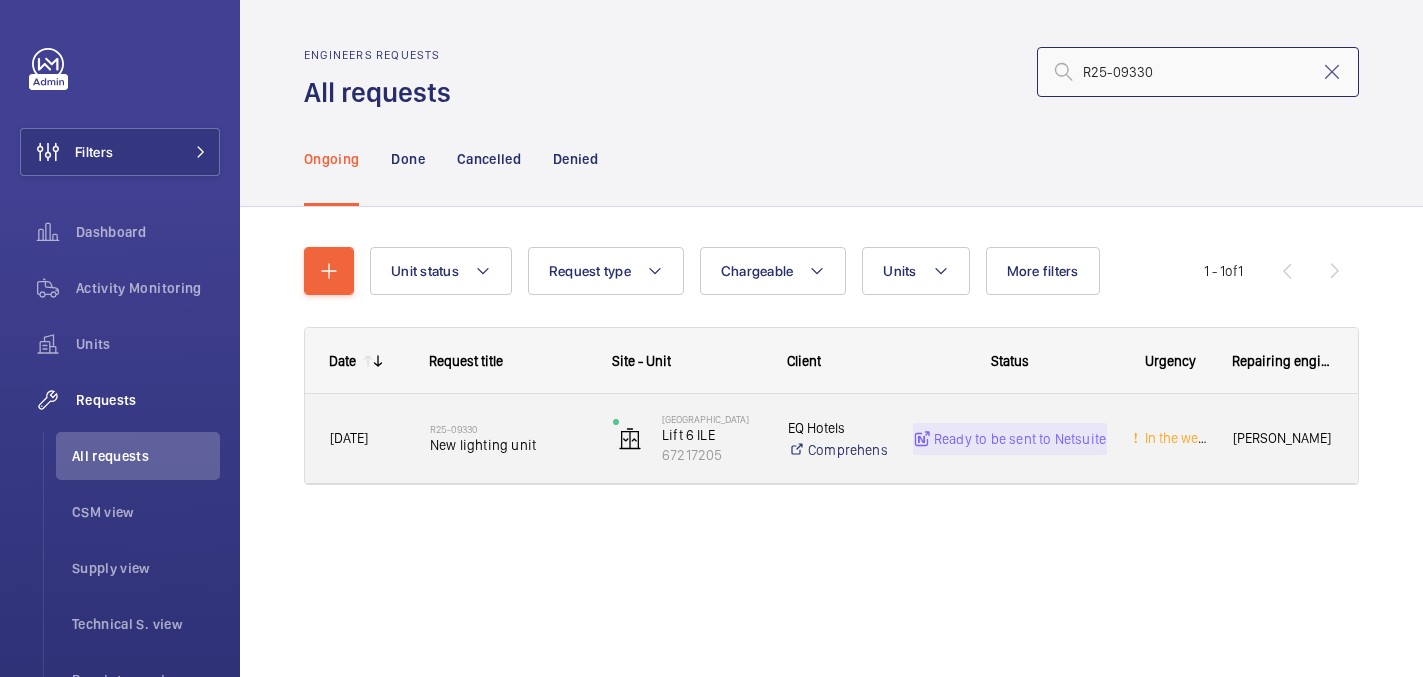 type on "R25-09330" 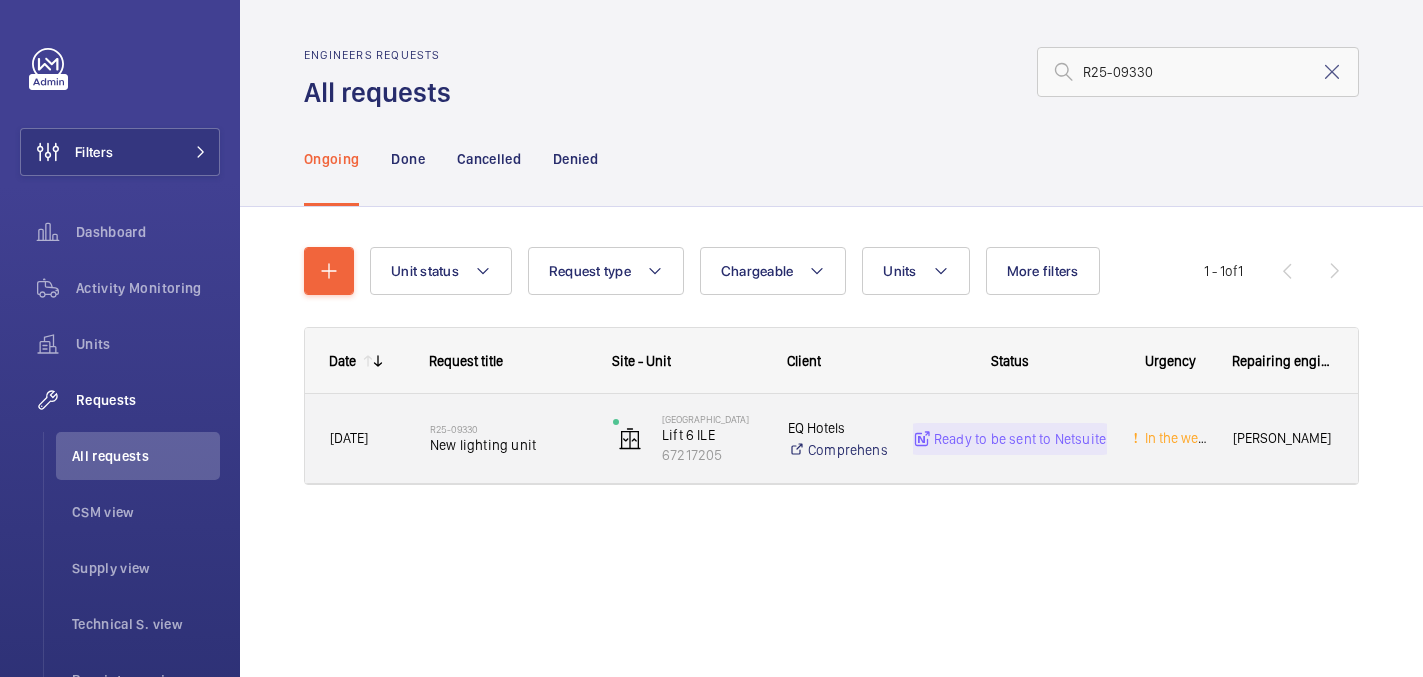 click on "R25-09330" 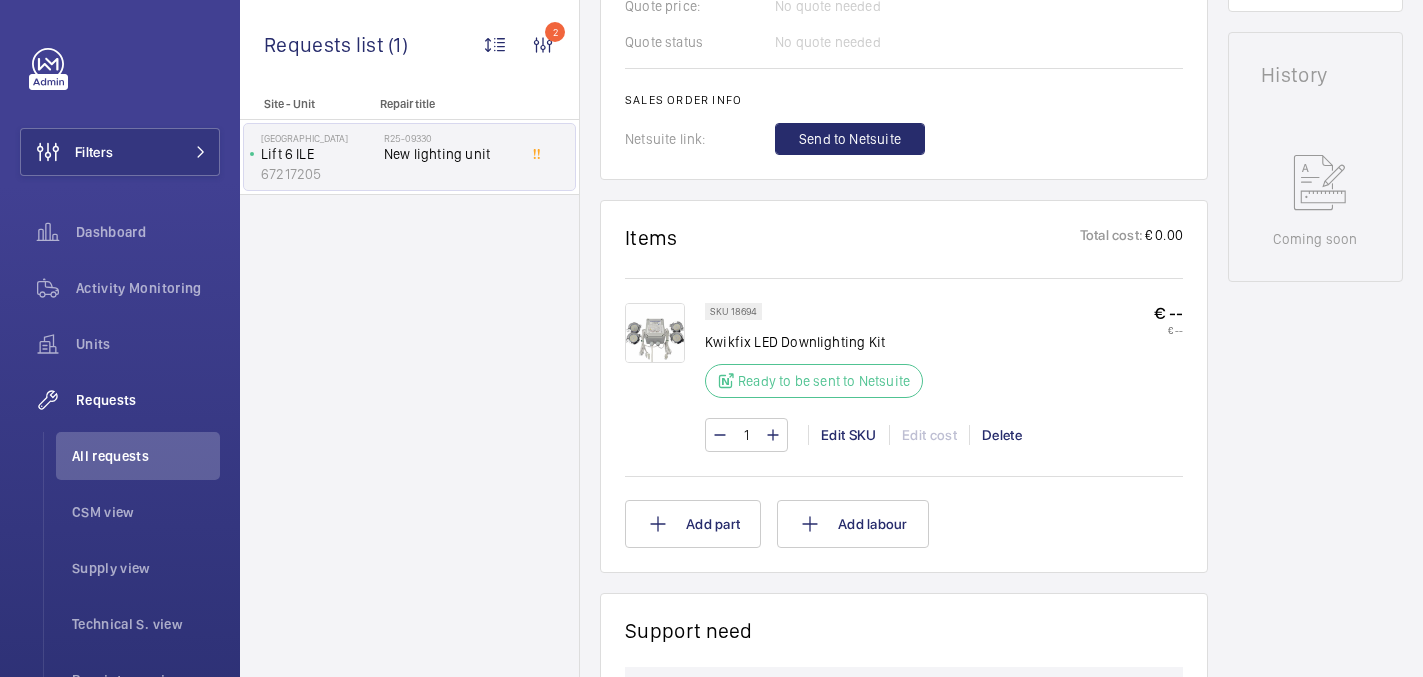 scroll, scrollTop: 932, scrollLeft: 0, axis: vertical 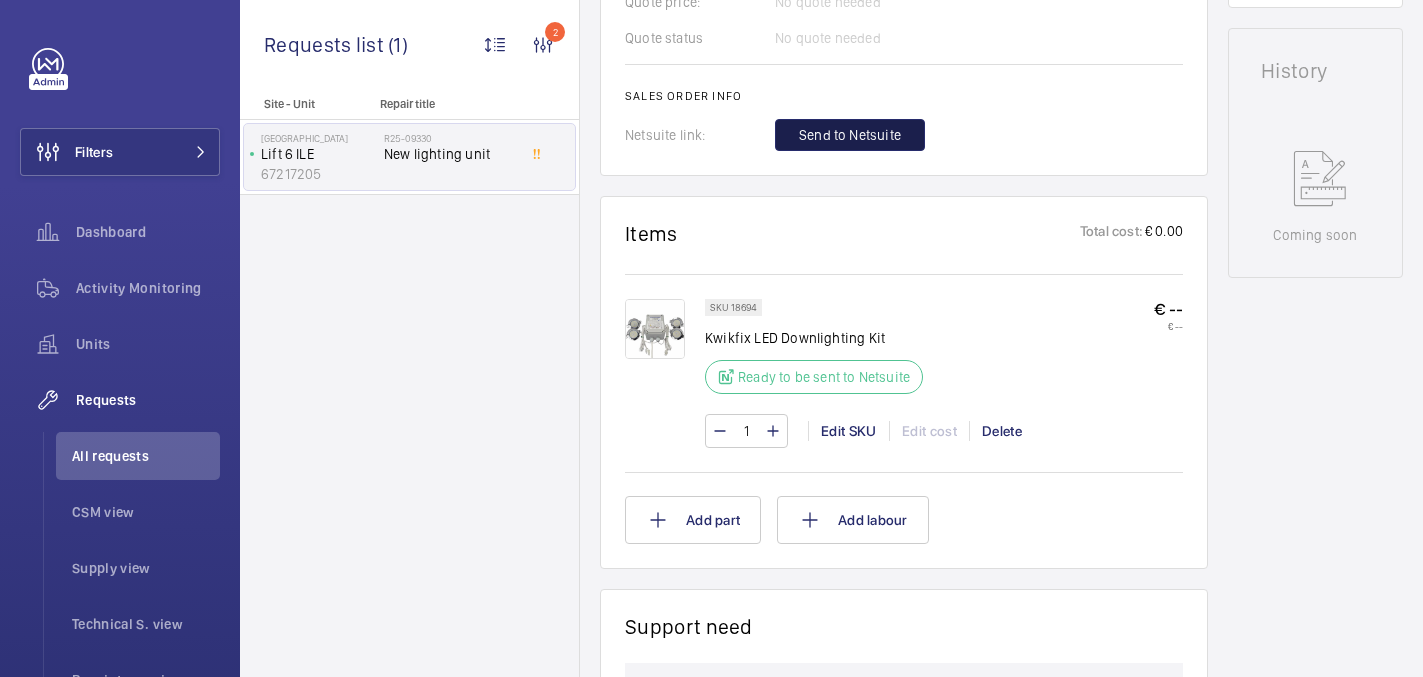 click on "Send to Netsuite" 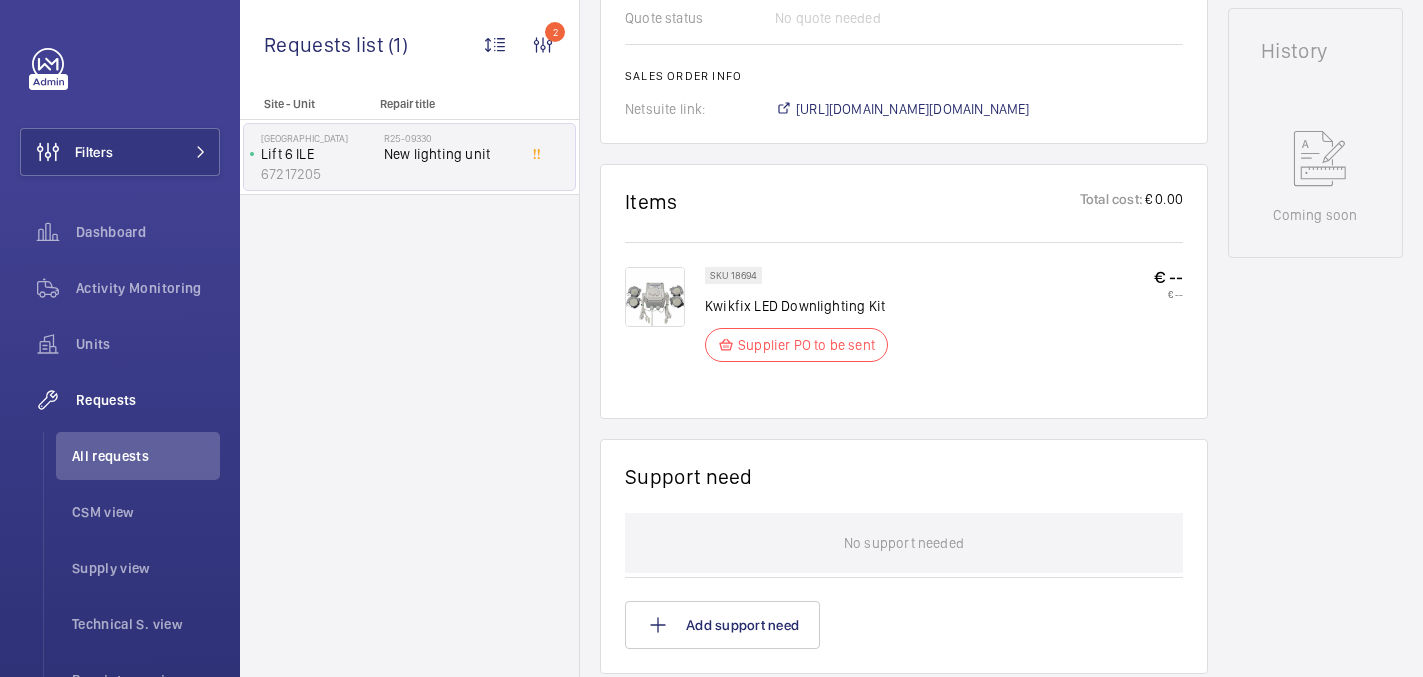scroll, scrollTop: 972, scrollLeft: 0, axis: vertical 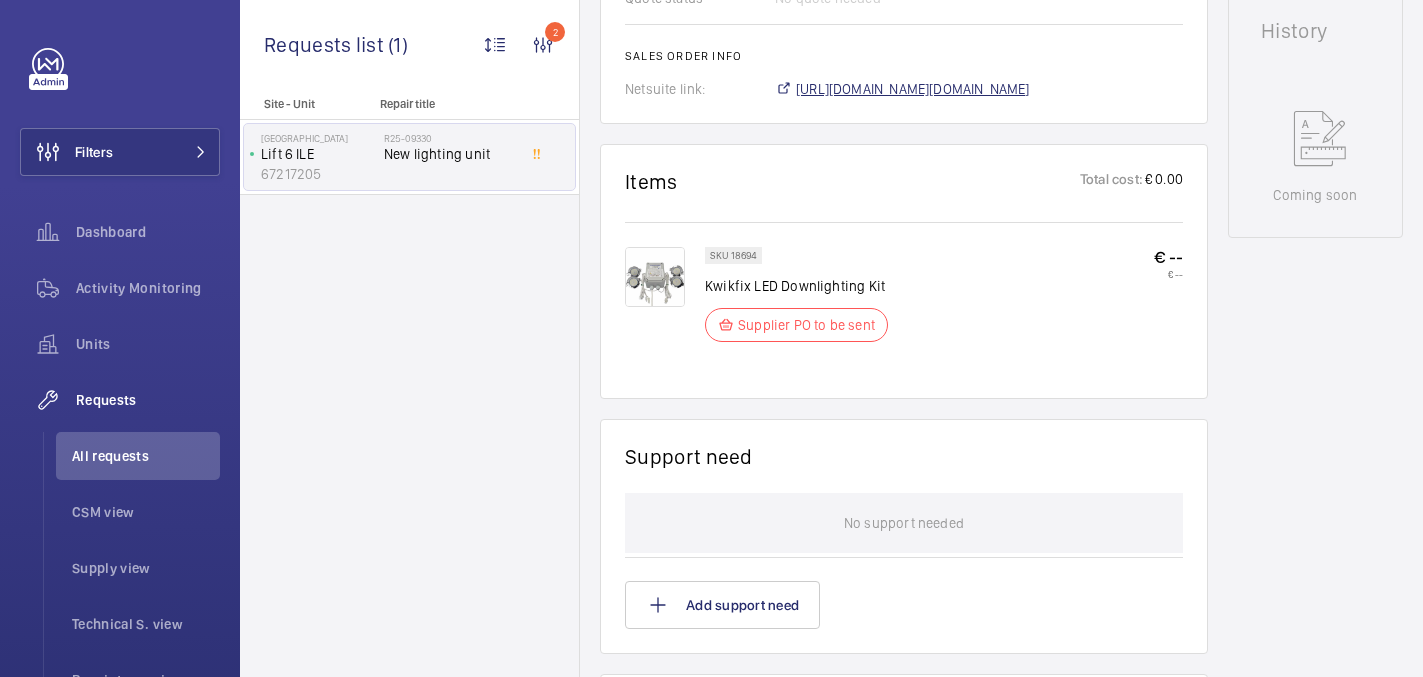 click on "[URL][DOMAIN_NAME][DOMAIN_NAME]" 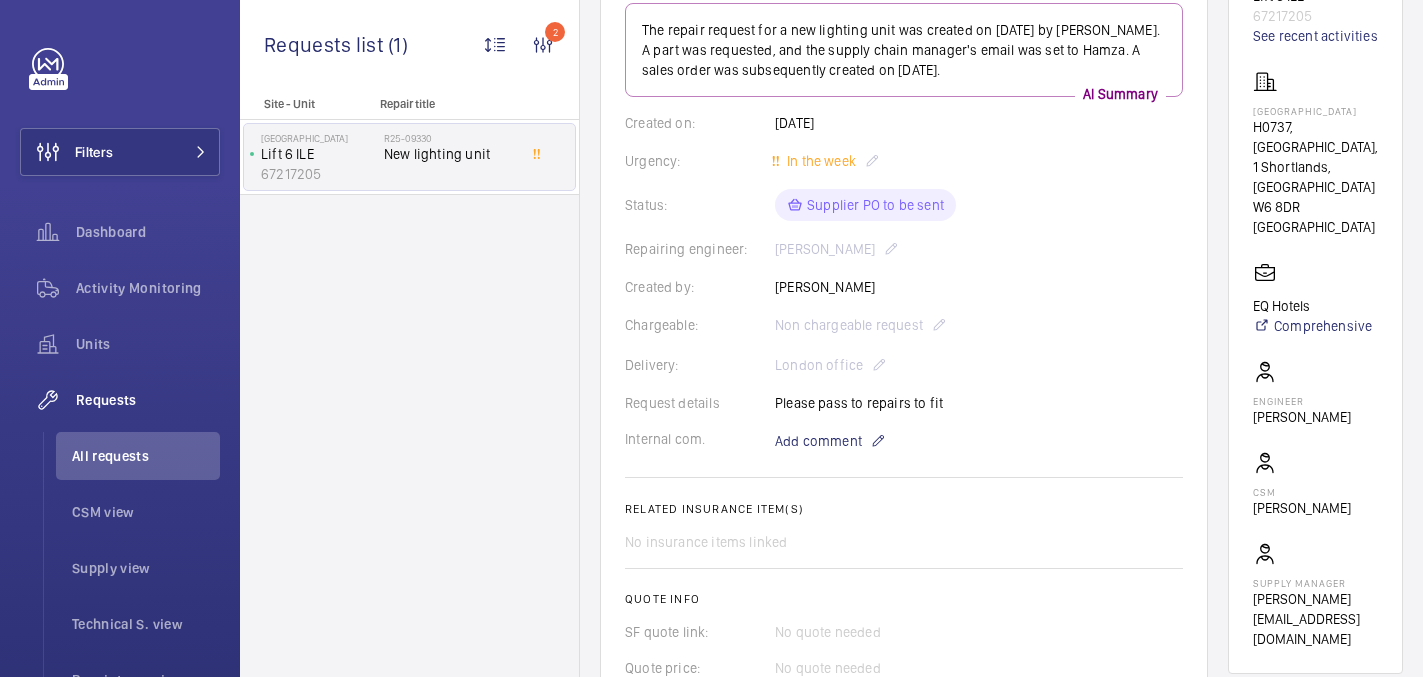 scroll, scrollTop: 0, scrollLeft: 0, axis: both 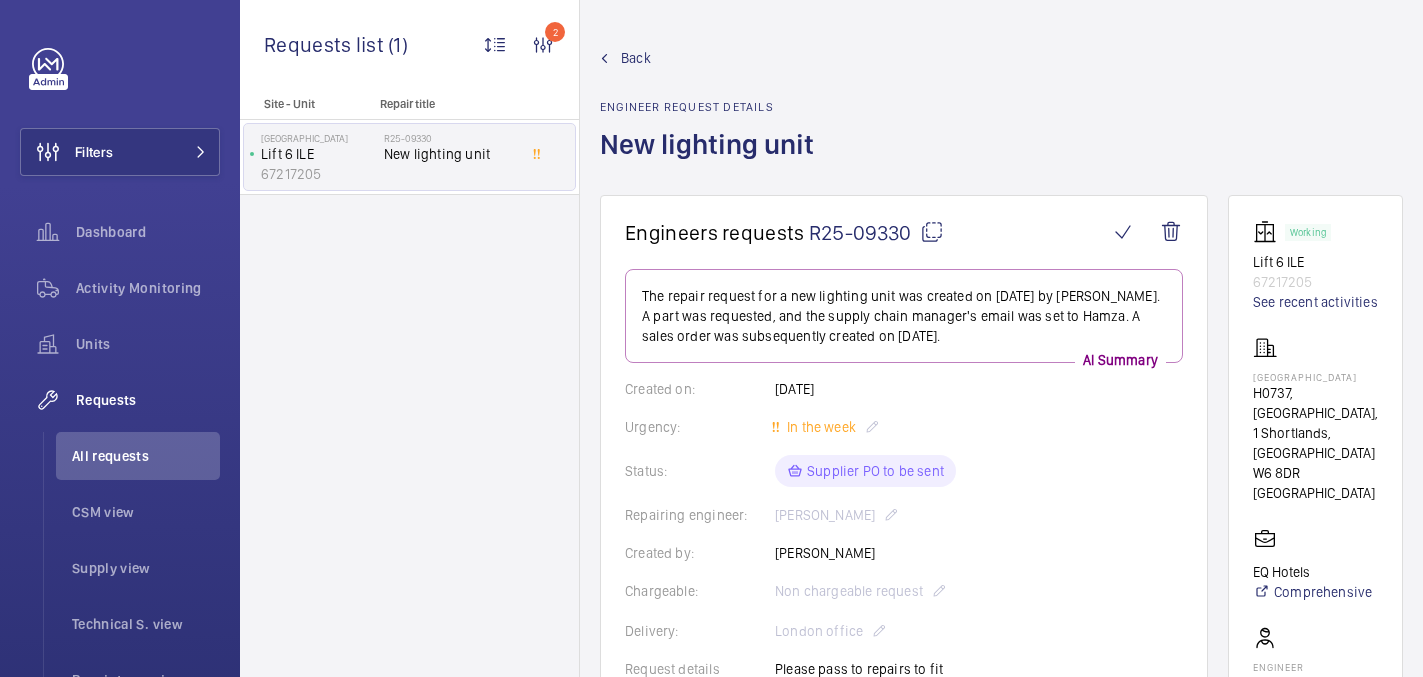 drag, startPoint x: 1267, startPoint y: 402, endPoint x: 1342, endPoint y: 412, distance: 75.66373 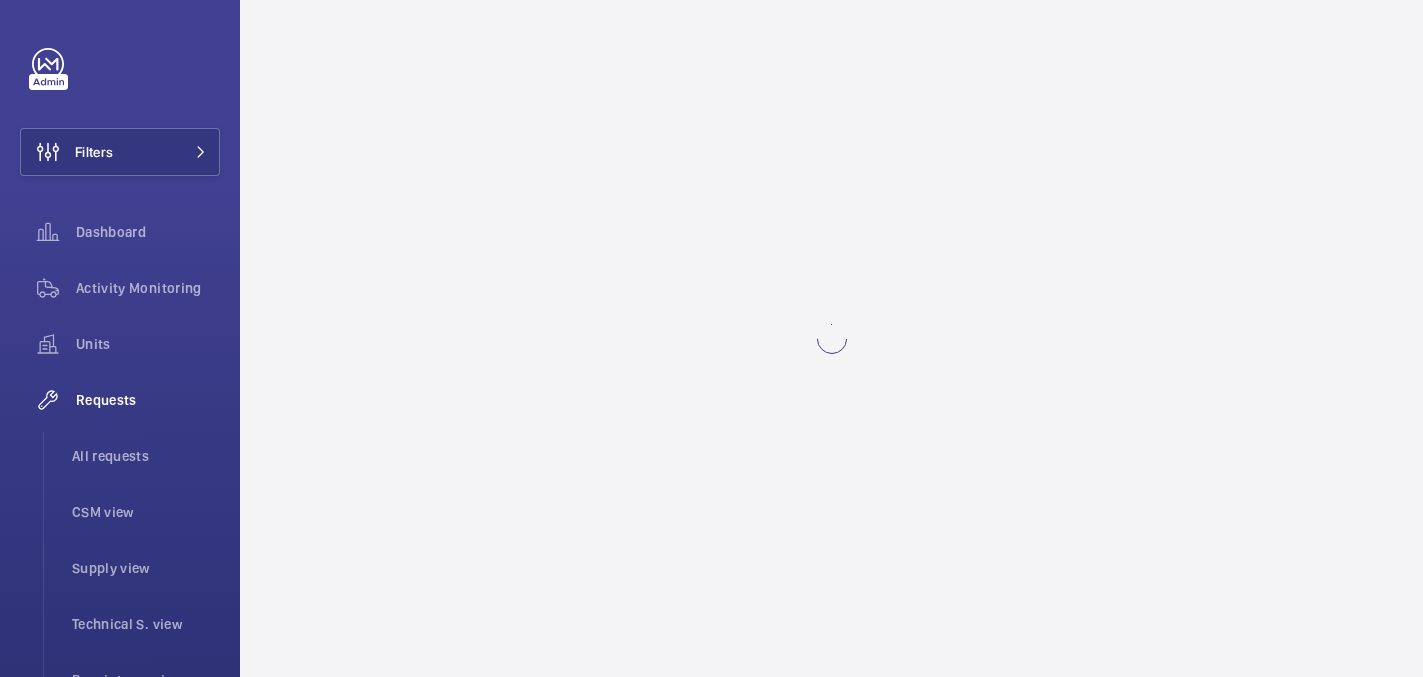 scroll, scrollTop: 0, scrollLeft: 0, axis: both 